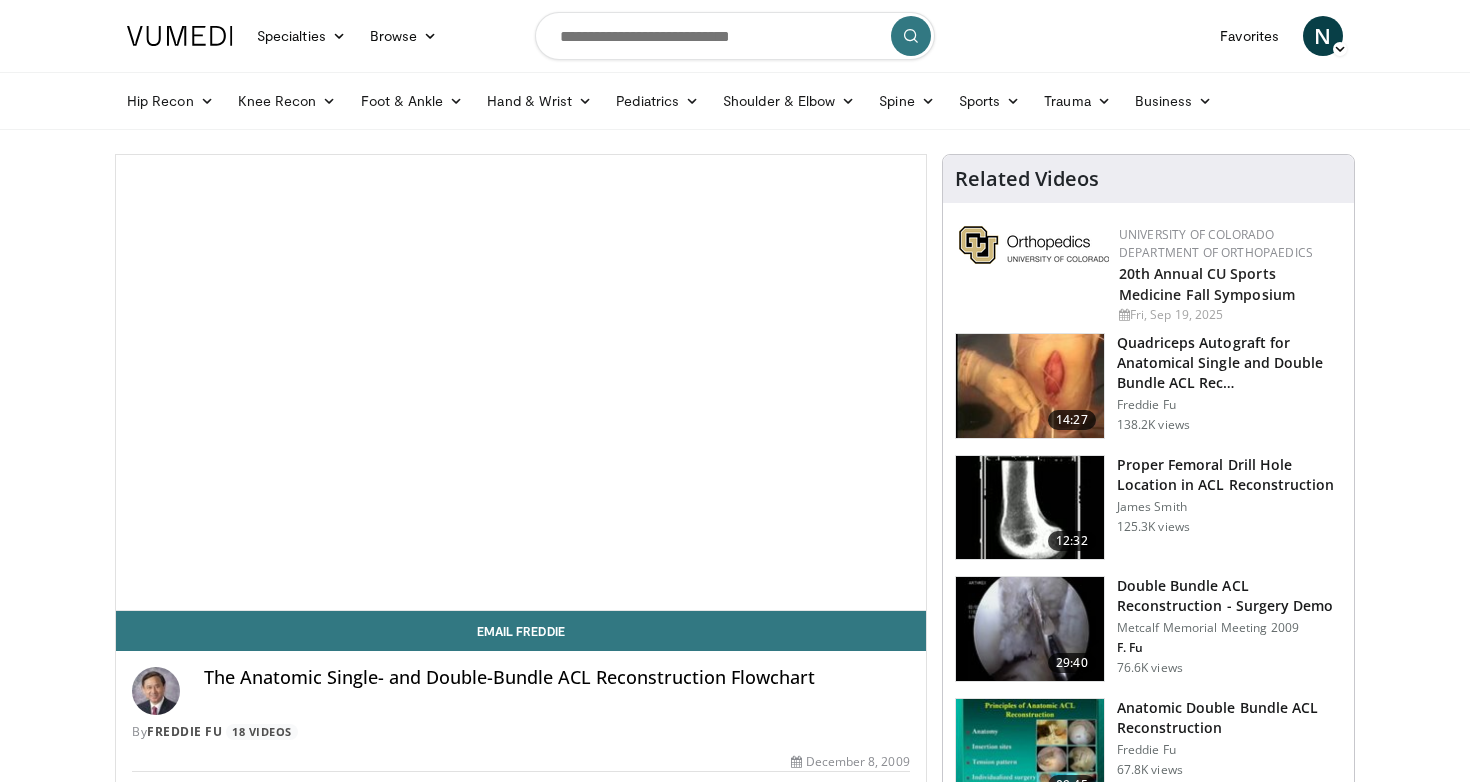 scroll, scrollTop: 0, scrollLeft: 0, axis: both 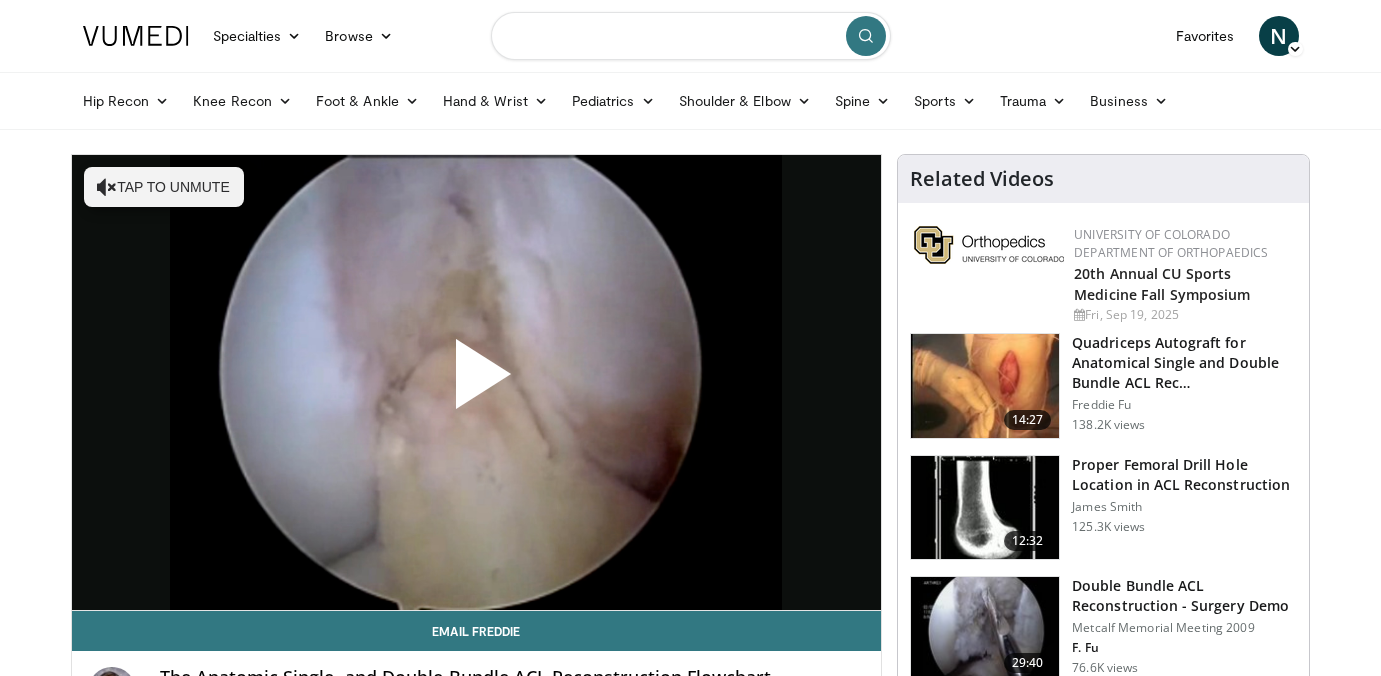 click at bounding box center (691, 36) 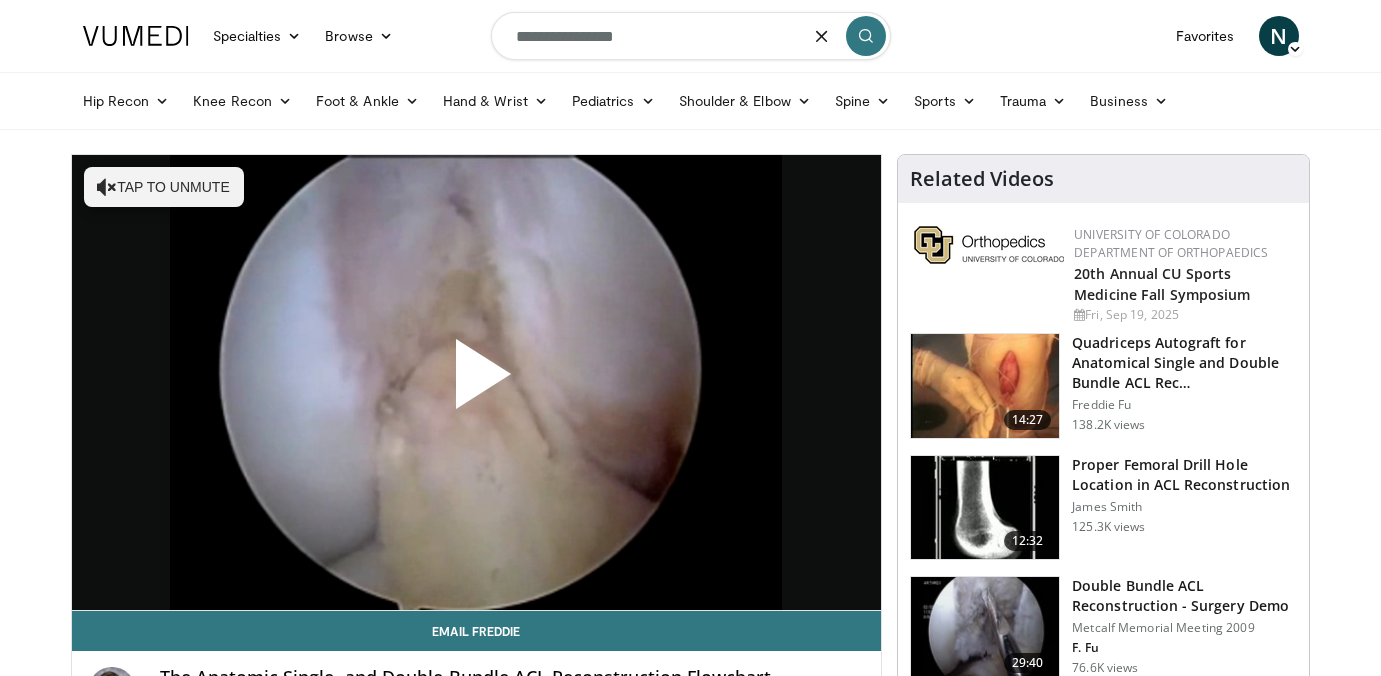 type on "**********" 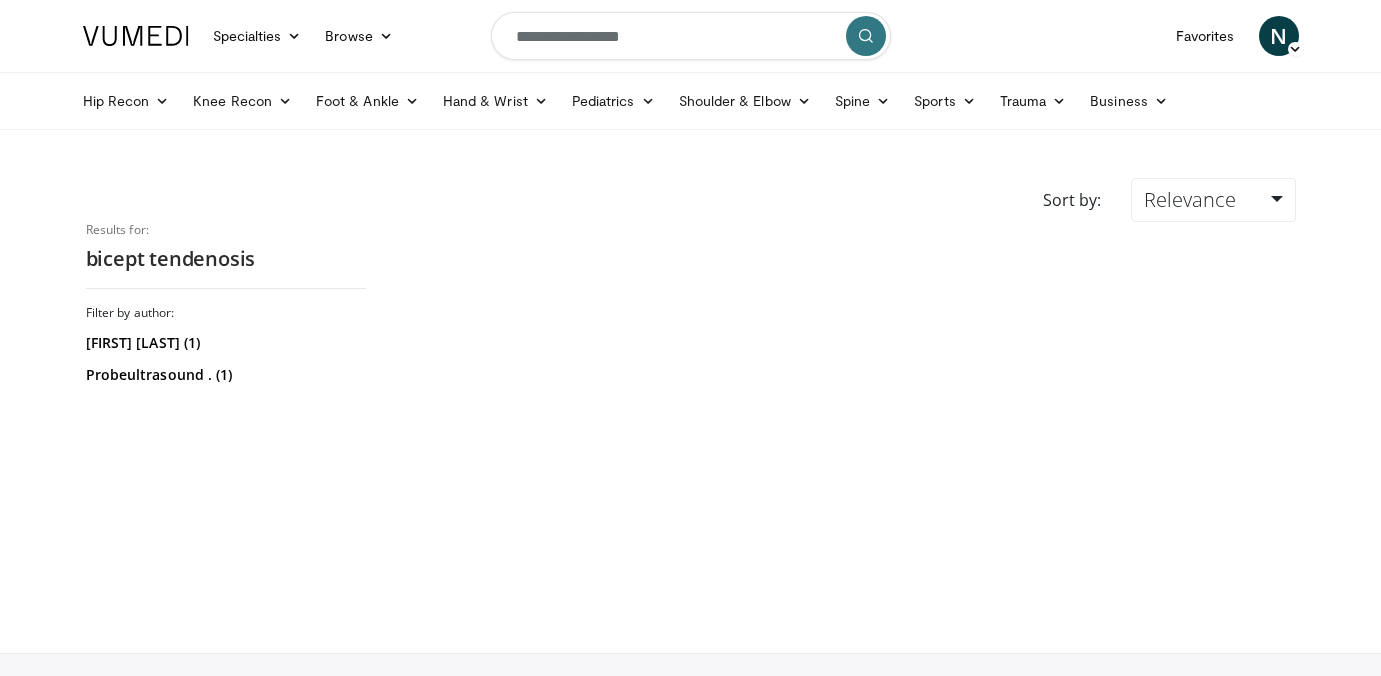 scroll, scrollTop: 0, scrollLeft: 0, axis: both 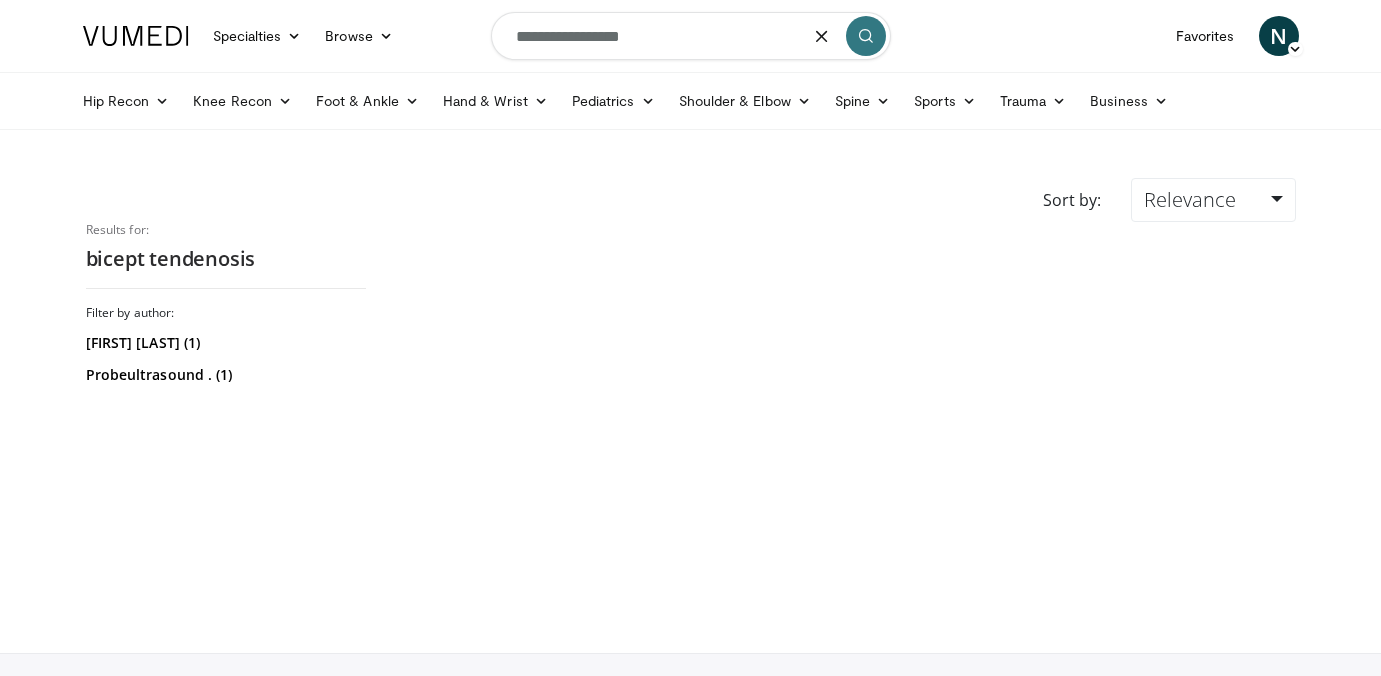 type on "**********" 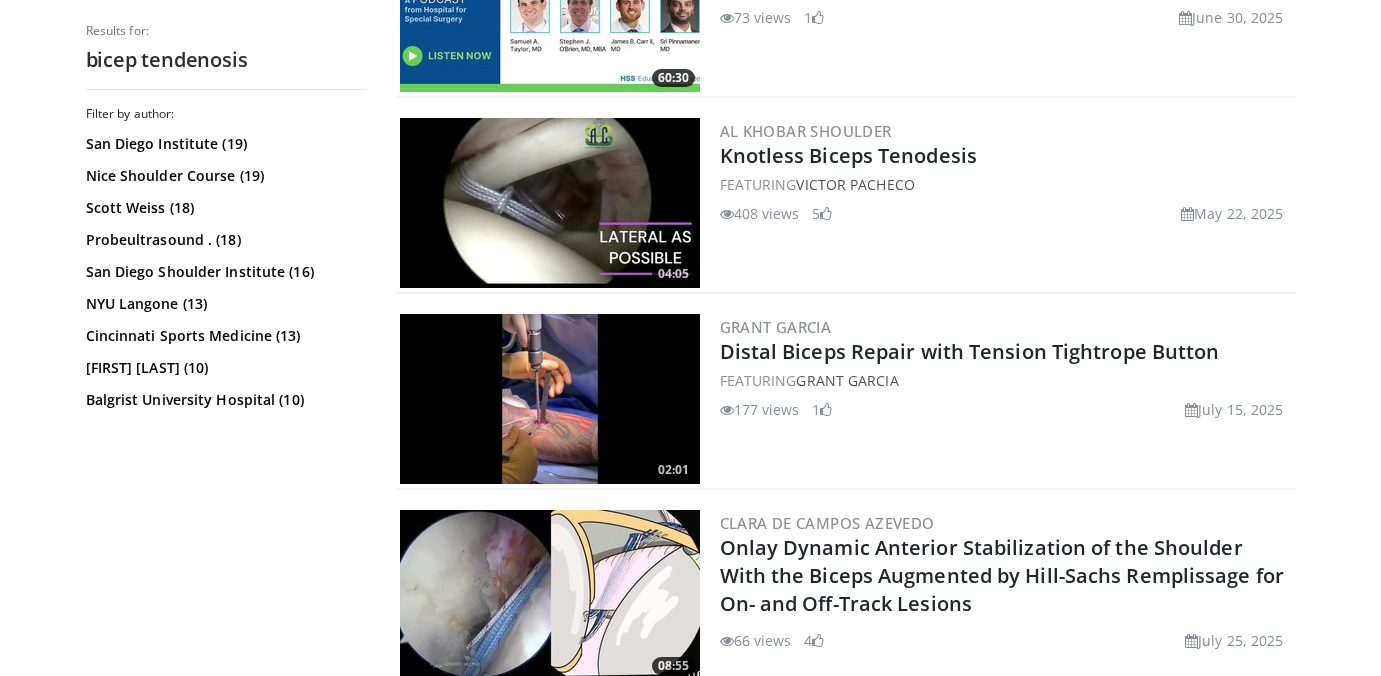 scroll, scrollTop: 513, scrollLeft: 0, axis: vertical 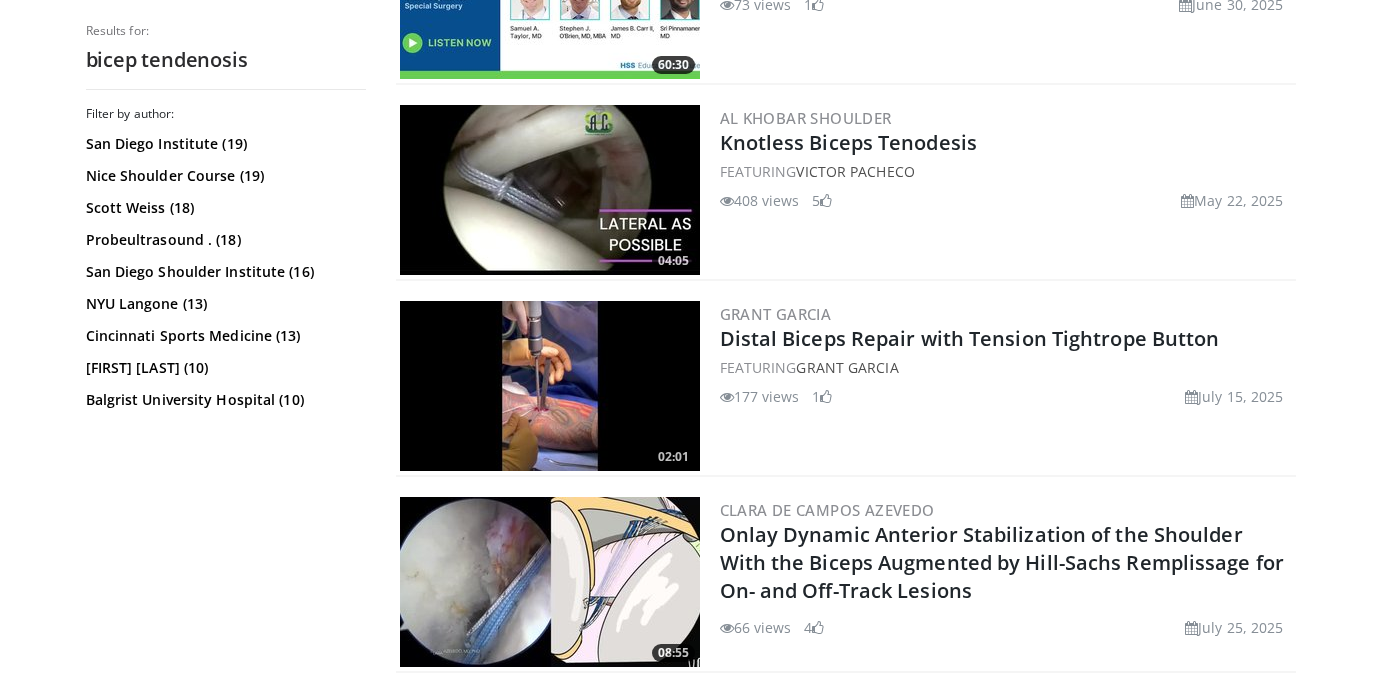 click at bounding box center [550, 190] 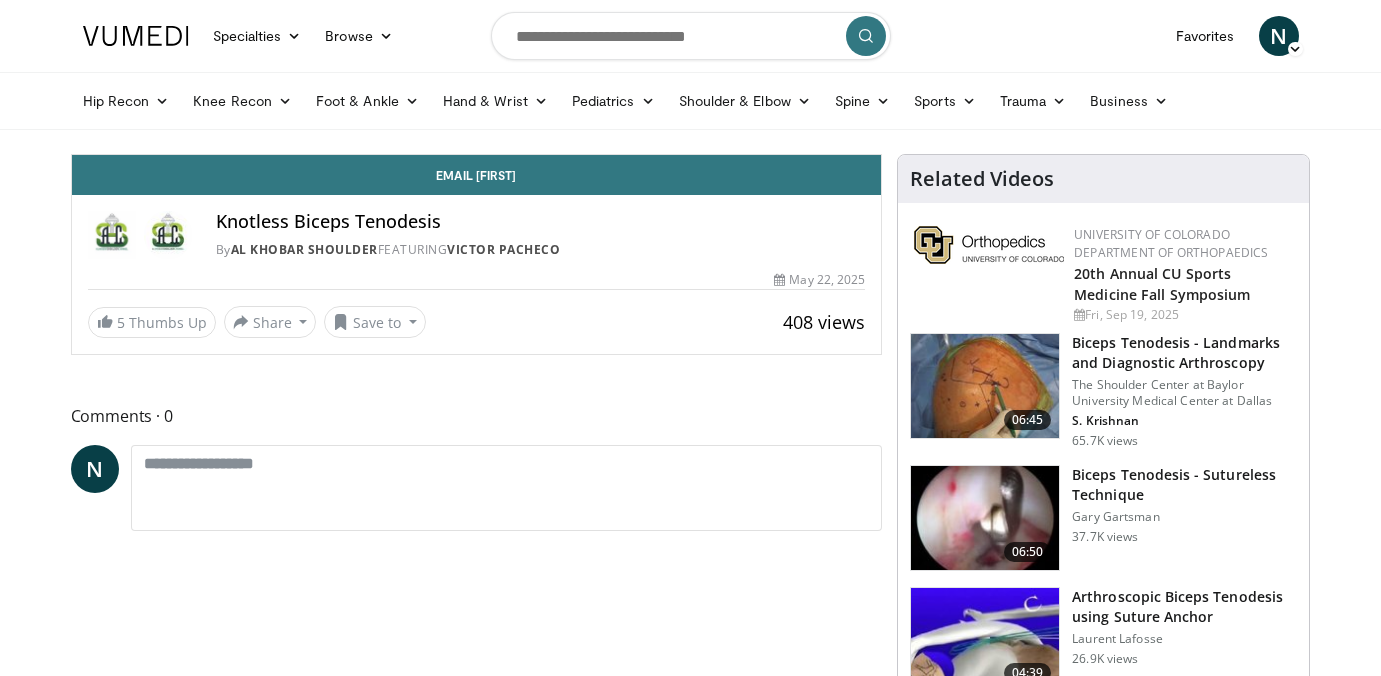 scroll, scrollTop: 0, scrollLeft: 0, axis: both 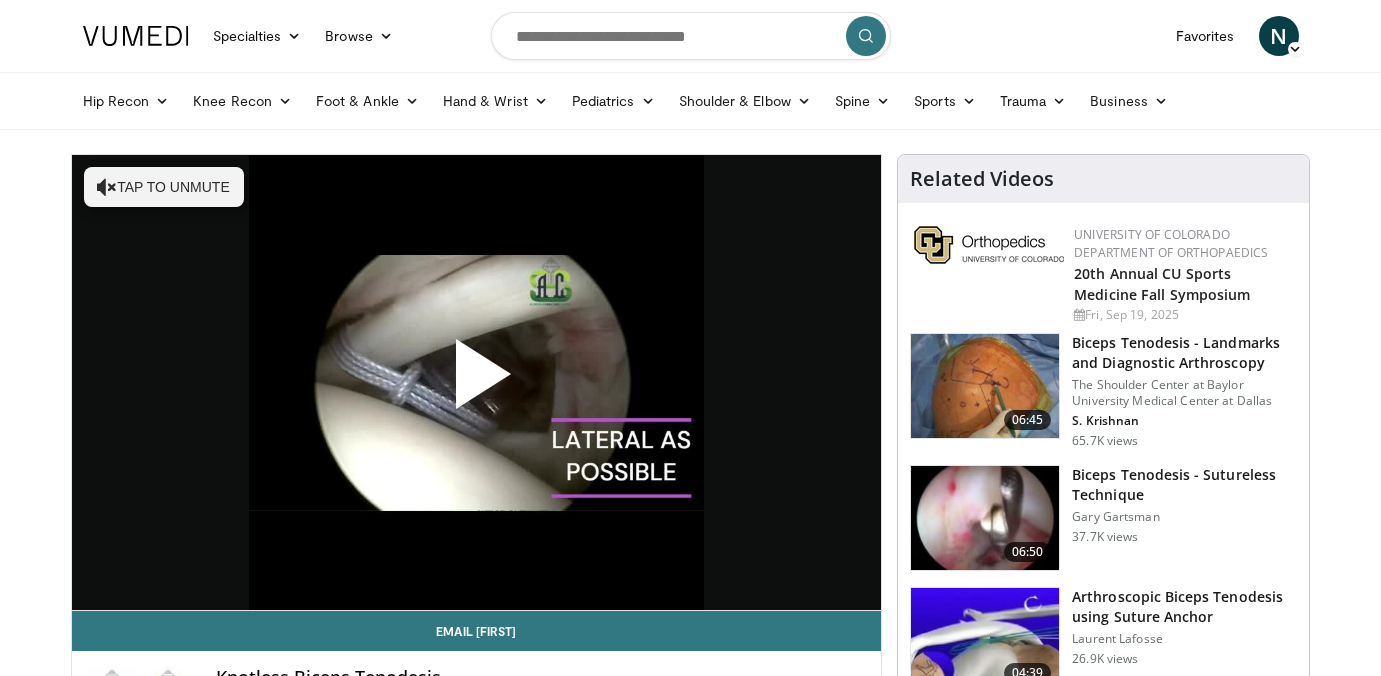 click at bounding box center [476, 382] 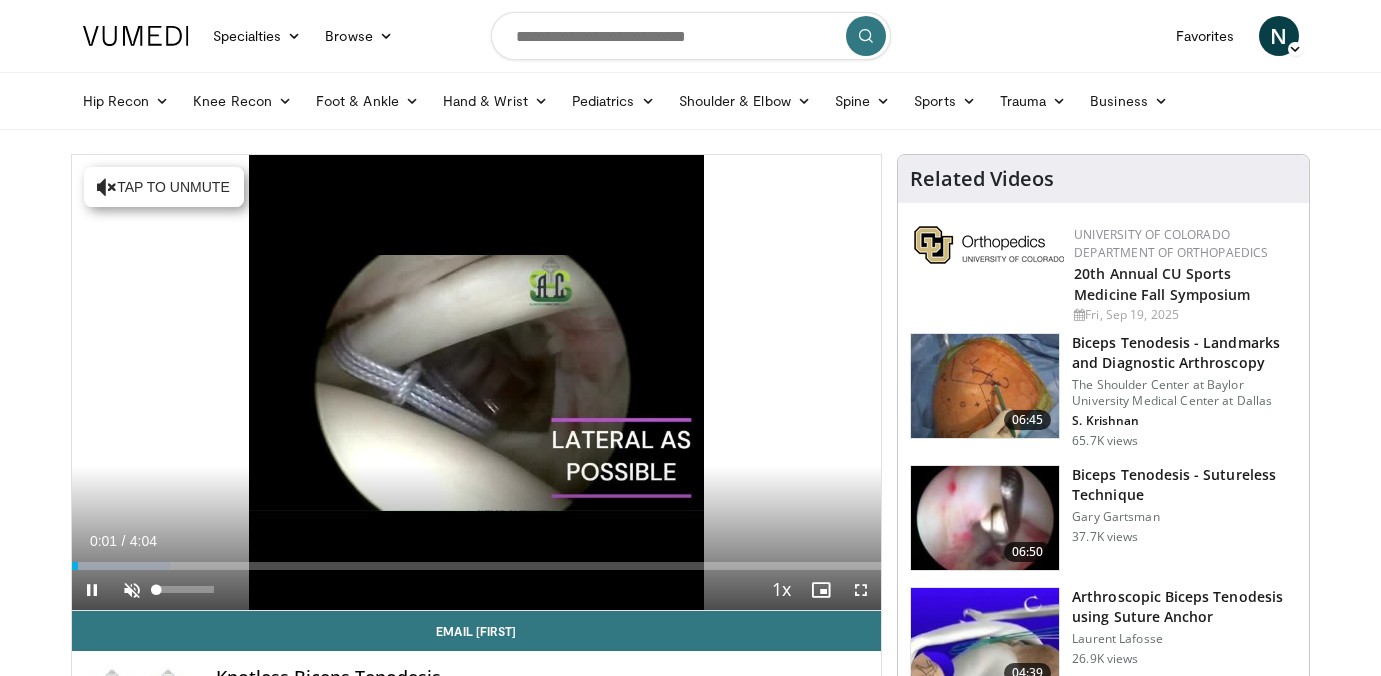 click at bounding box center [132, 590] 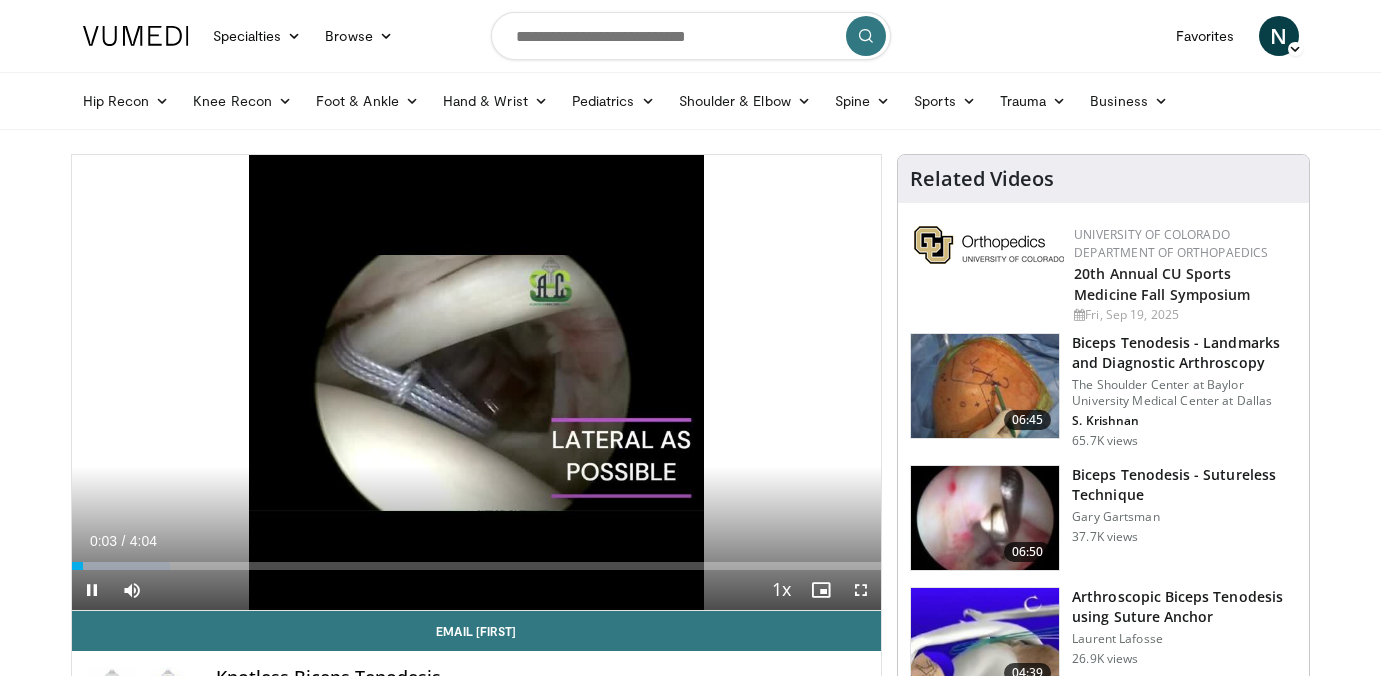click at bounding box center (861, 590) 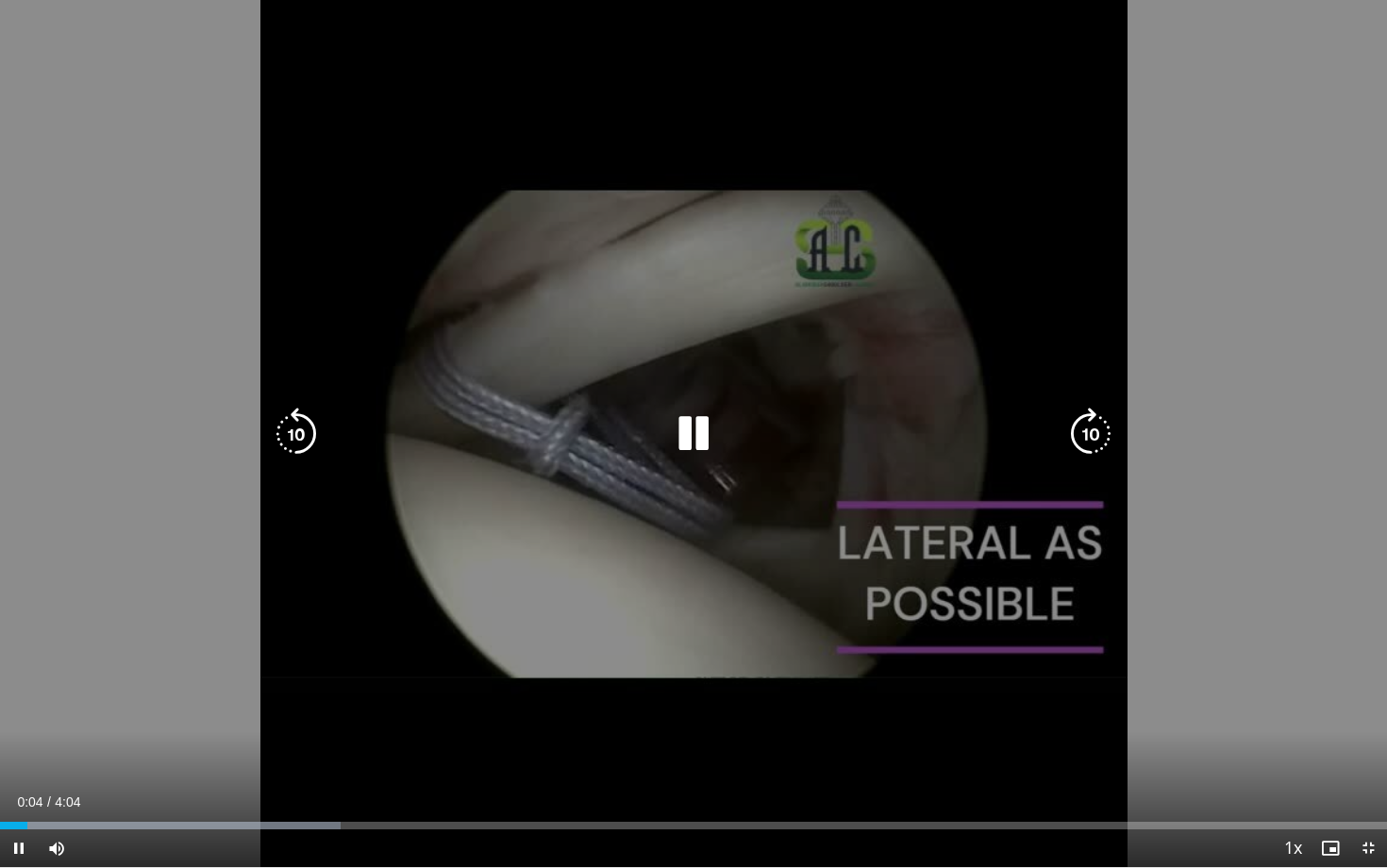click at bounding box center [1091, 434] 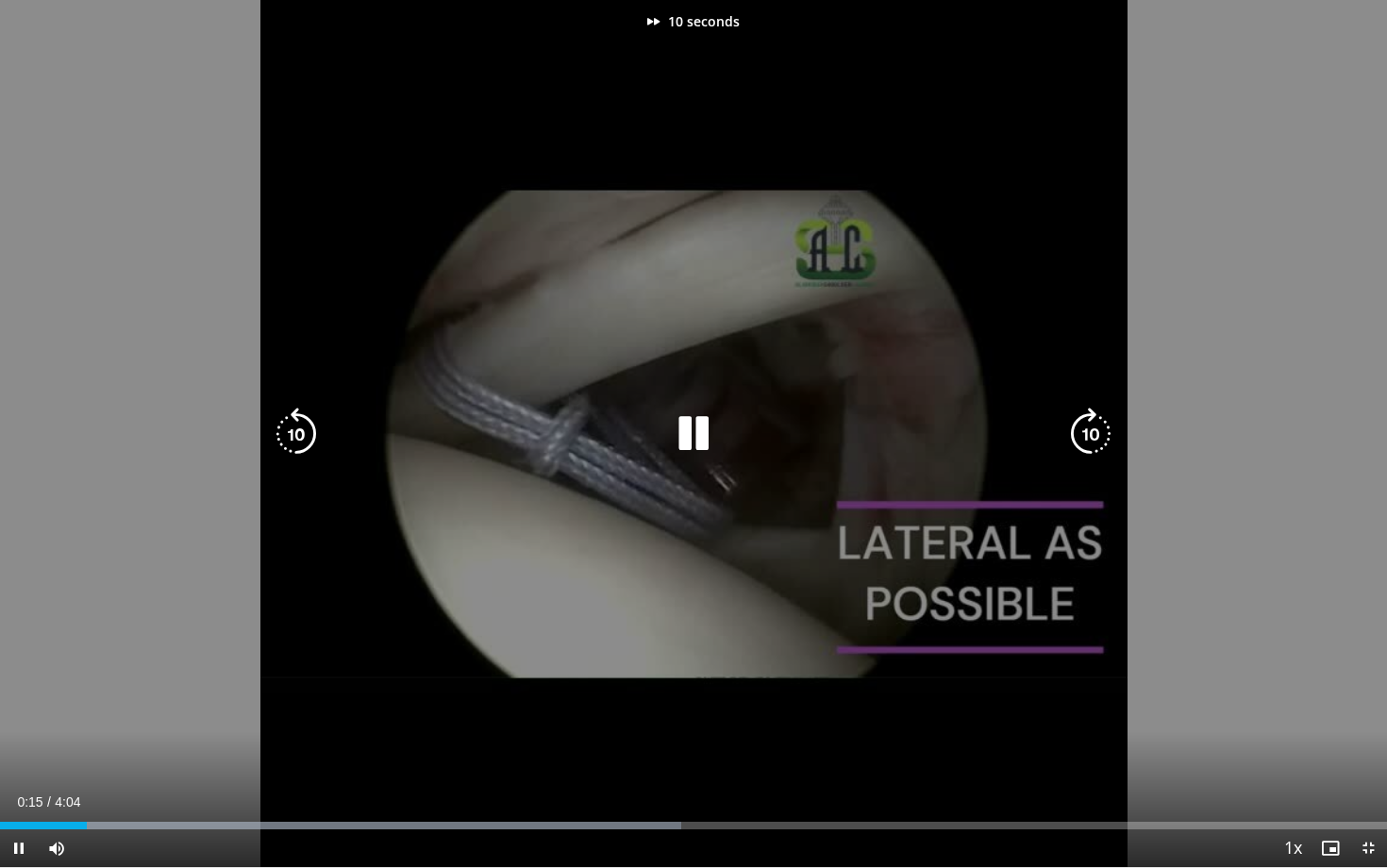 click at bounding box center (1091, 434) 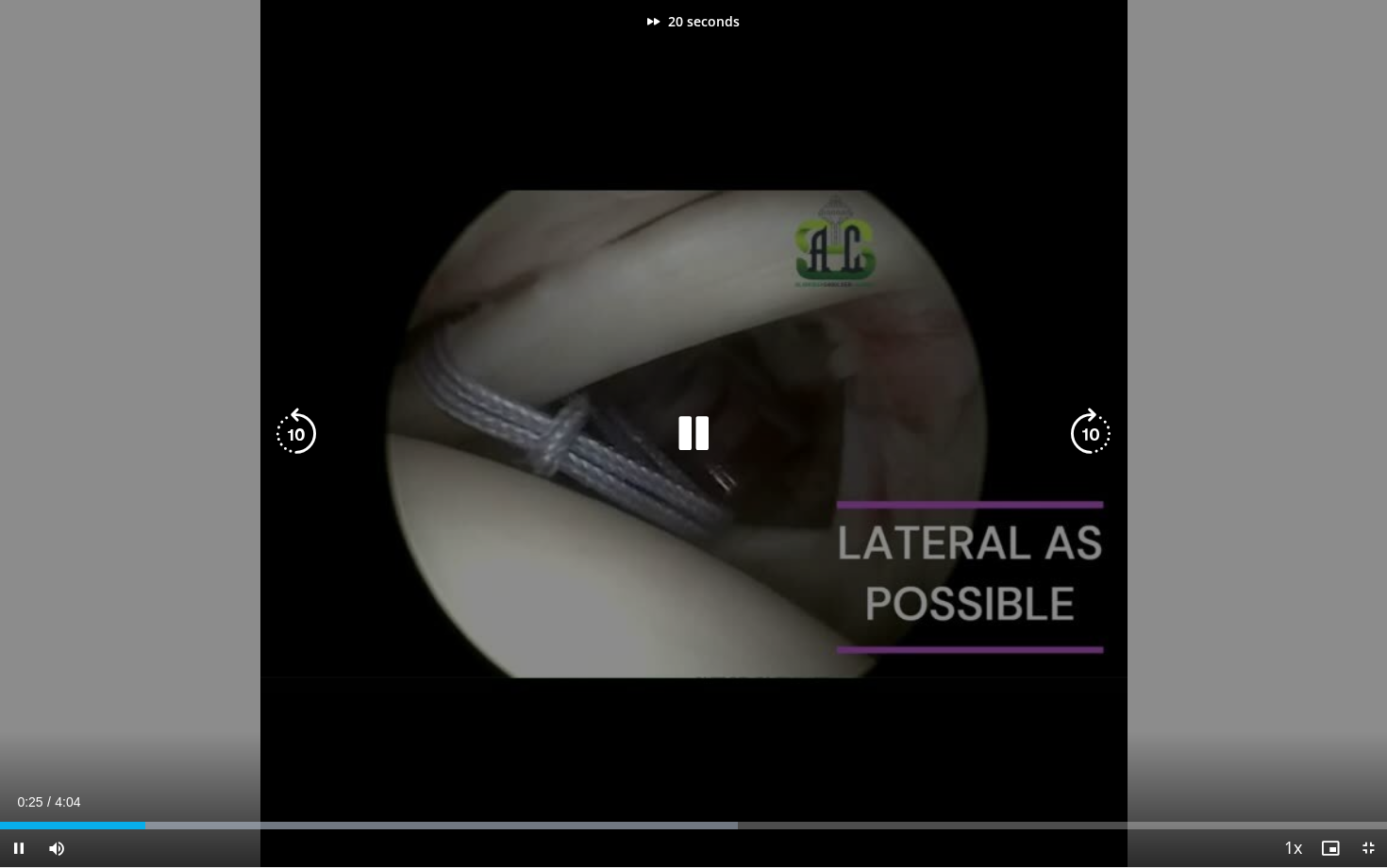click at bounding box center (1091, 434) 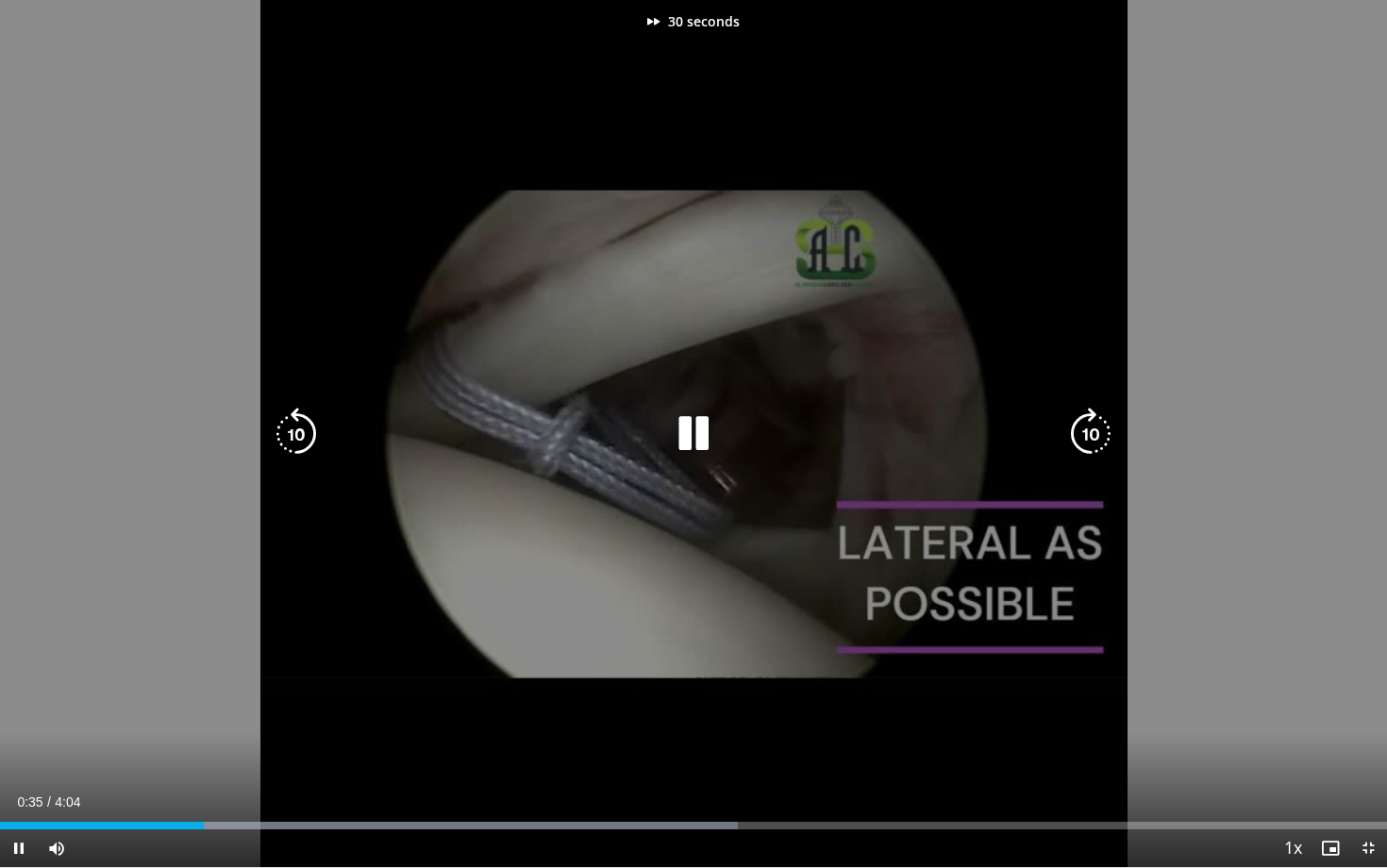 click at bounding box center (1091, 434) 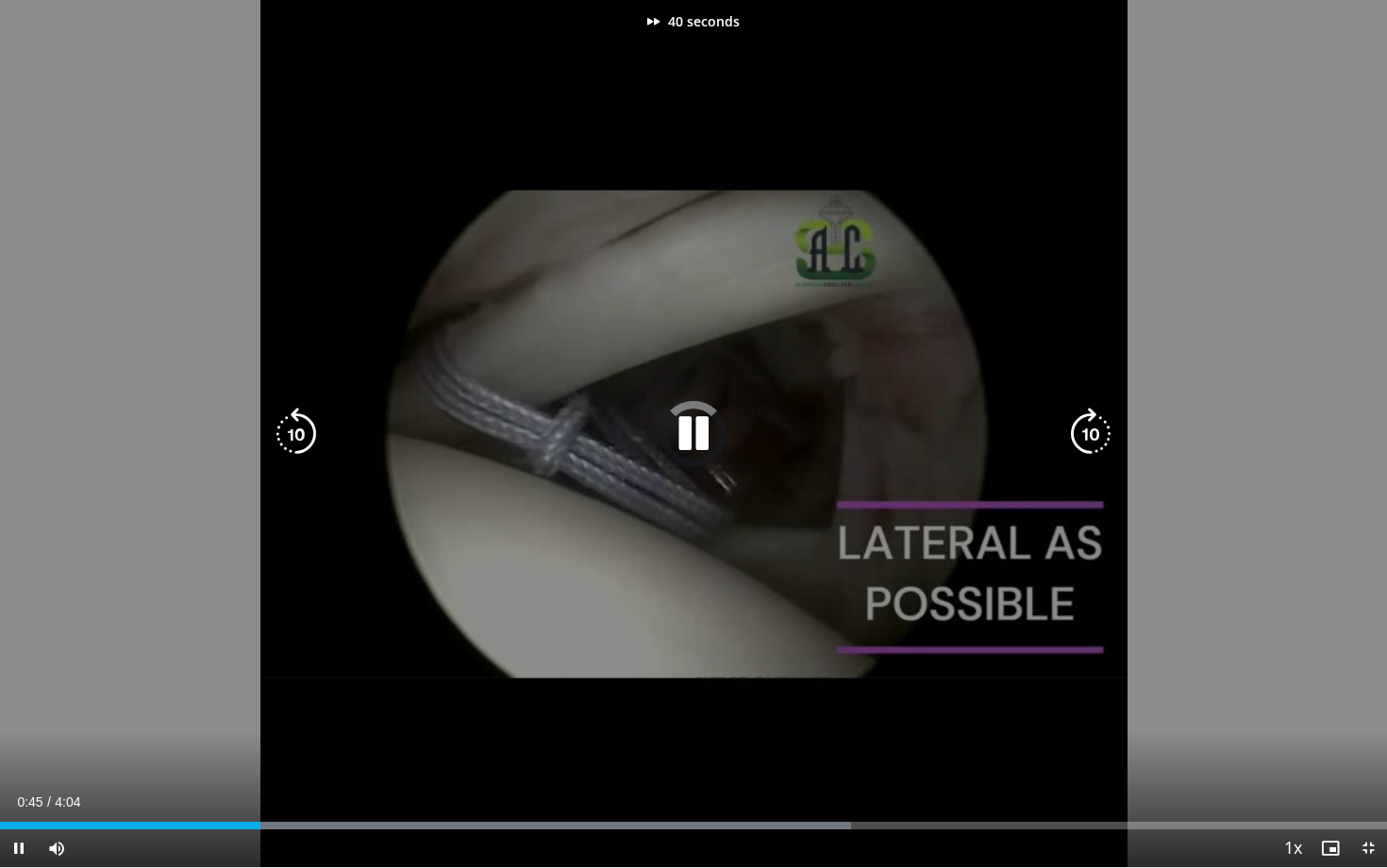 click at bounding box center [1091, 434] 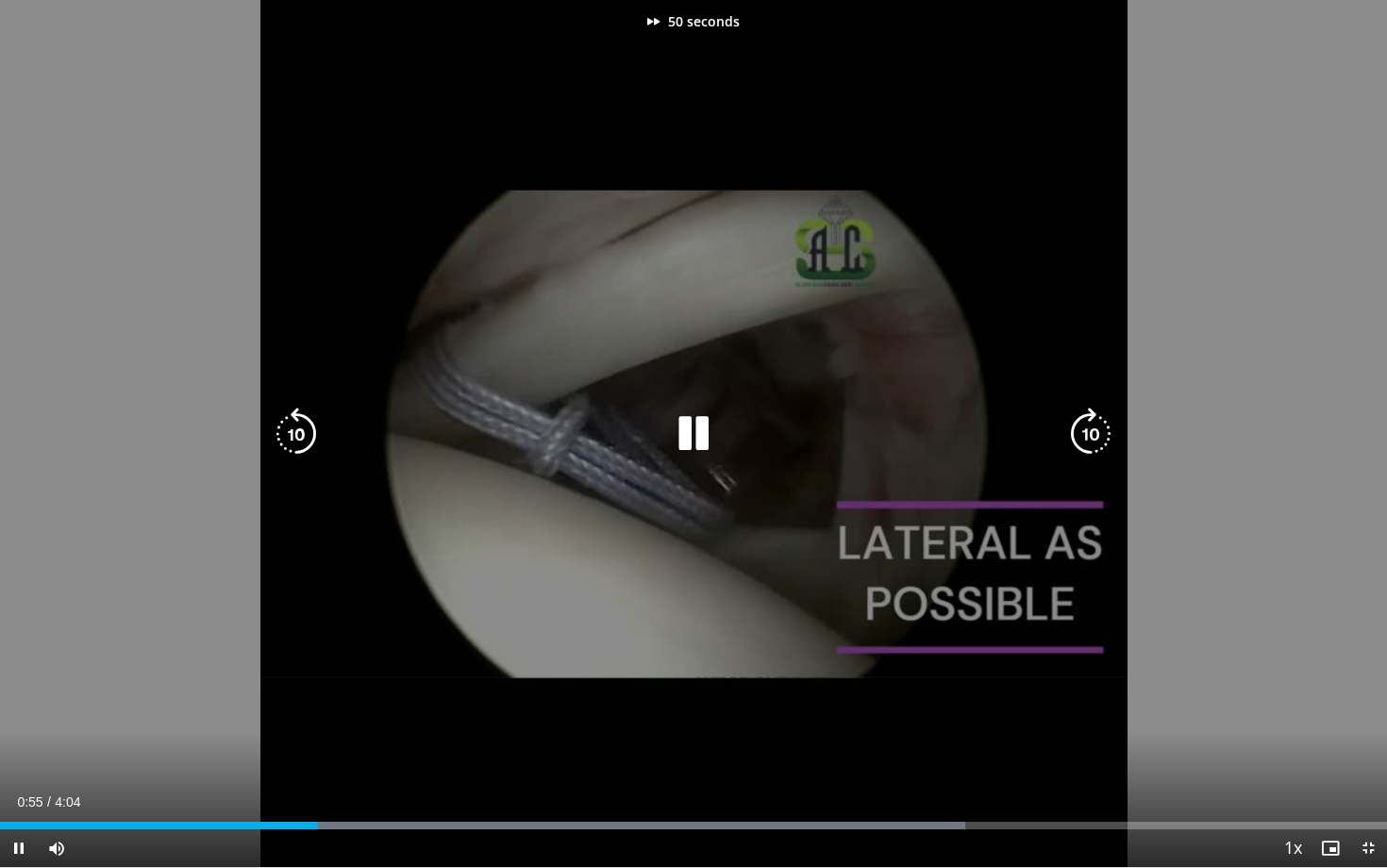 click at bounding box center (1091, 434) 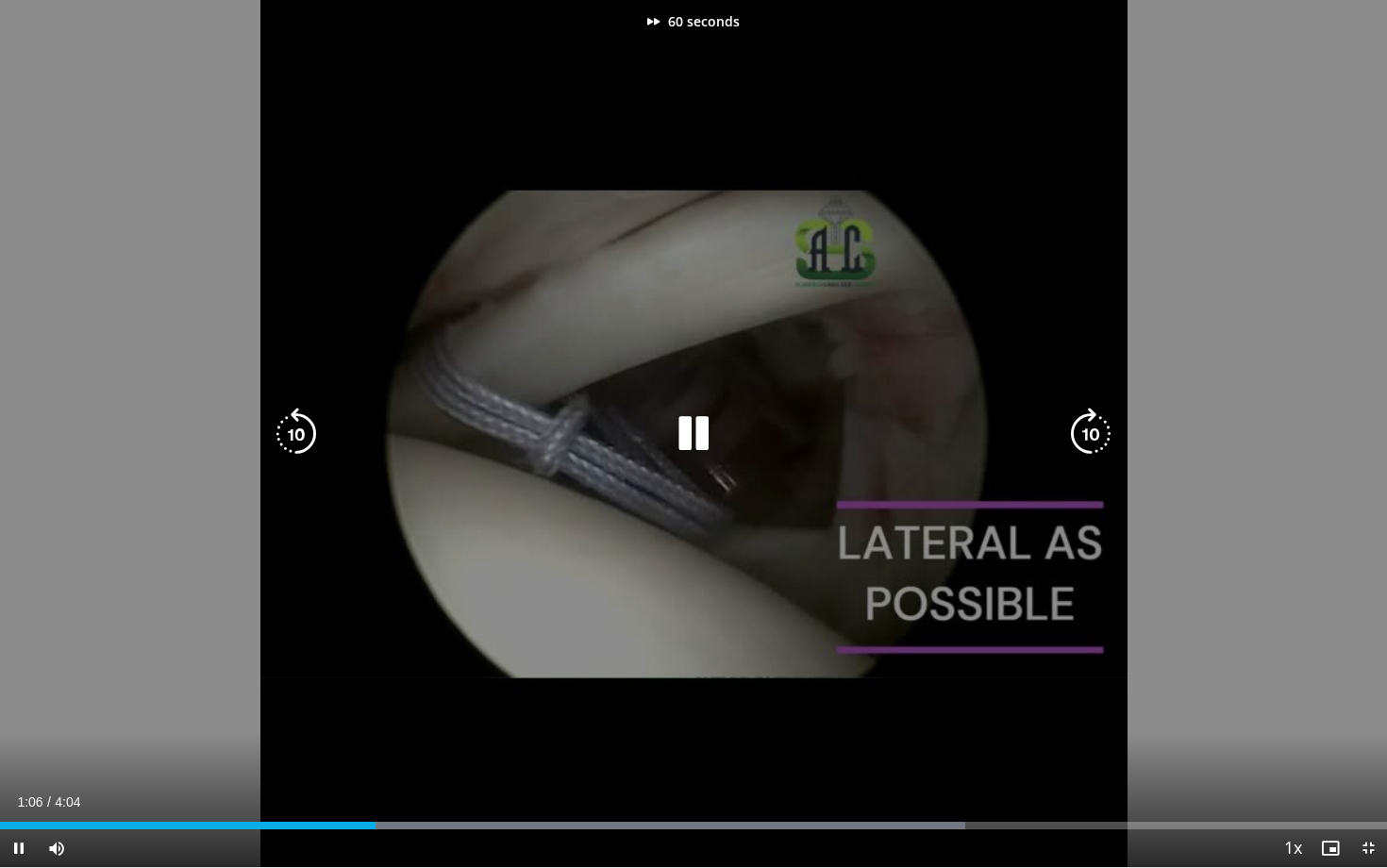 click at bounding box center [1091, 434] 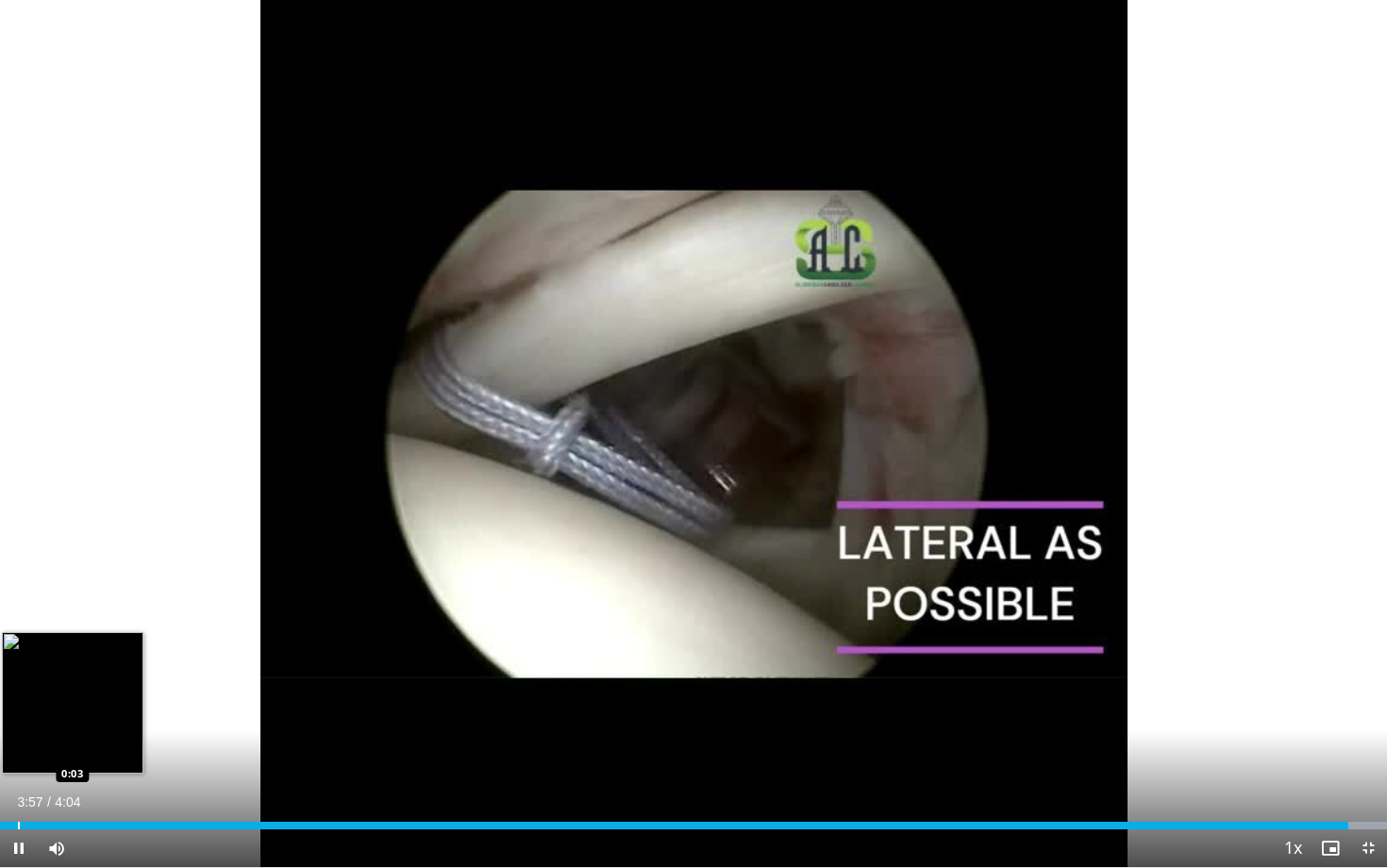 click at bounding box center [19, 826] 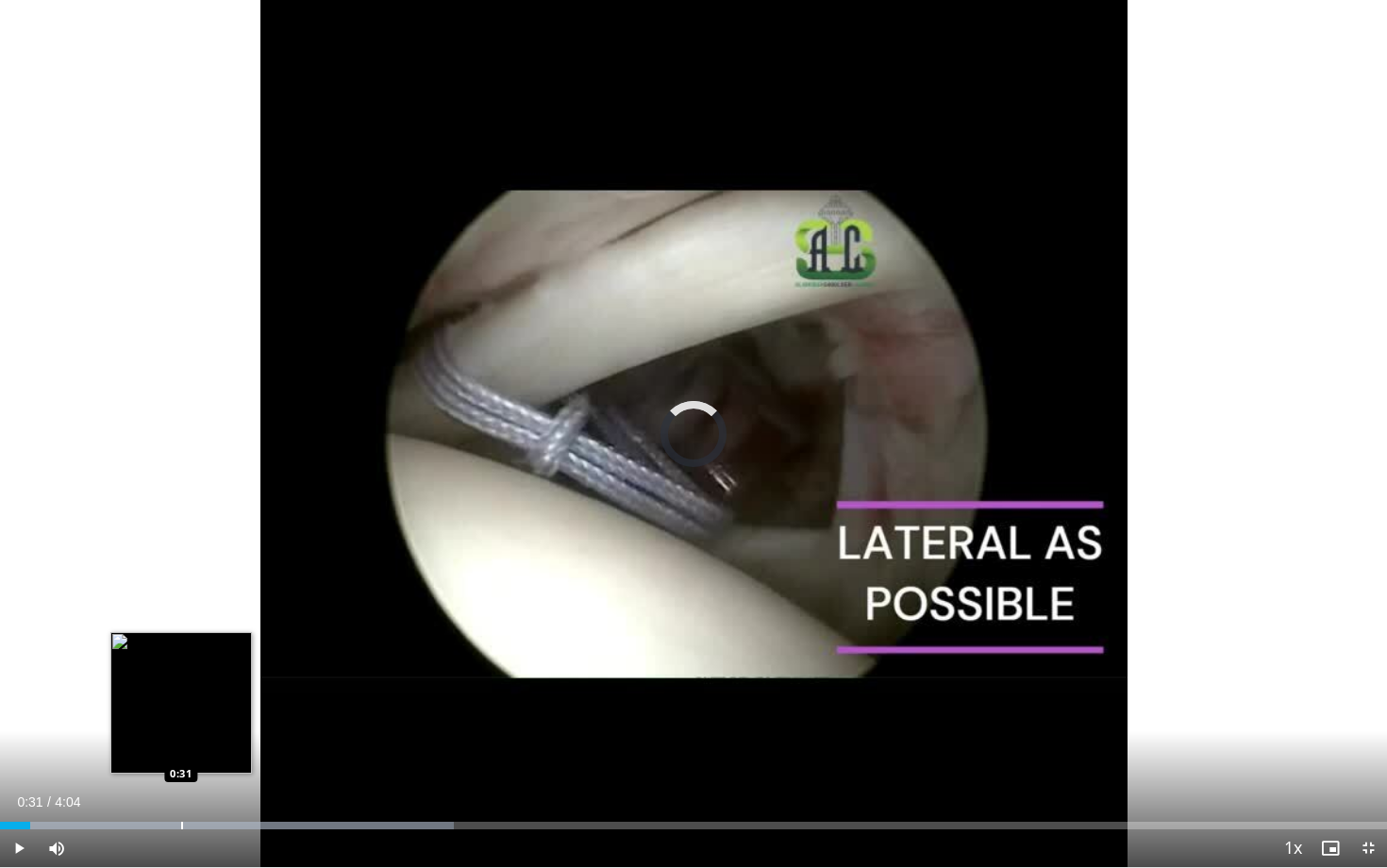 click at bounding box center [182, 826] 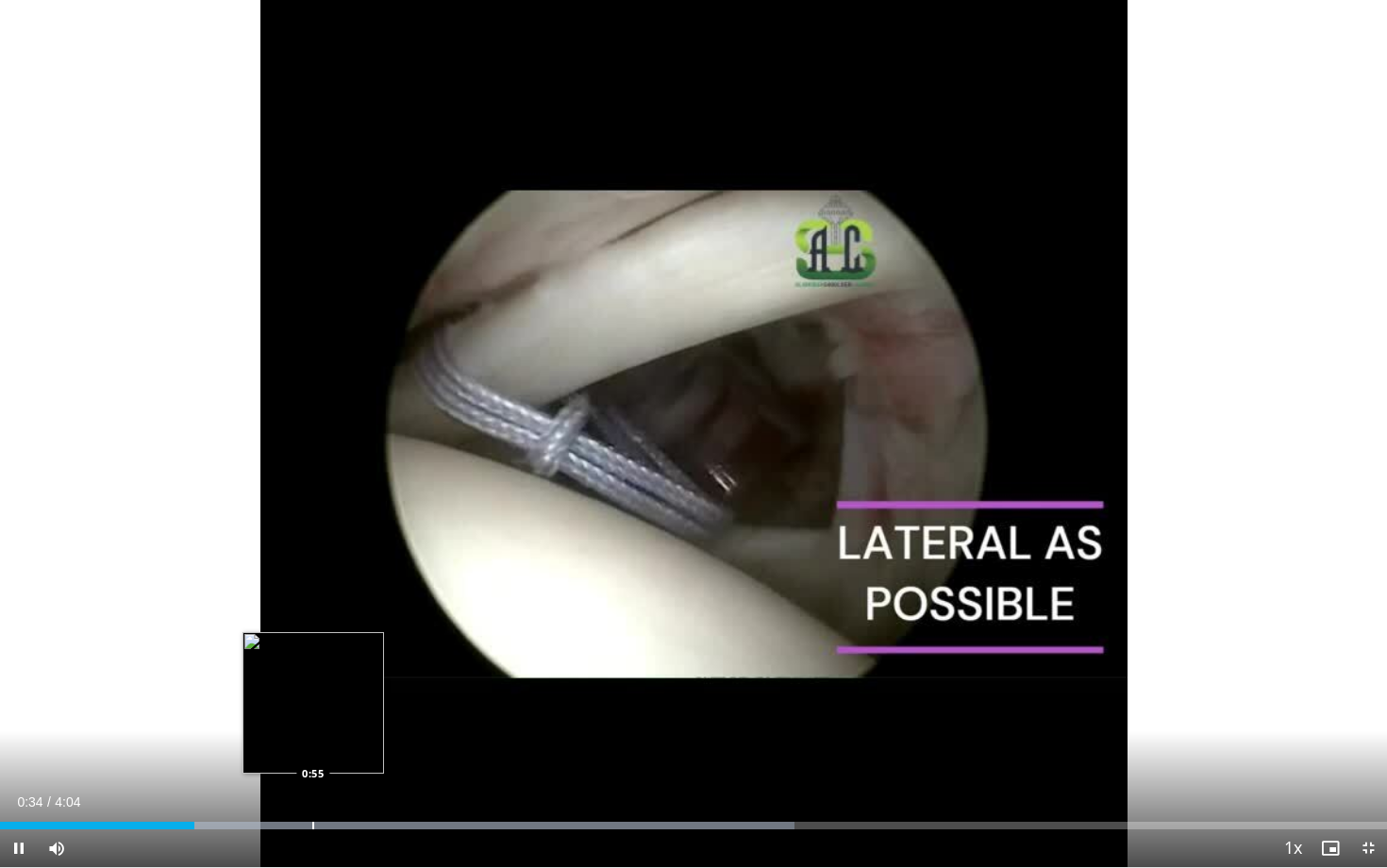 click on "Loaded :  57.29% 0:34 0:55" at bounding box center (694, 826) 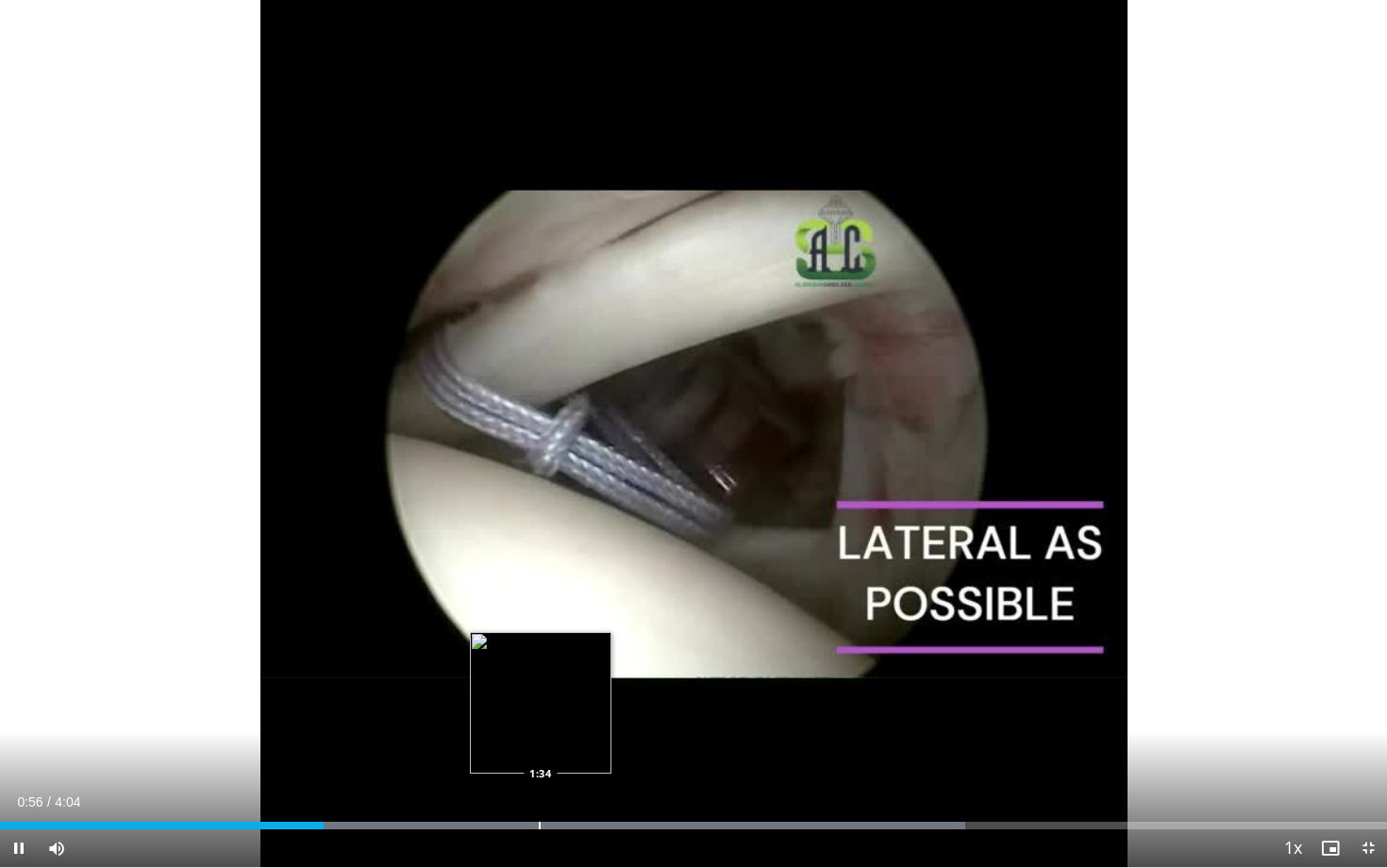 click at bounding box center (540, 826) 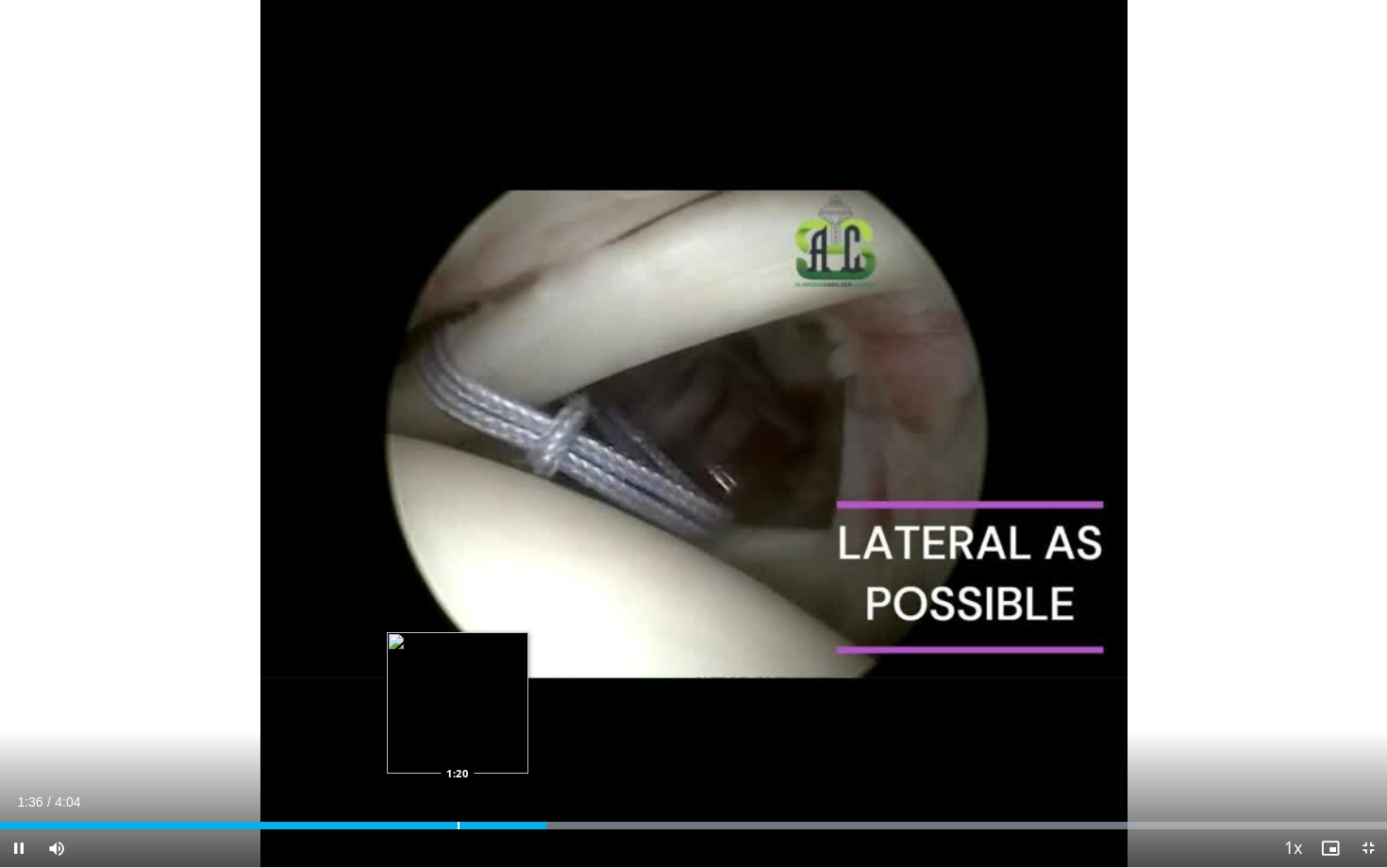 click on "Loaded :  81.85% 1:36 1:20" at bounding box center (694, 820) 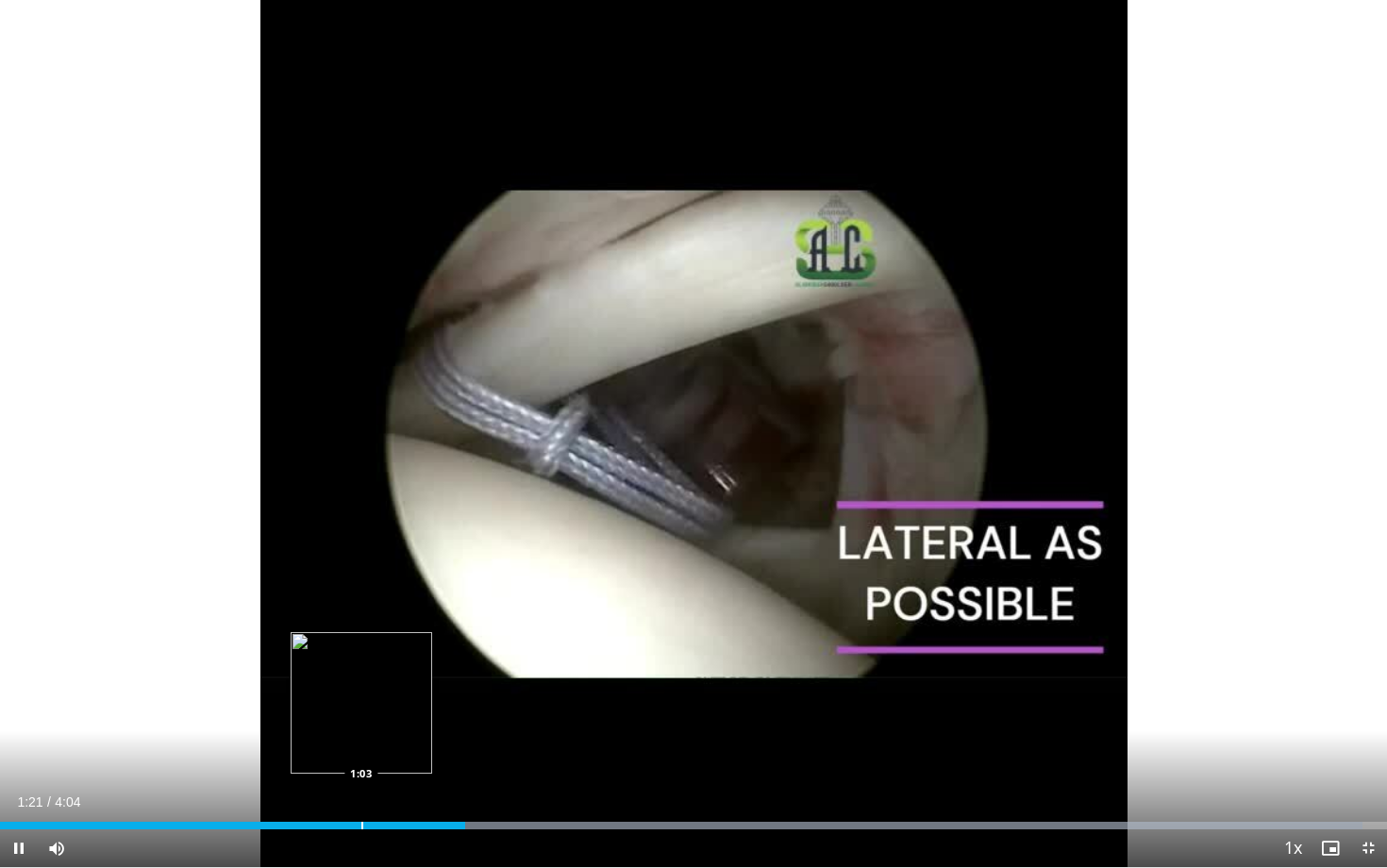click on "Loaded :  98.23% 1:21 1:03" at bounding box center [694, 820] 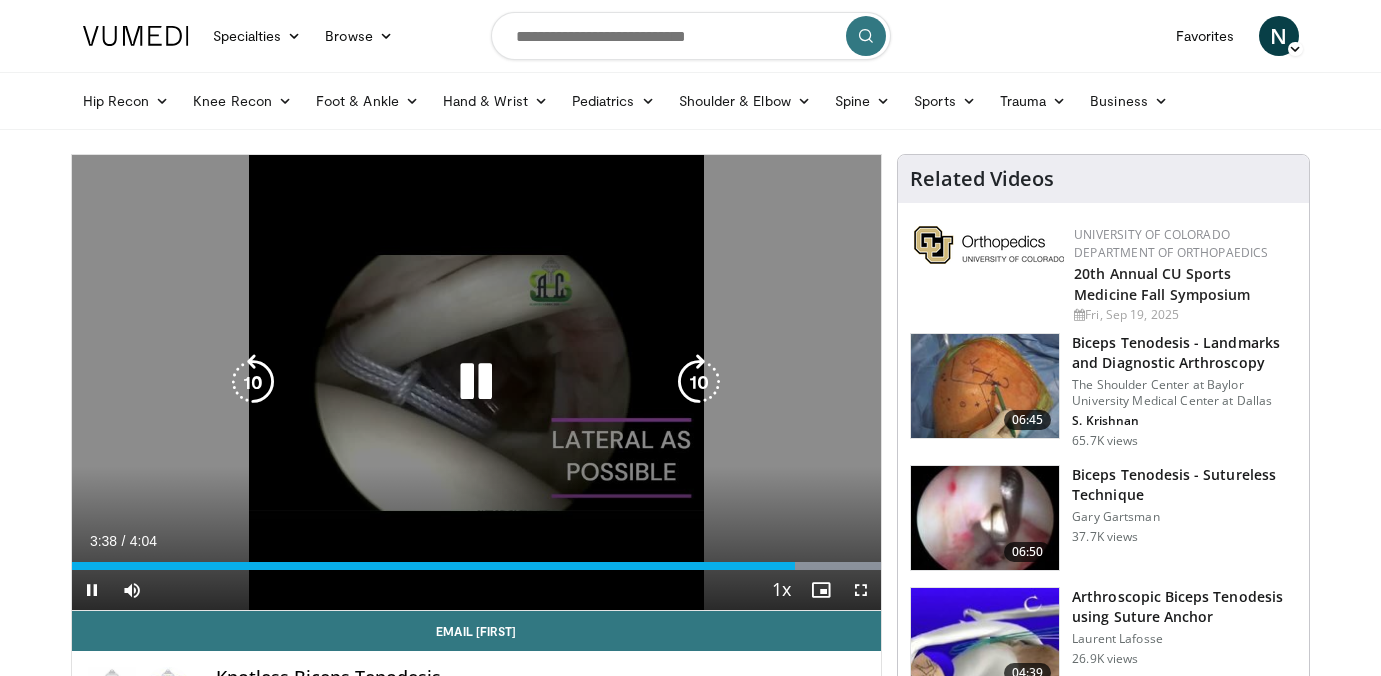 scroll, scrollTop: 19, scrollLeft: 0, axis: vertical 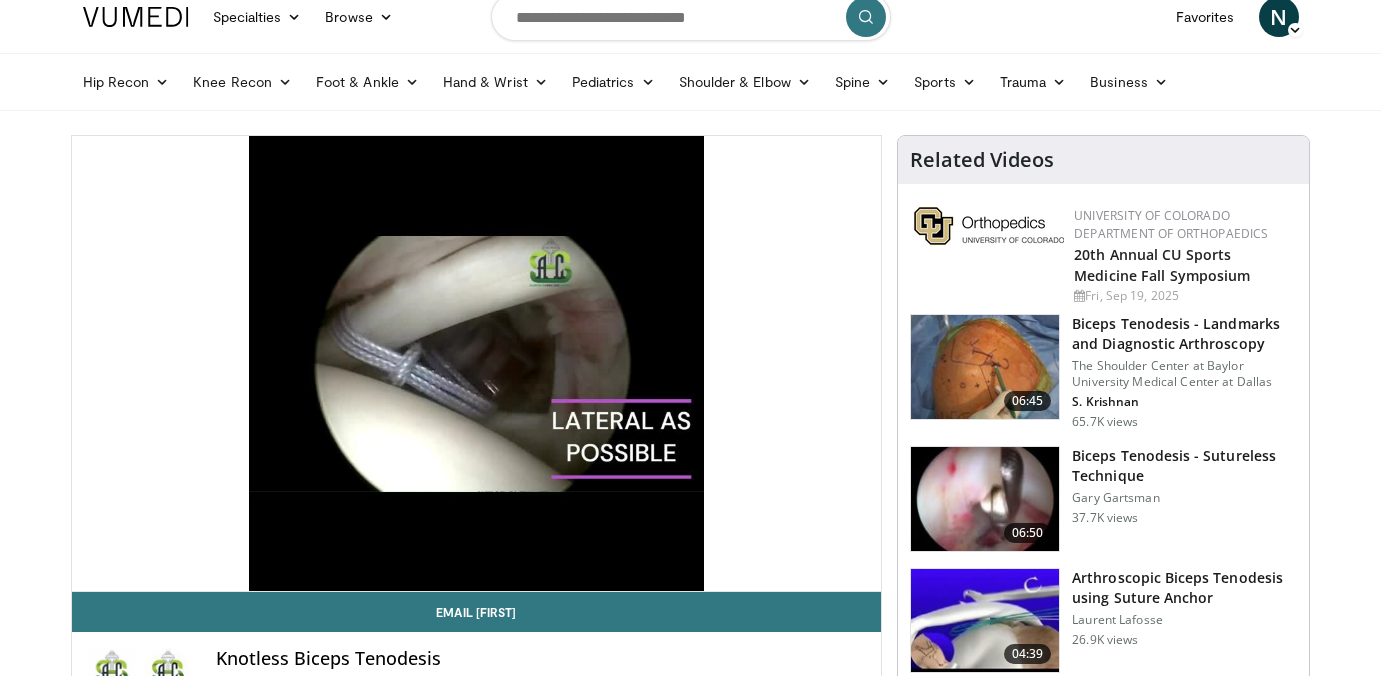 click at bounding box center (985, 367) 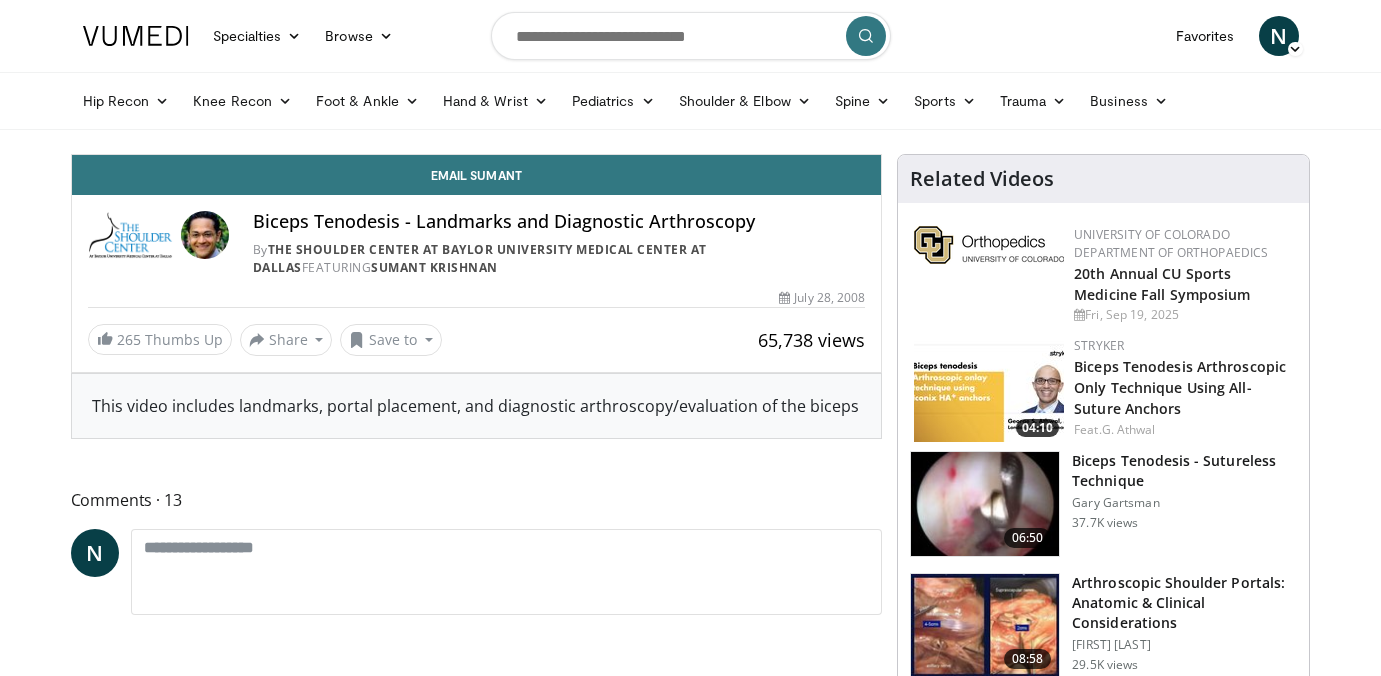 scroll, scrollTop: 0, scrollLeft: 0, axis: both 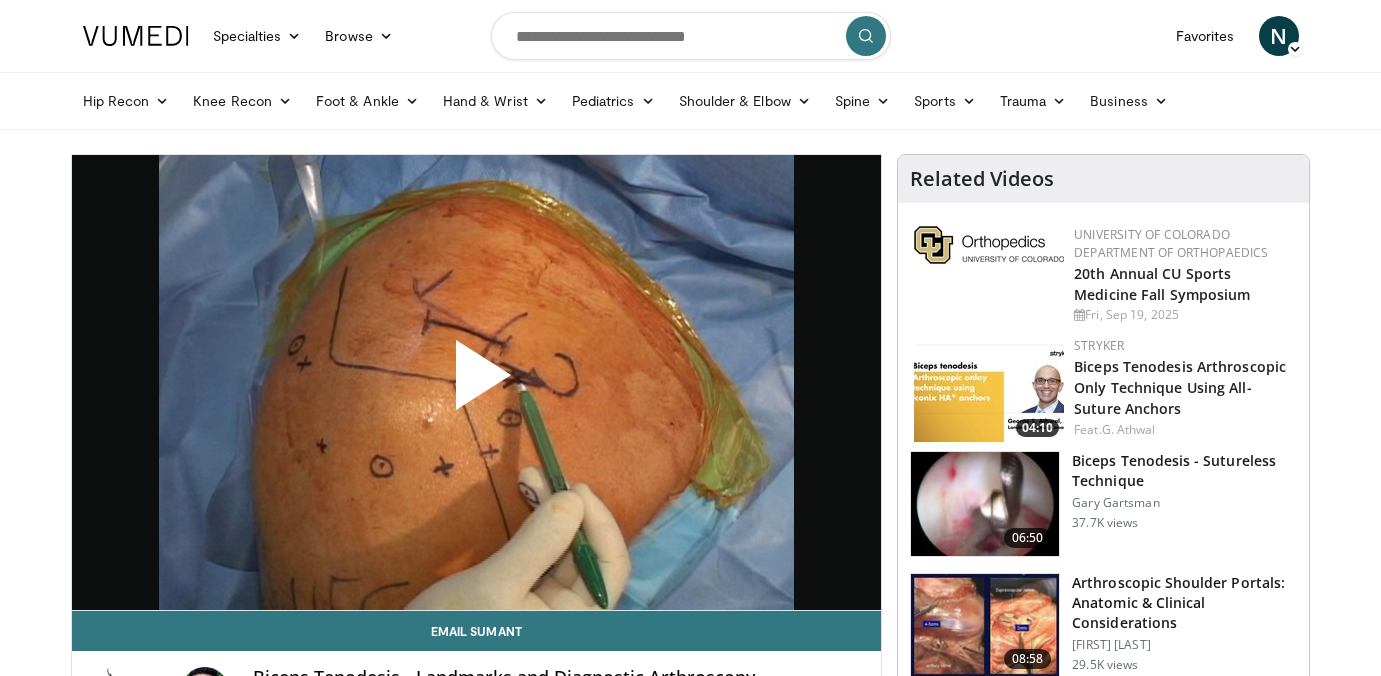 click at bounding box center (476, 383) 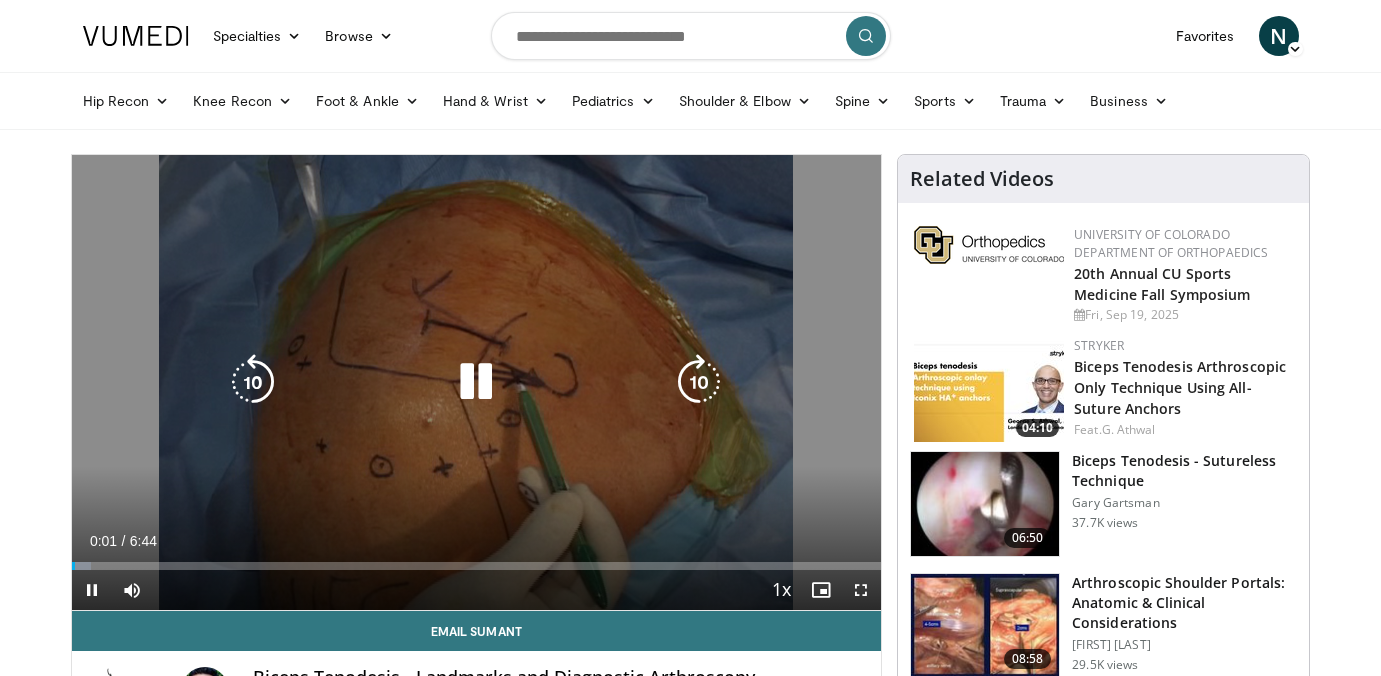 click at bounding box center [476, 382] 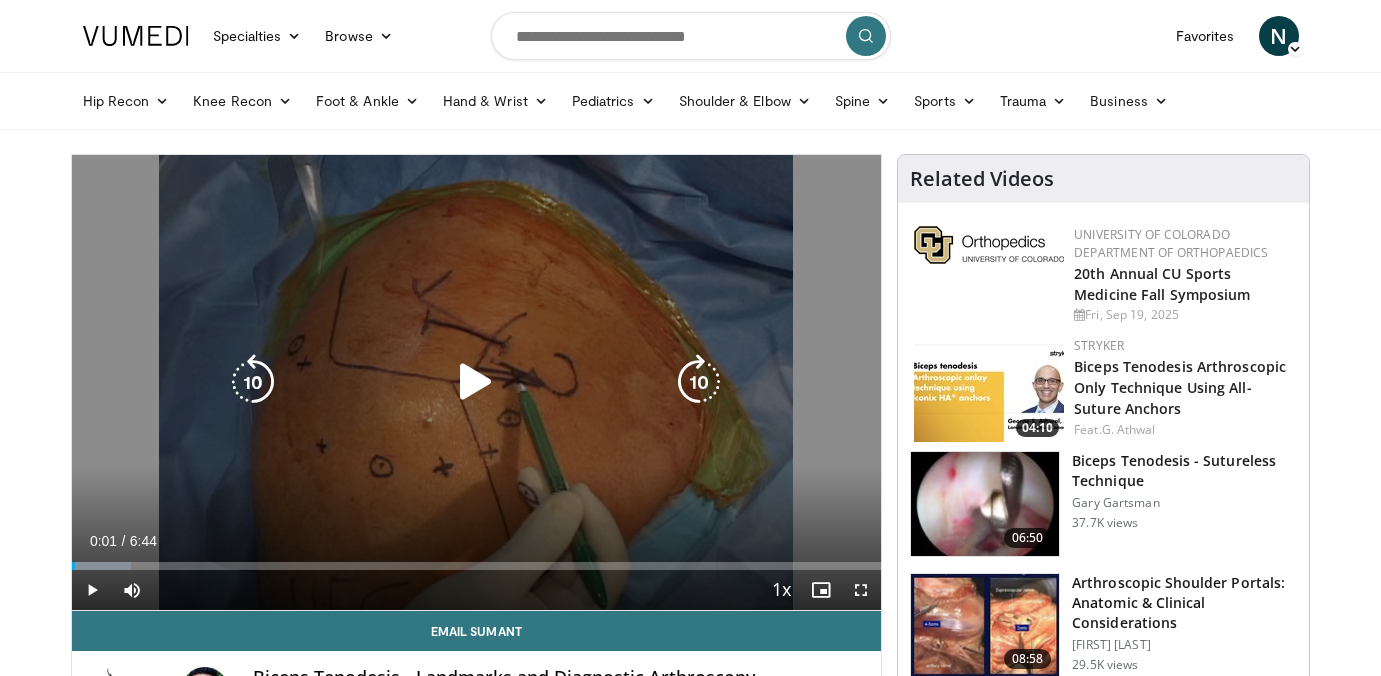 click on "10 seconds
Tap to unmute" at bounding box center (477, 382) 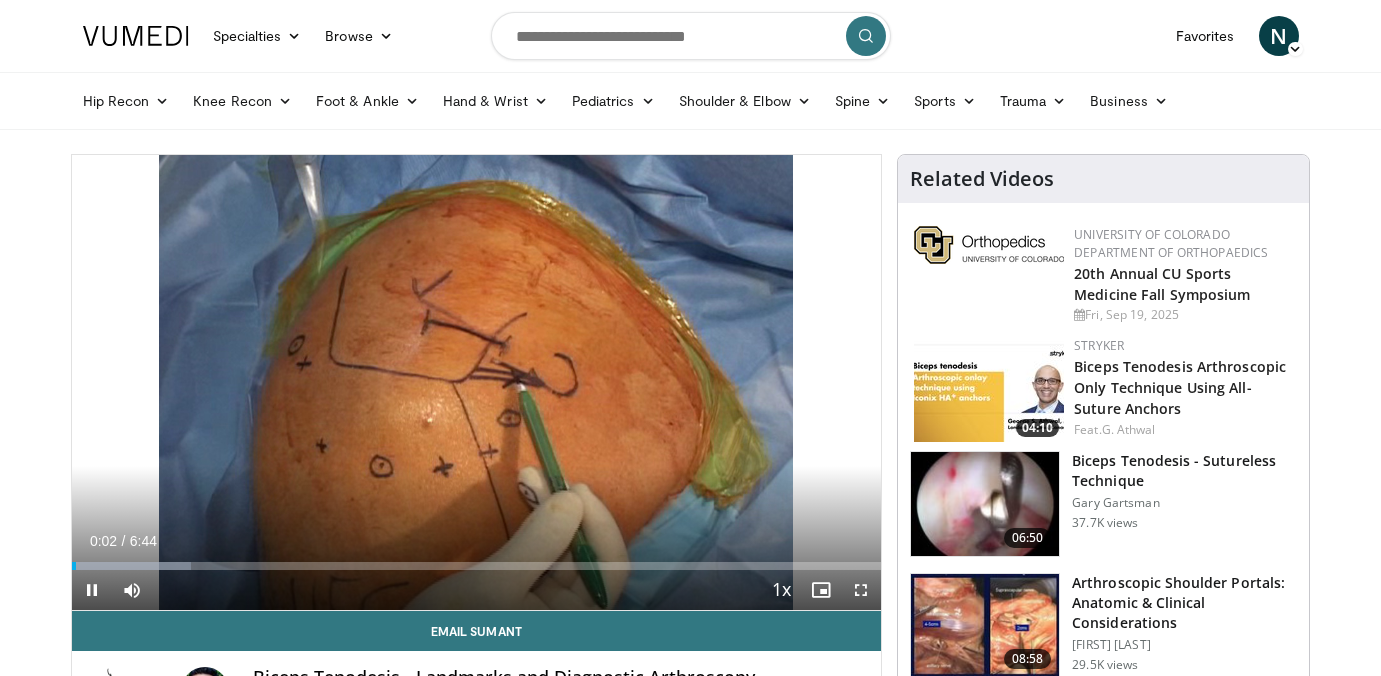 click at bounding box center [861, 590] 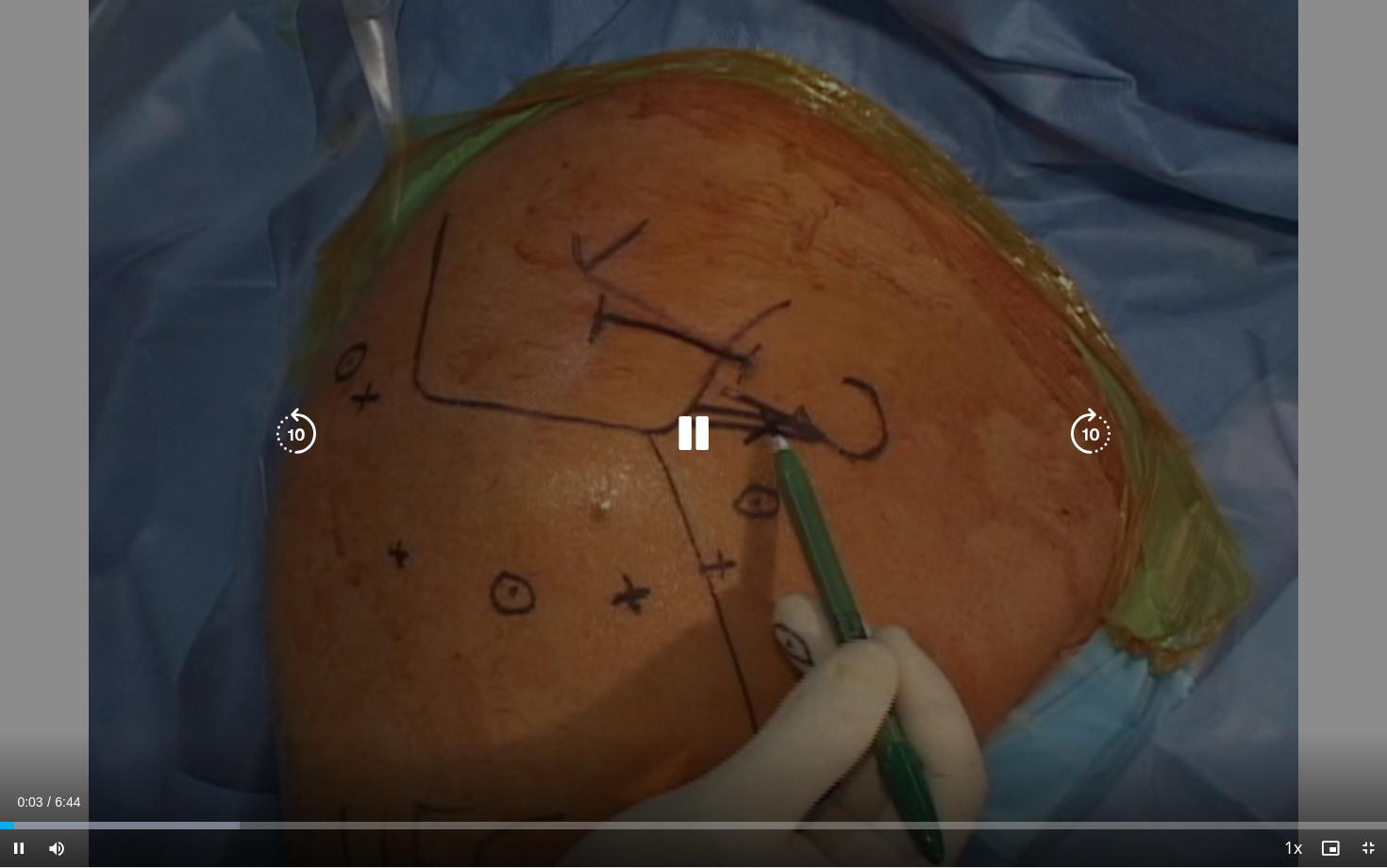 click at bounding box center (1091, 434) 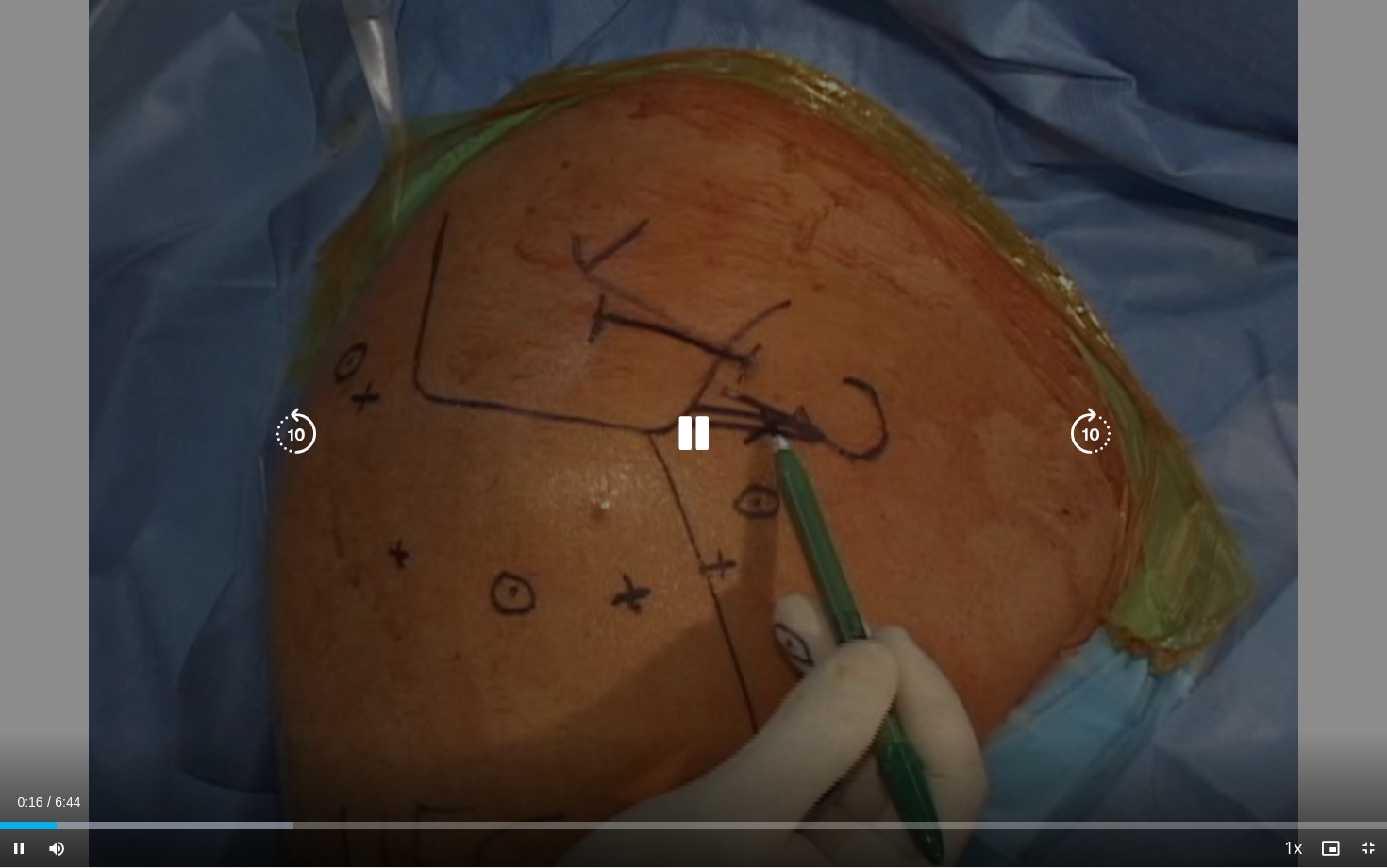 click at bounding box center [1091, 434] 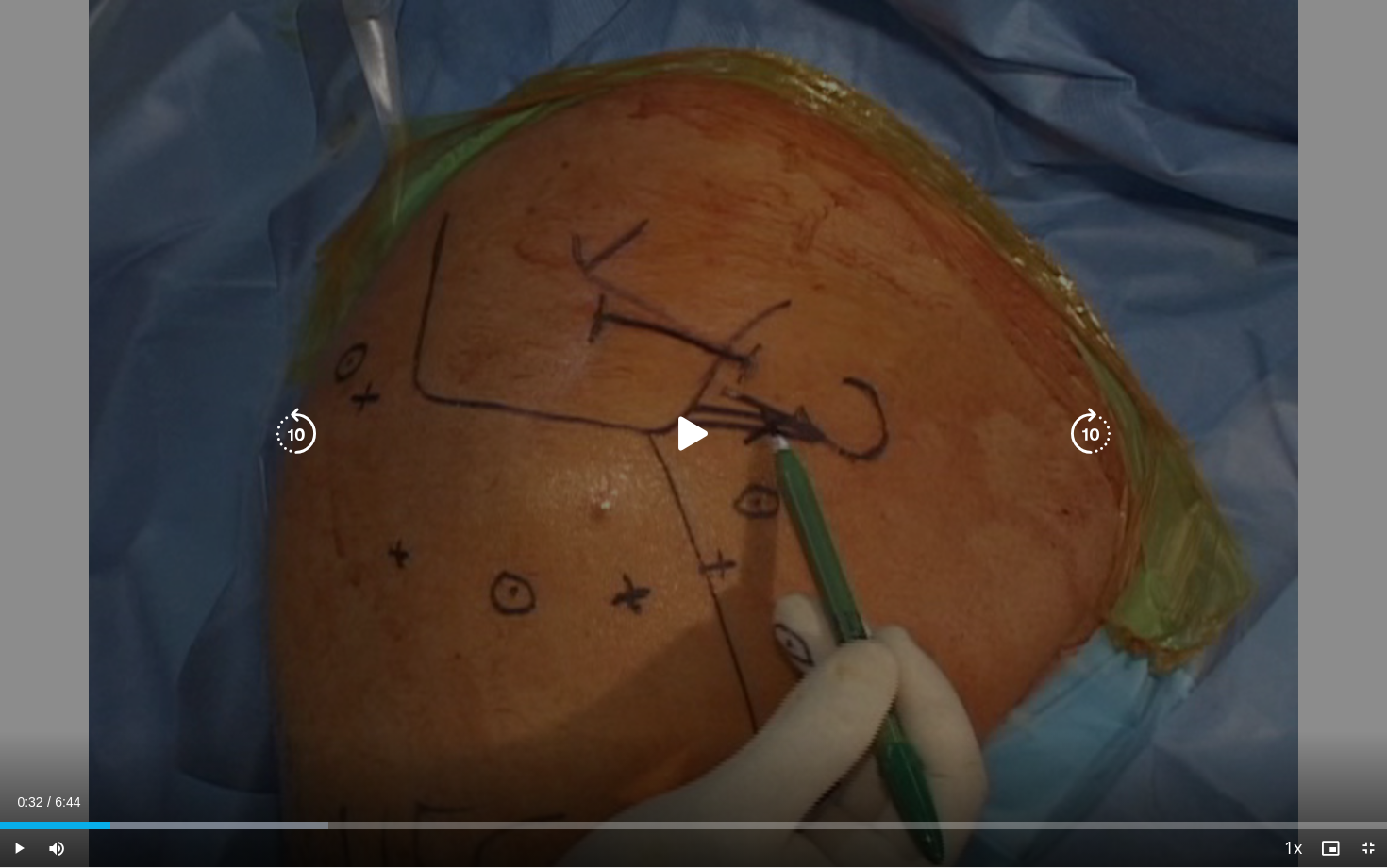 click at bounding box center [694, 434] 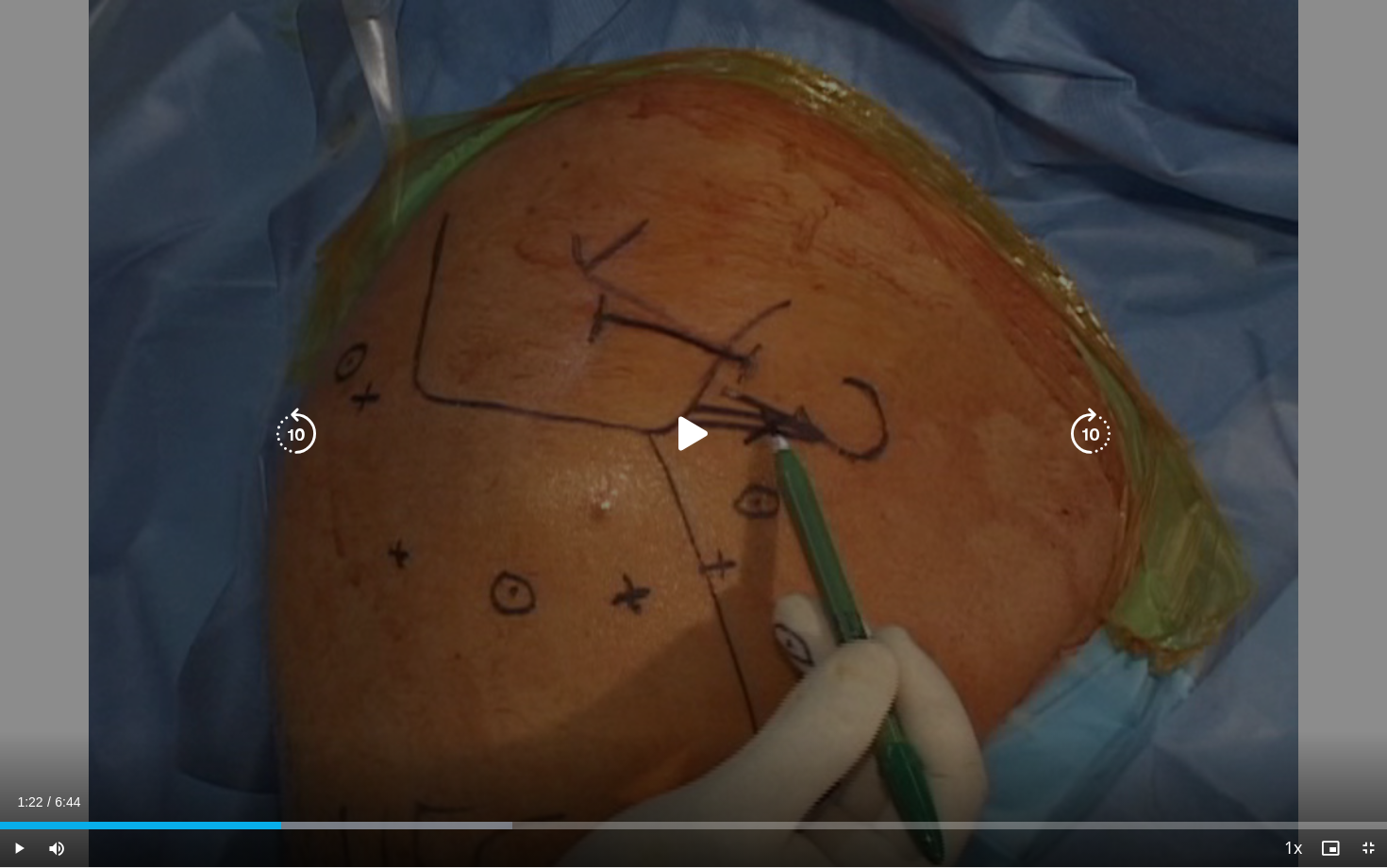 click at bounding box center (694, 434) 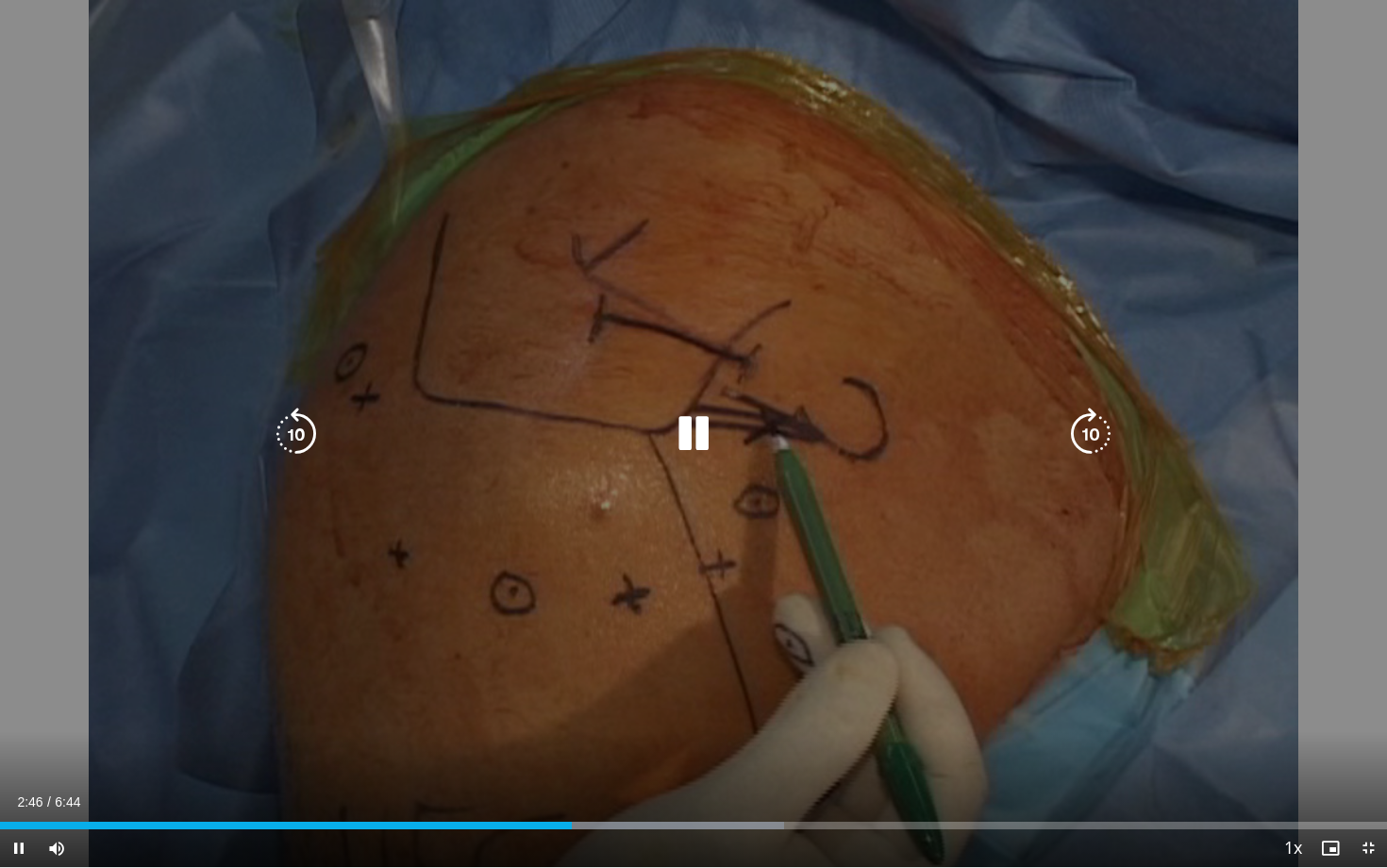 click at bounding box center (1091, 434) 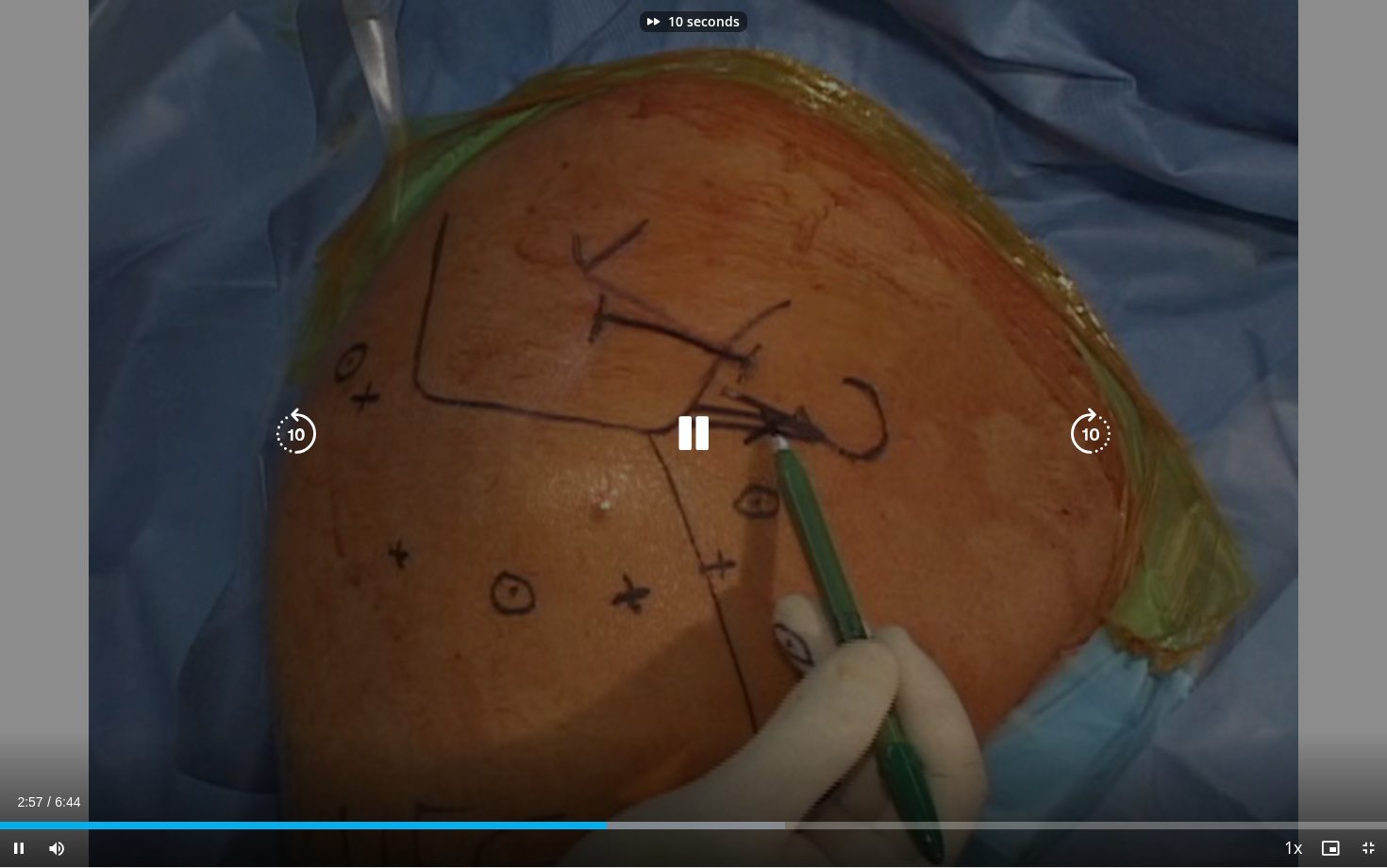 click at bounding box center (1091, 434) 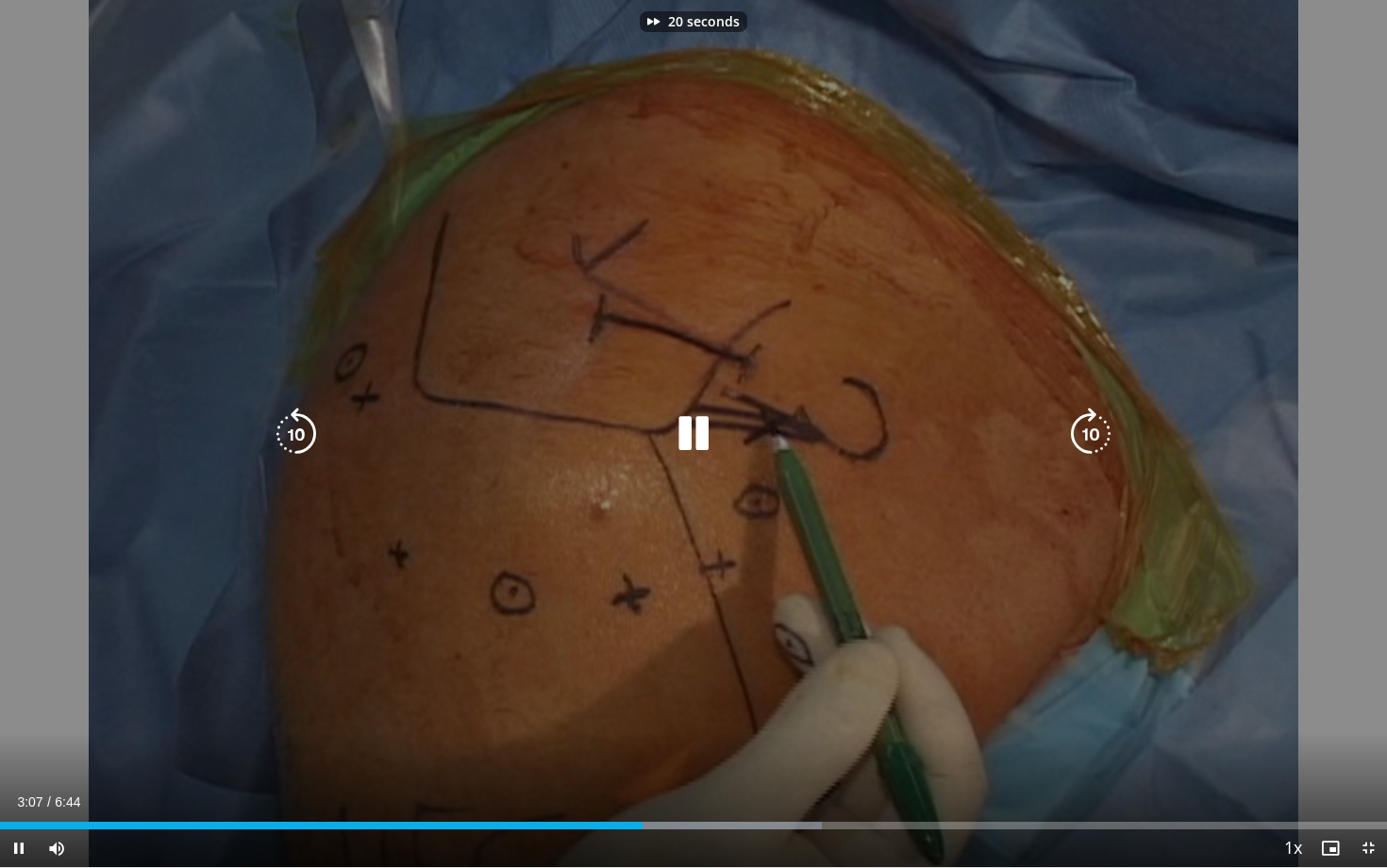 click at bounding box center (1091, 434) 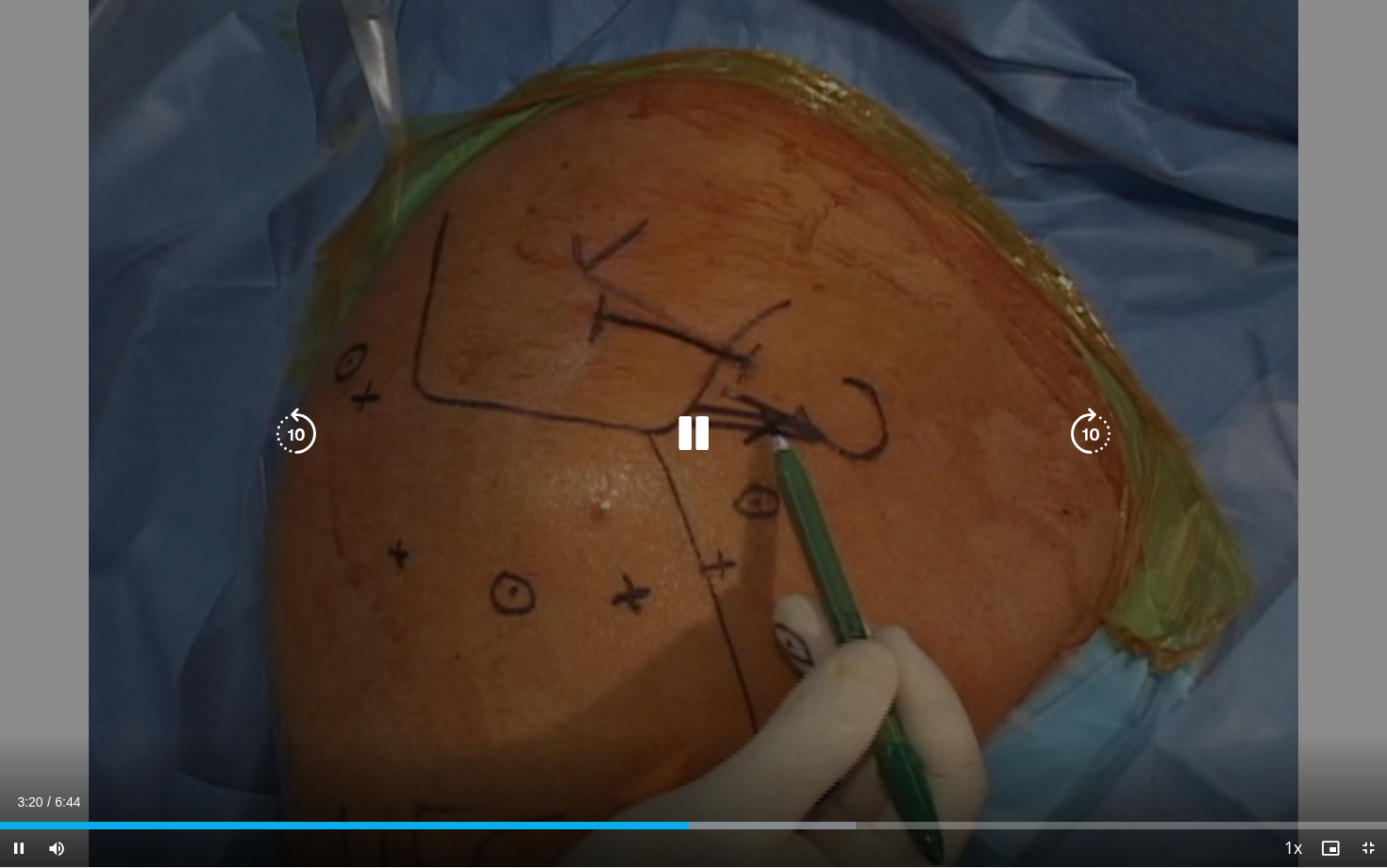 click at bounding box center (1091, 434) 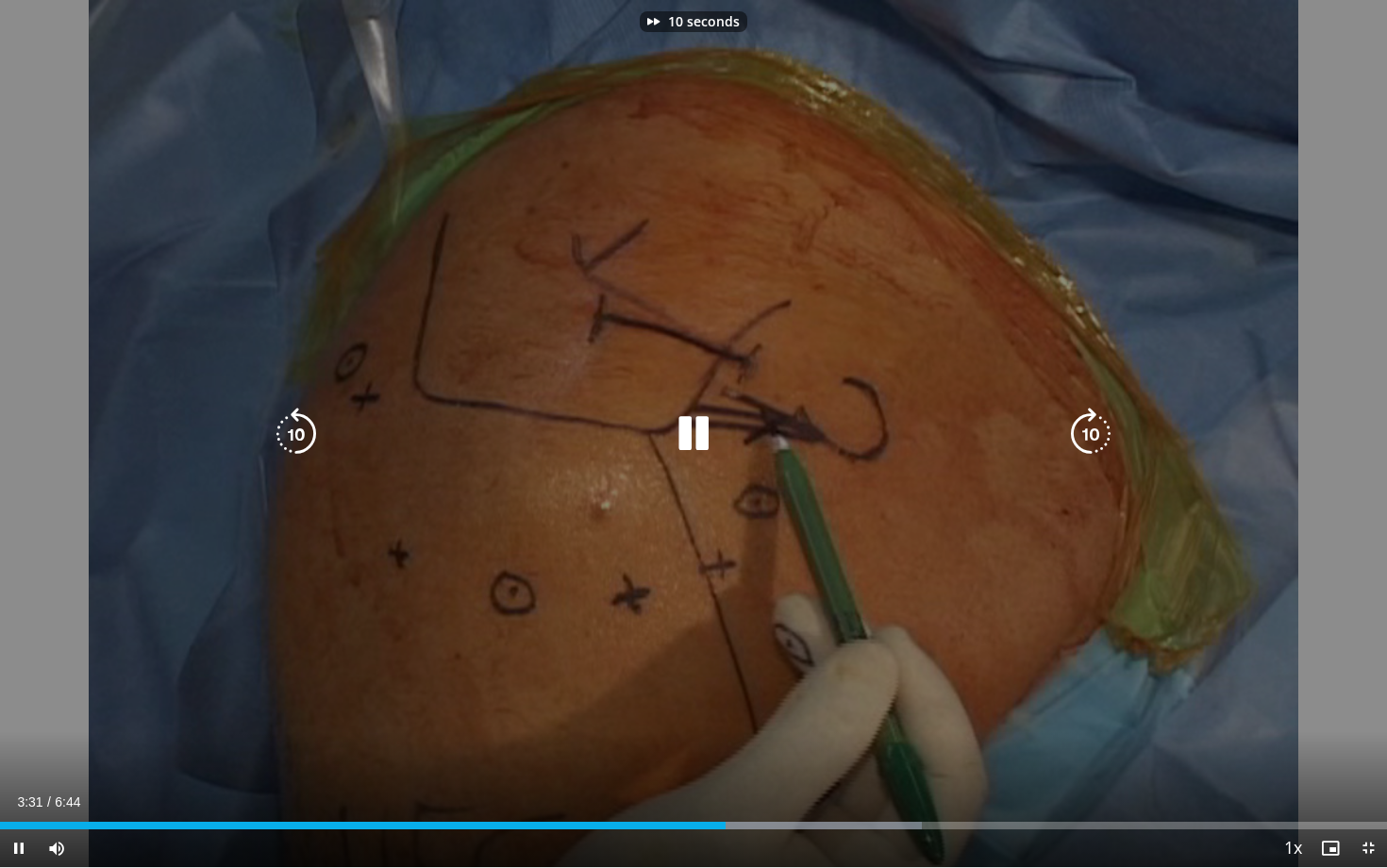 click at bounding box center (1091, 434) 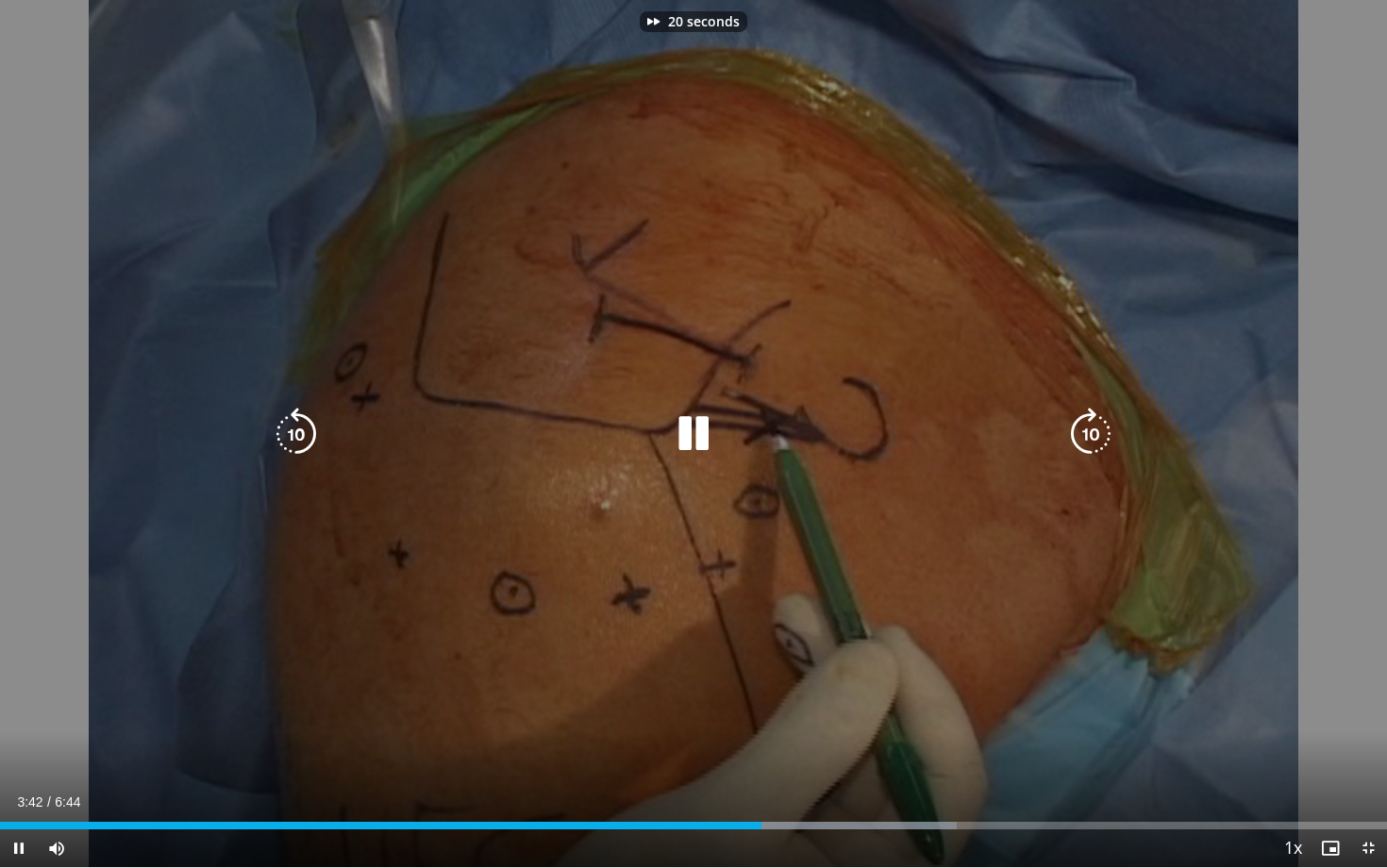 click at bounding box center [1091, 434] 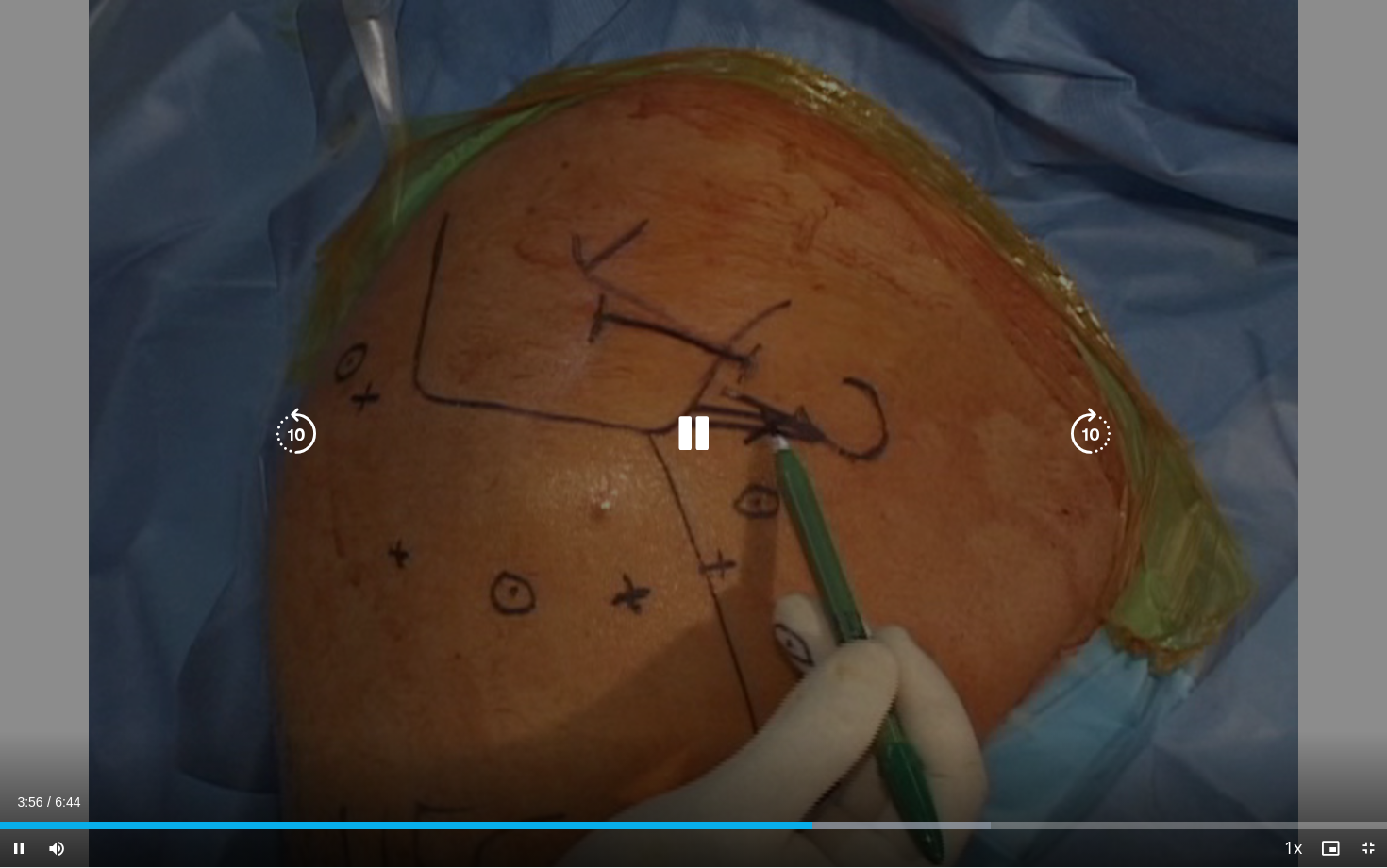 click at bounding box center [1091, 434] 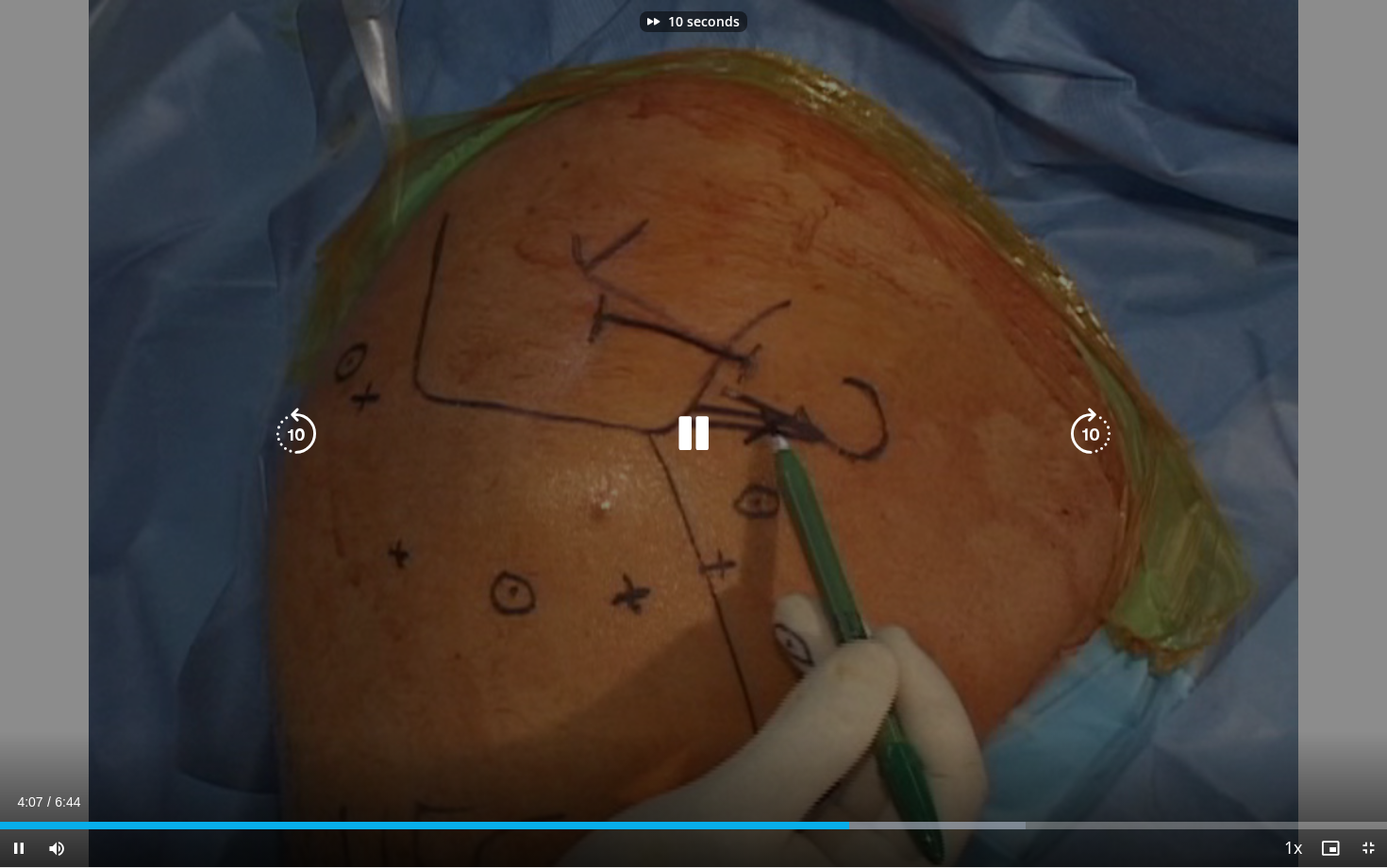 click at bounding box center (1091, 434) 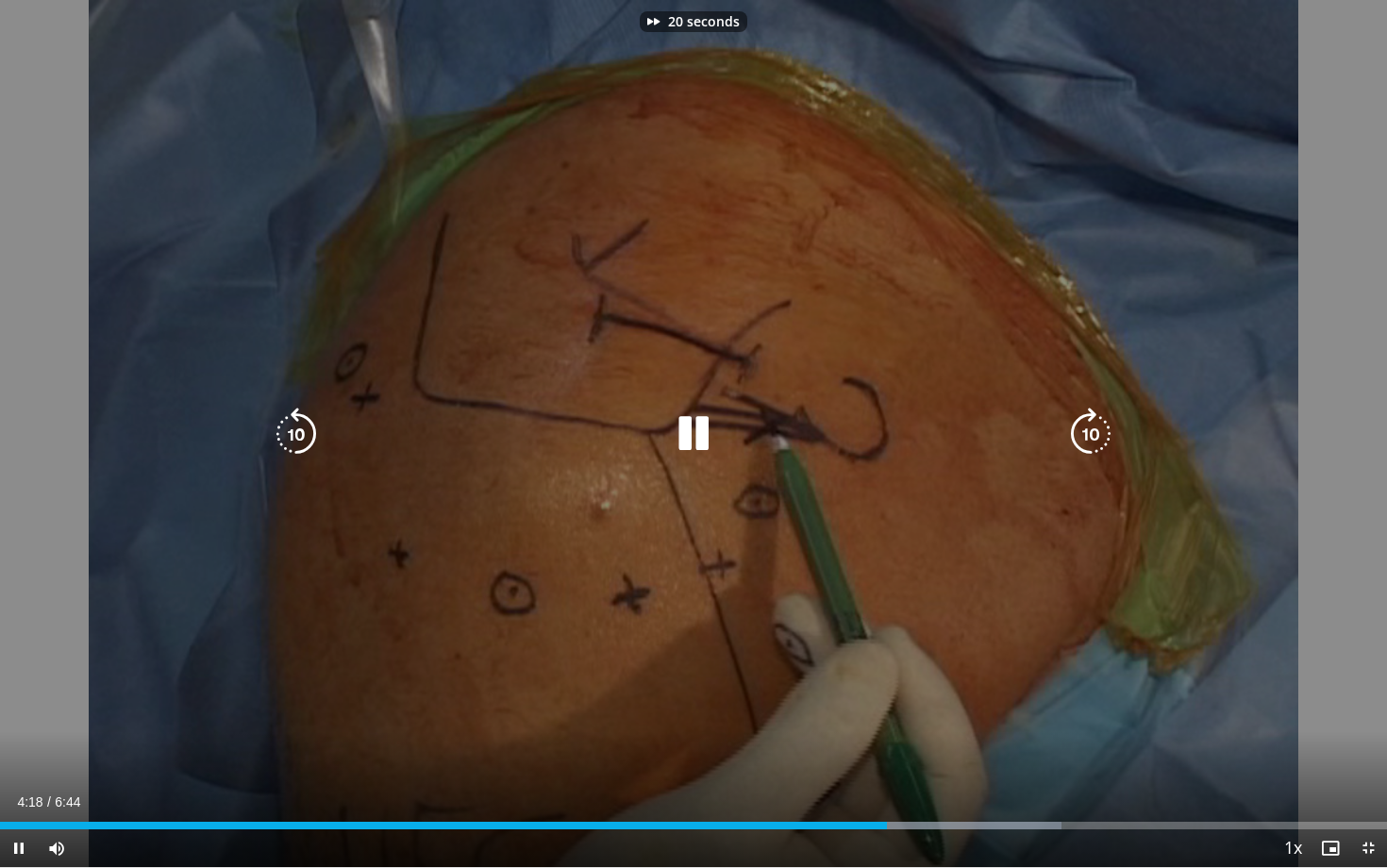 click at bounding box center [1091, 434] 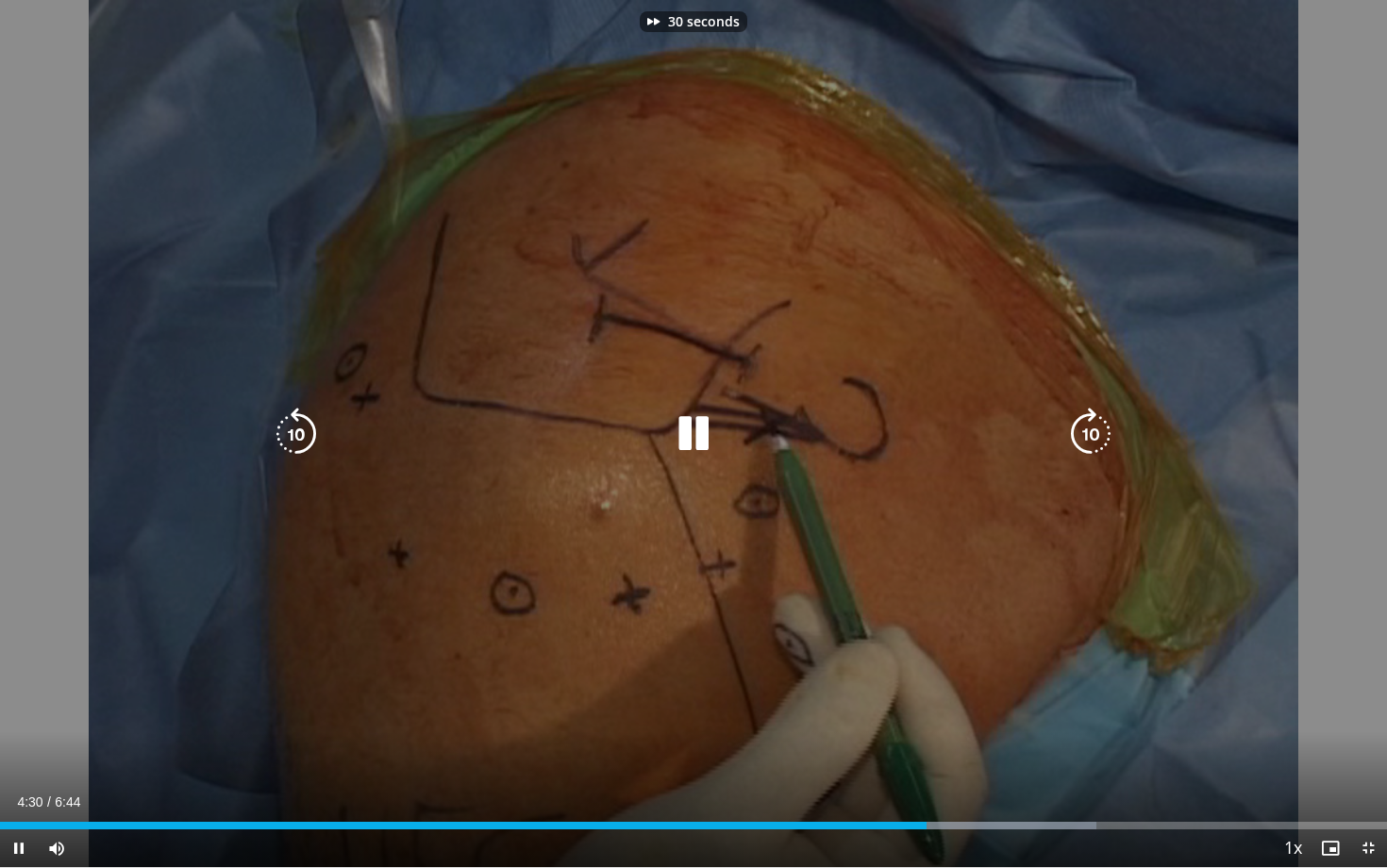 click at bounding box center (296, 434) 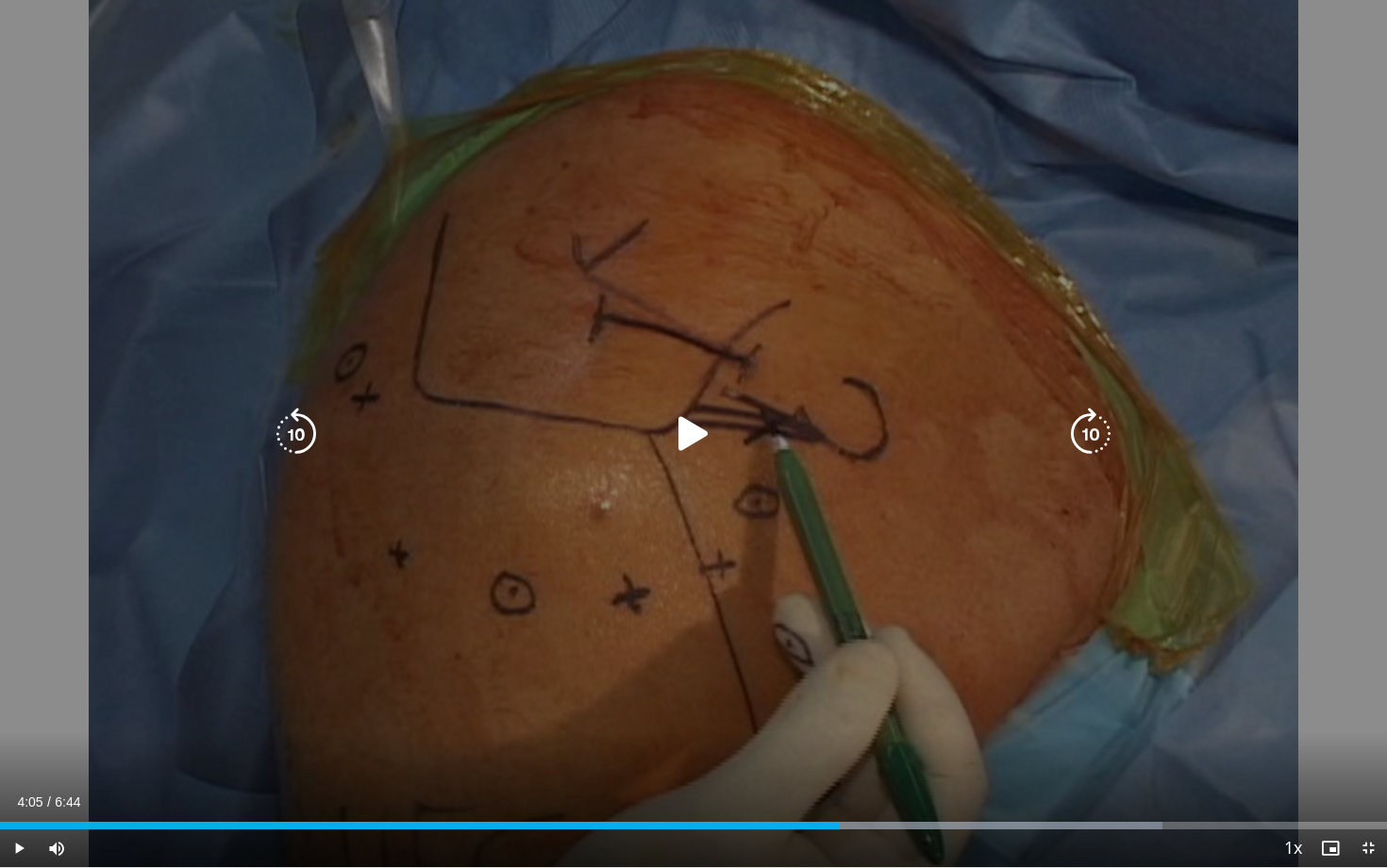 click at bounding box center (694, 434) 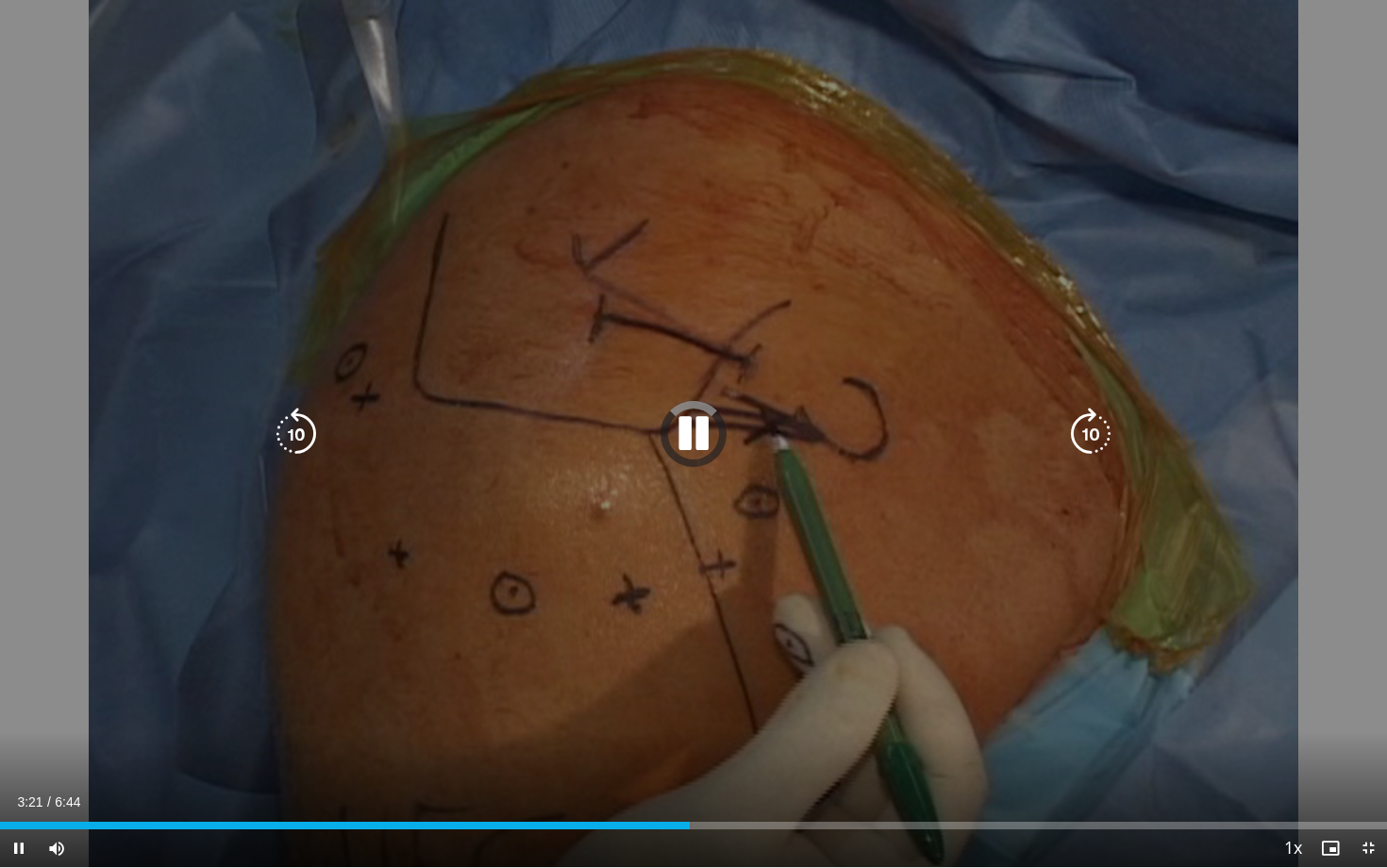 click at bounding box center (694, 434) 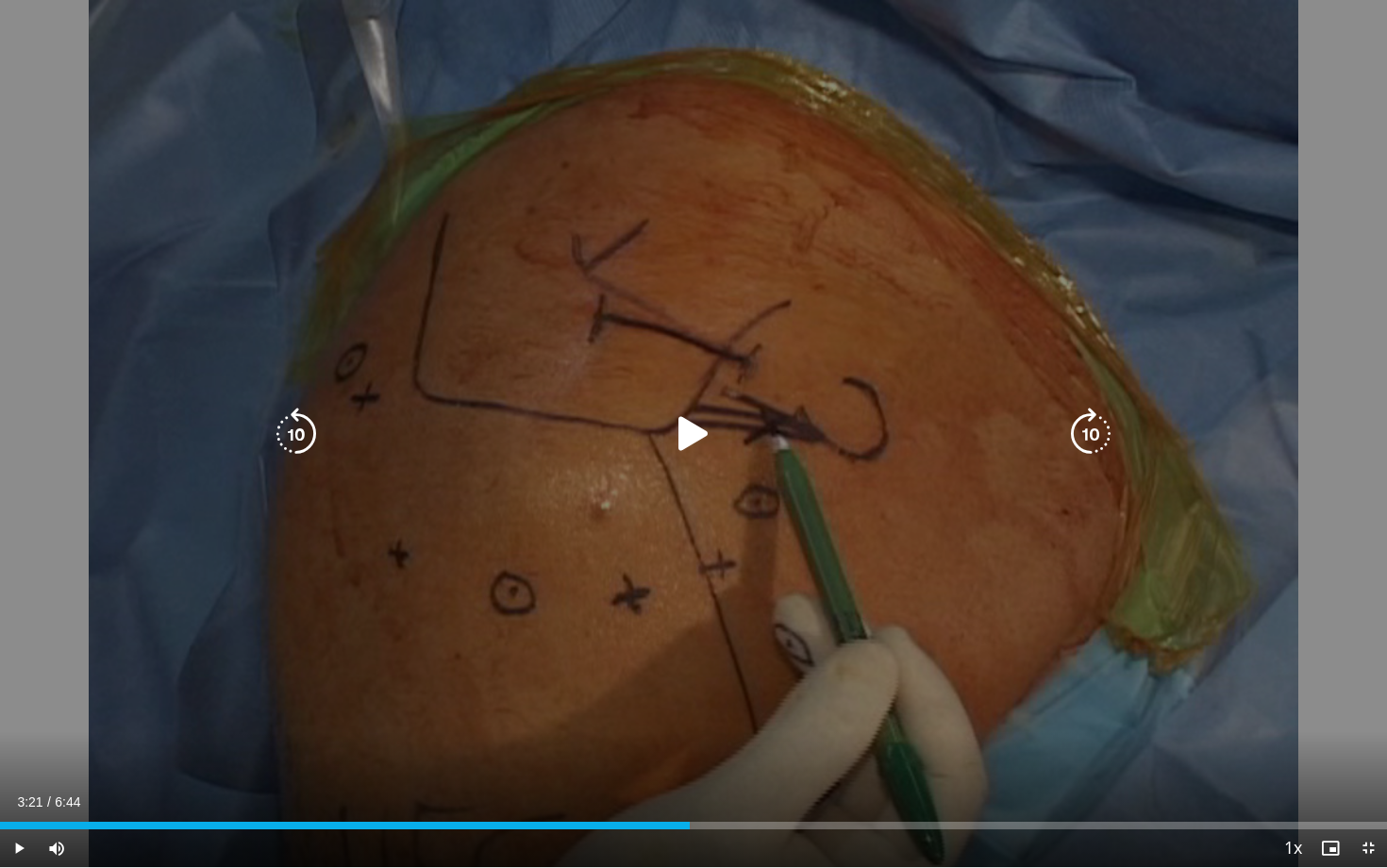 click at bounding box center [694, 434] 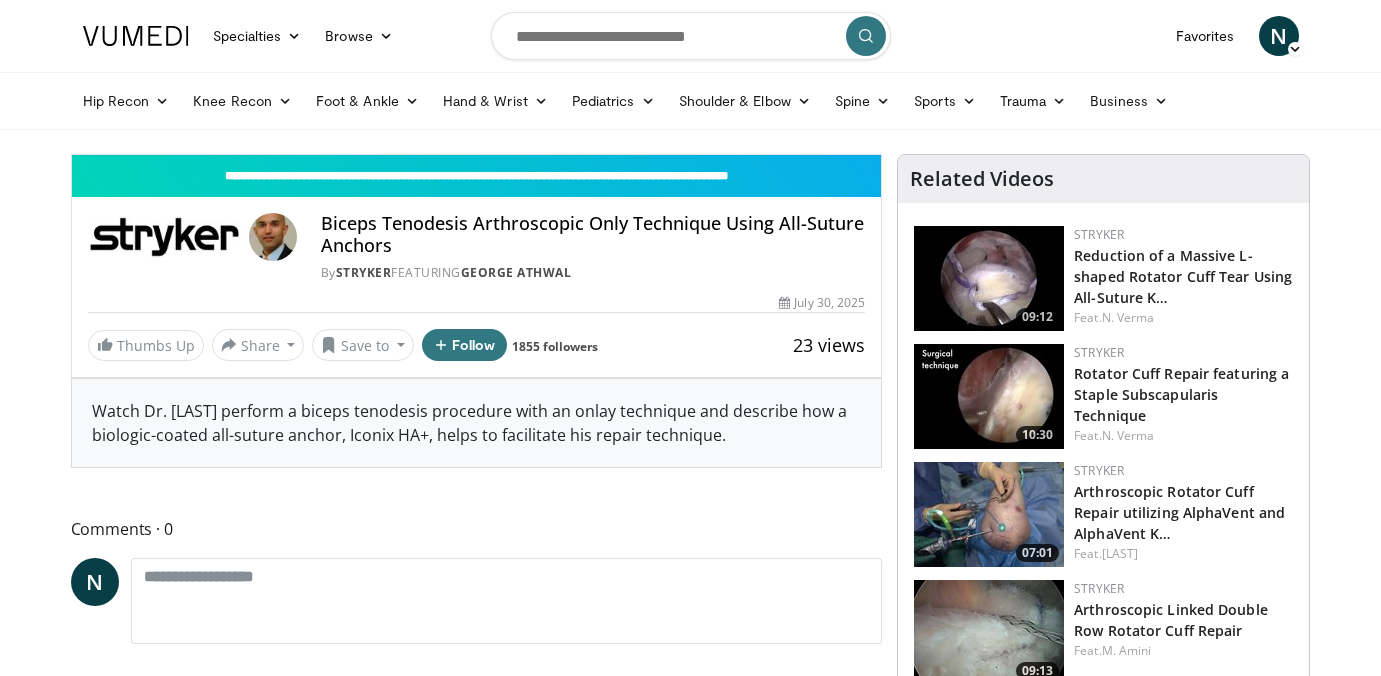 scroll, scrollTop: 0, scrollLeft: 0, axis: both 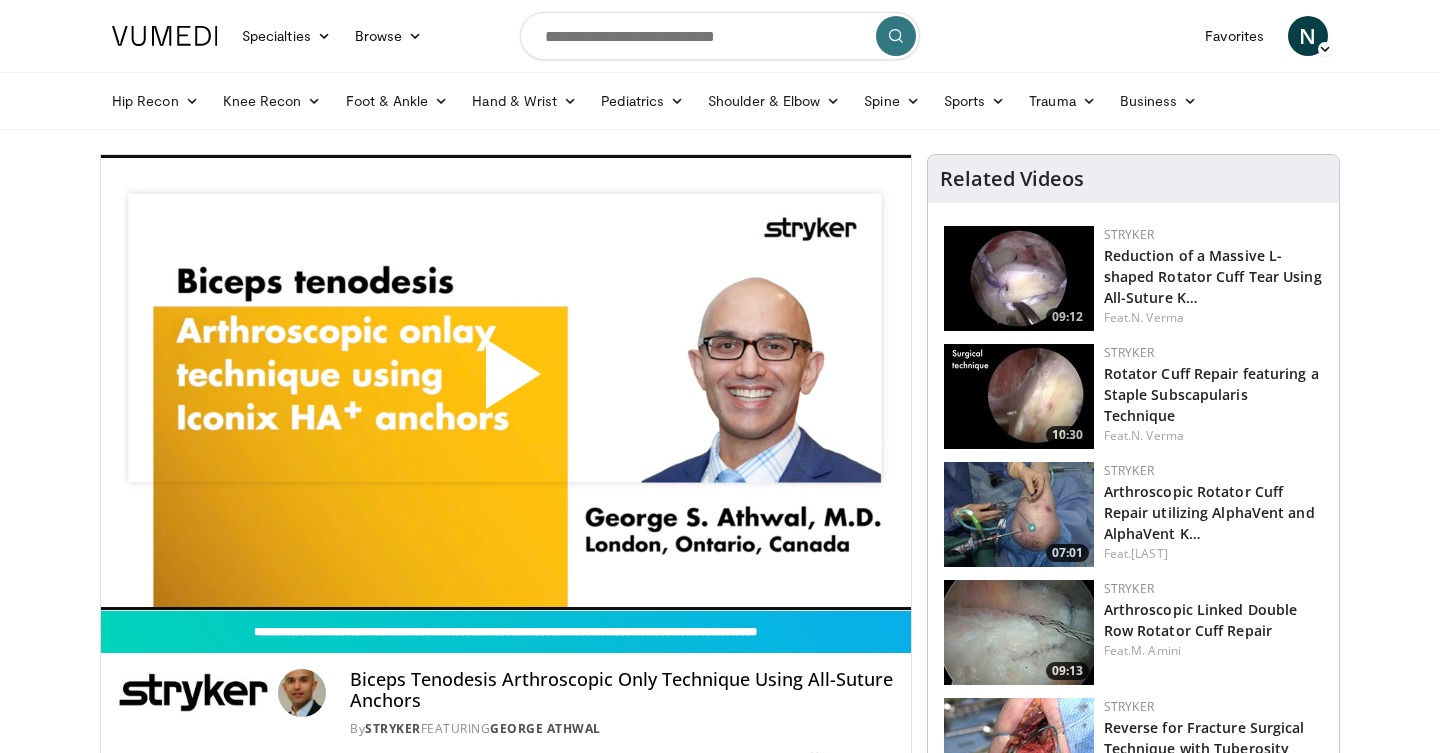 click at bounding box center [506, 382] 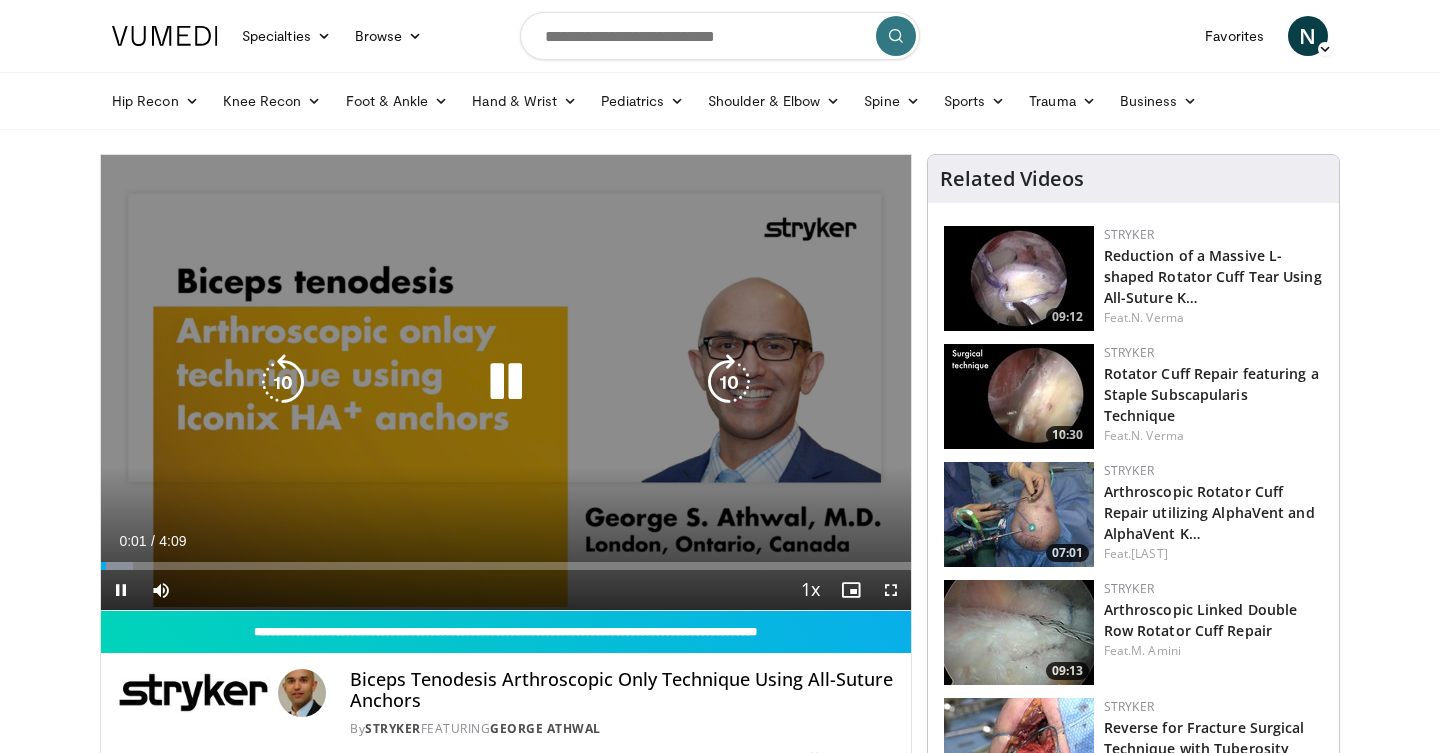 click at bounding box center [729, 382] 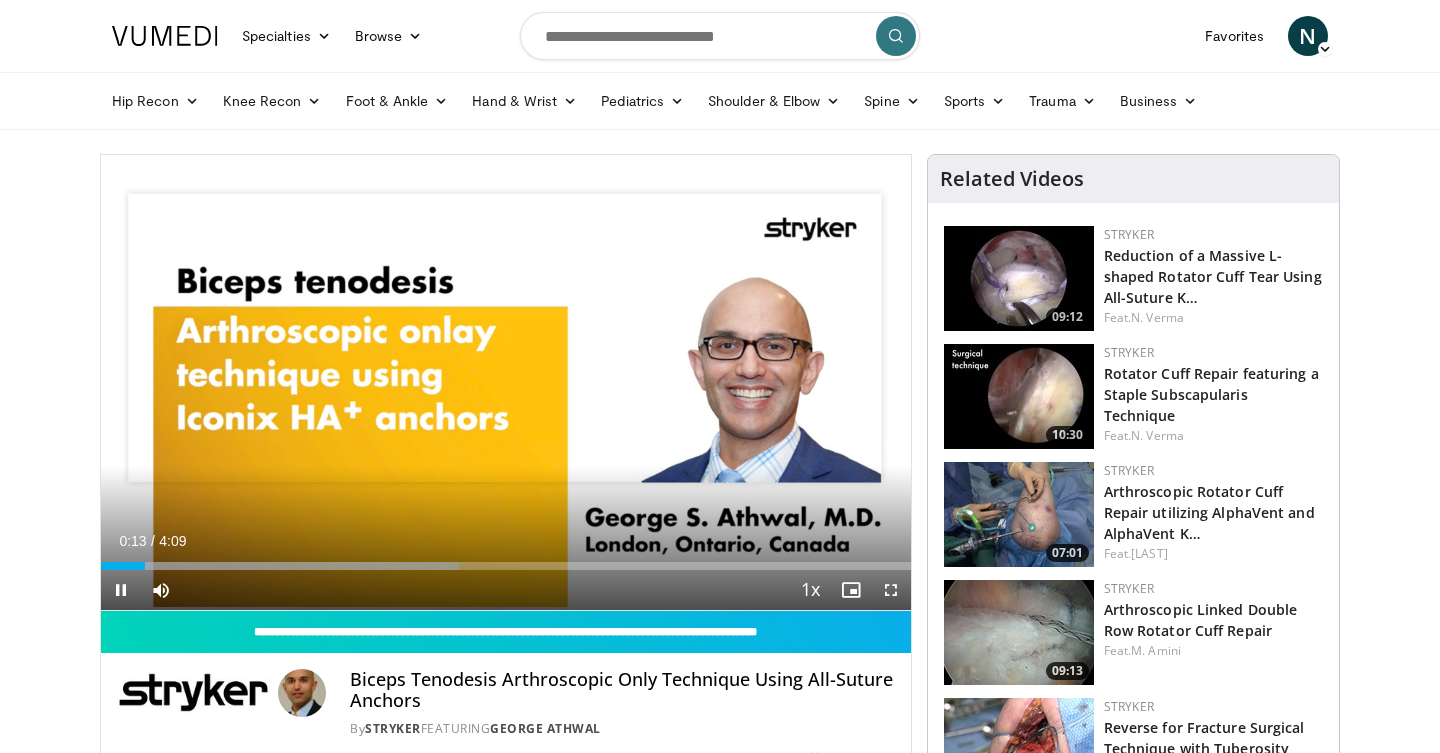 click at bounding box center [891, 590] 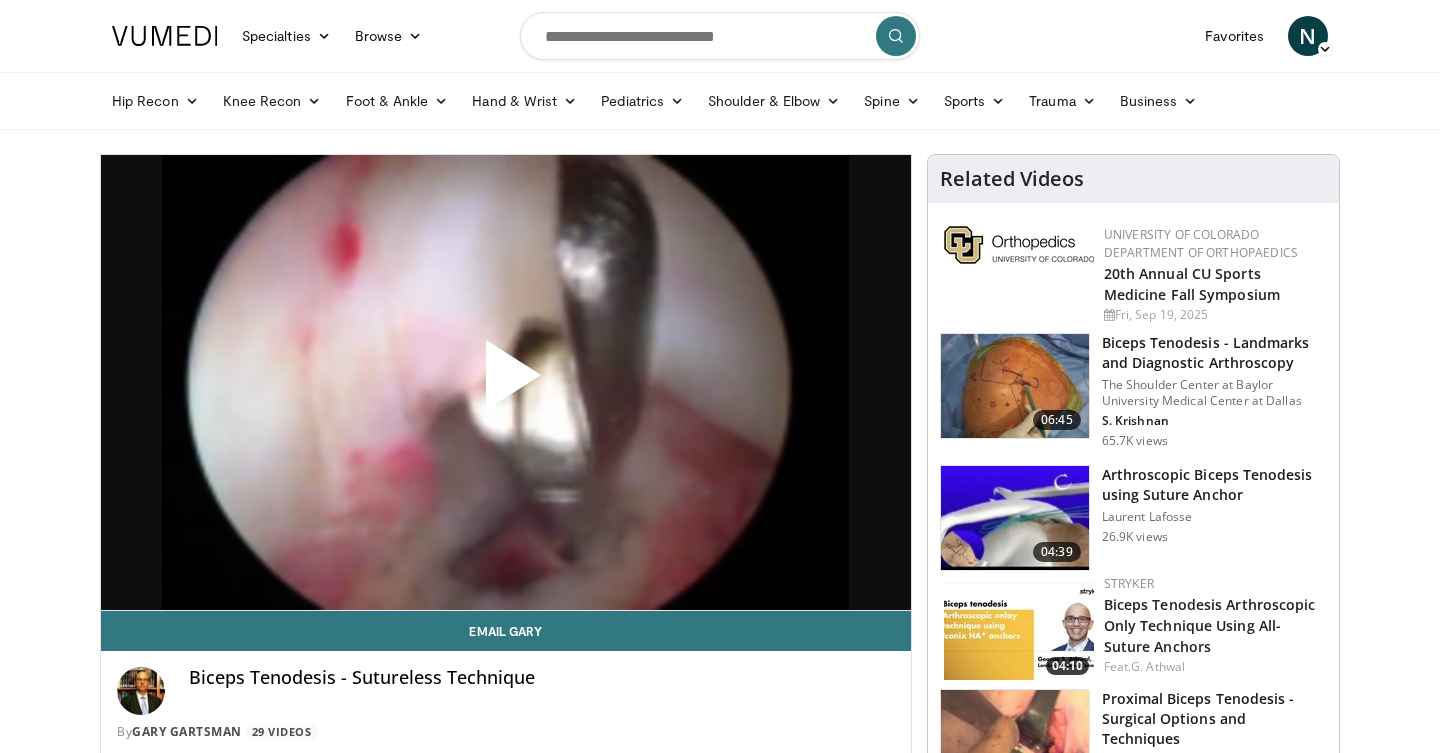 scroll, scrollTop: 0, scrollLeft: 0, axis: both 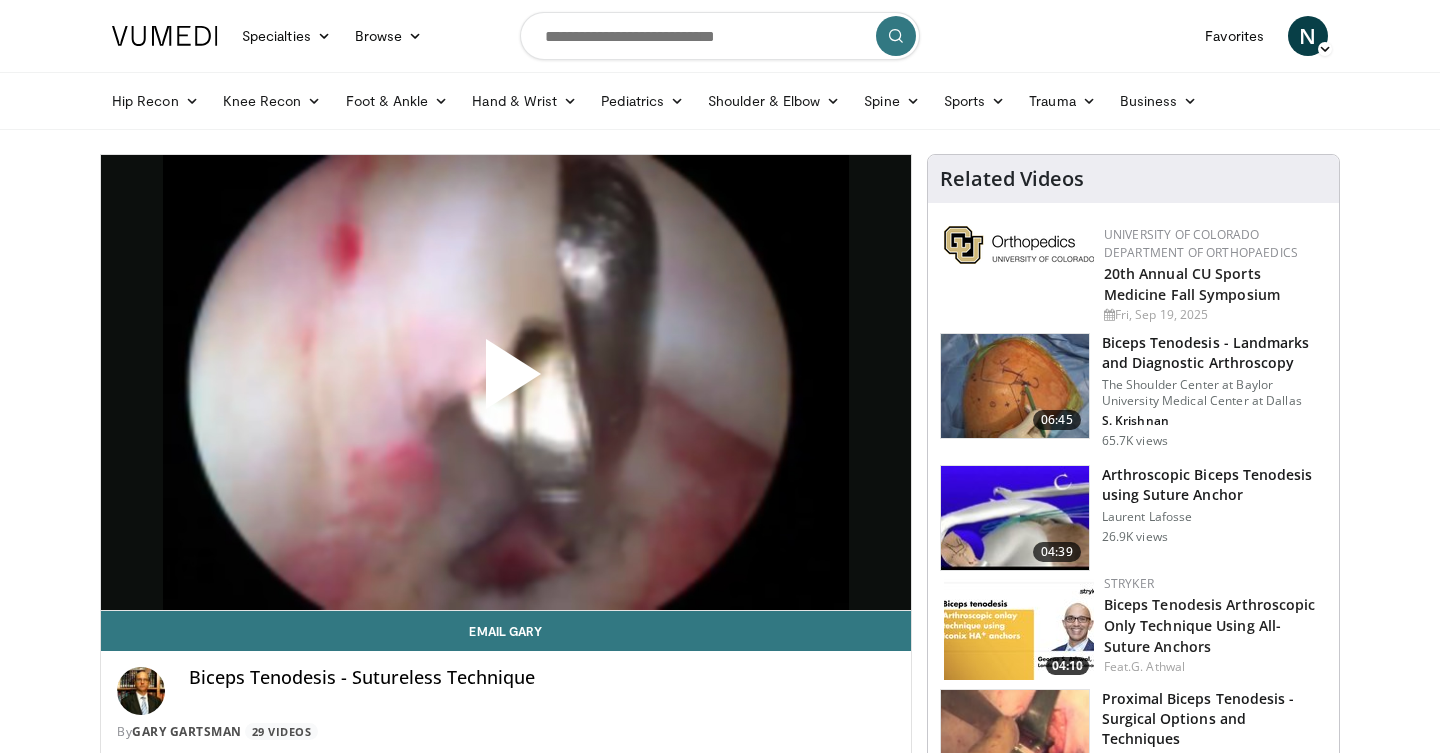 click at bounding box center [506, 382] 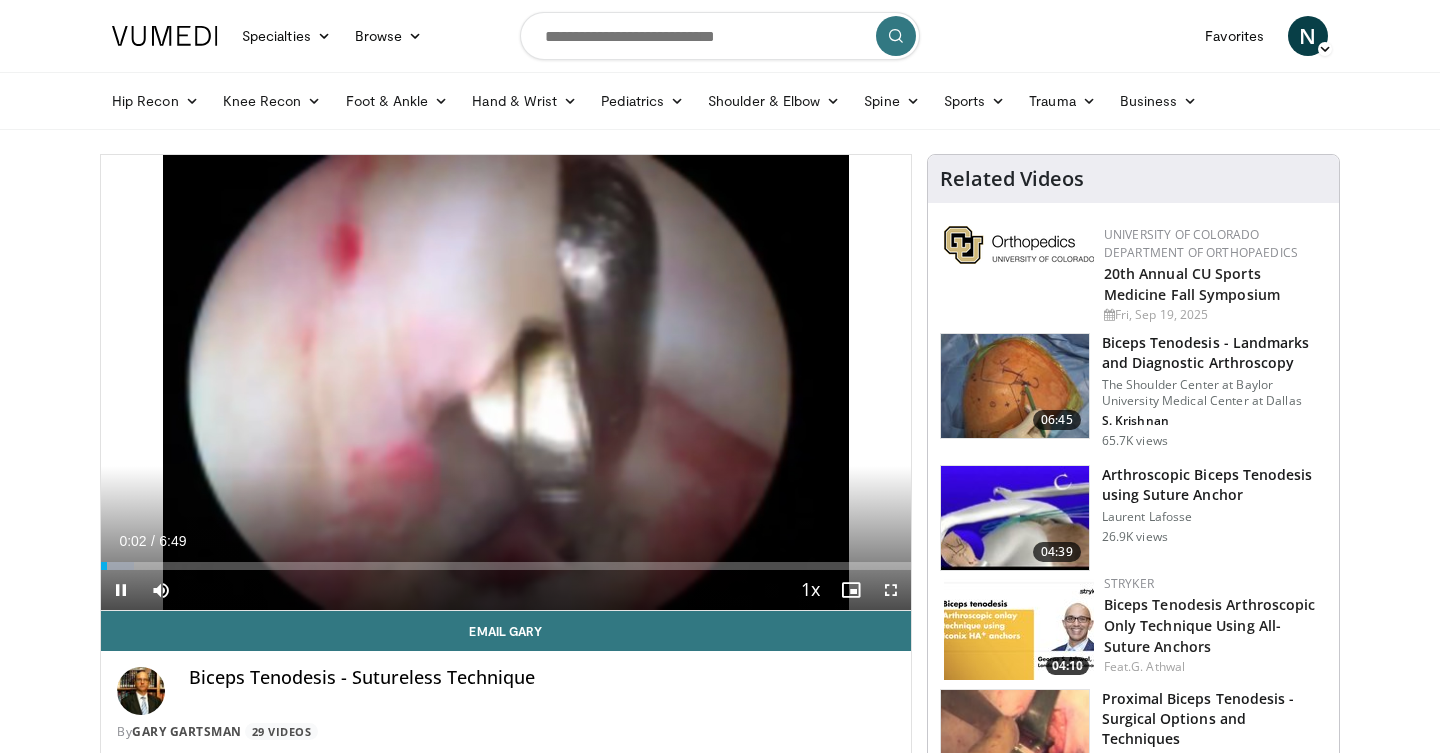 click at bounding box center [891, 590] 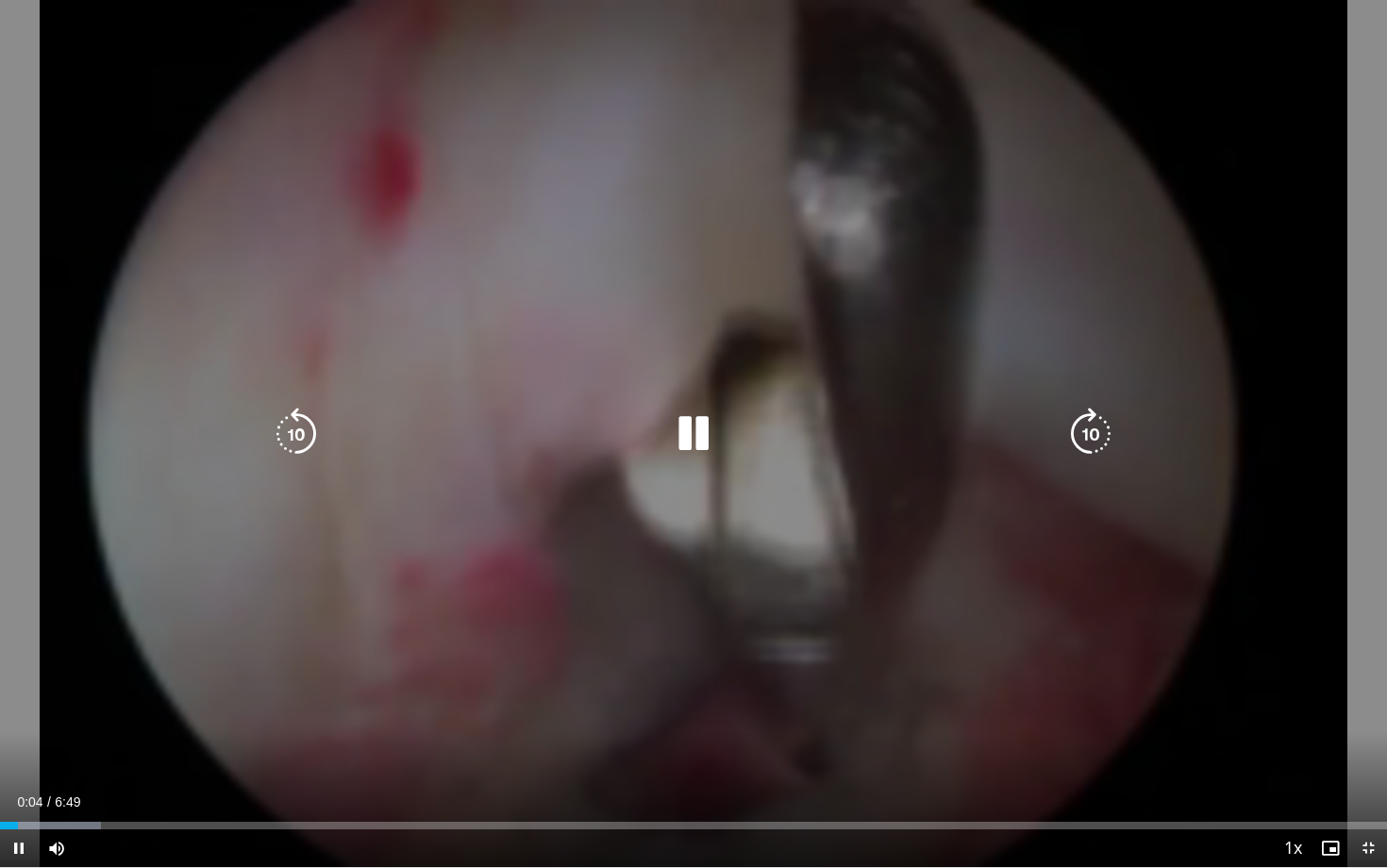 click at bounding box center (1091, 434) 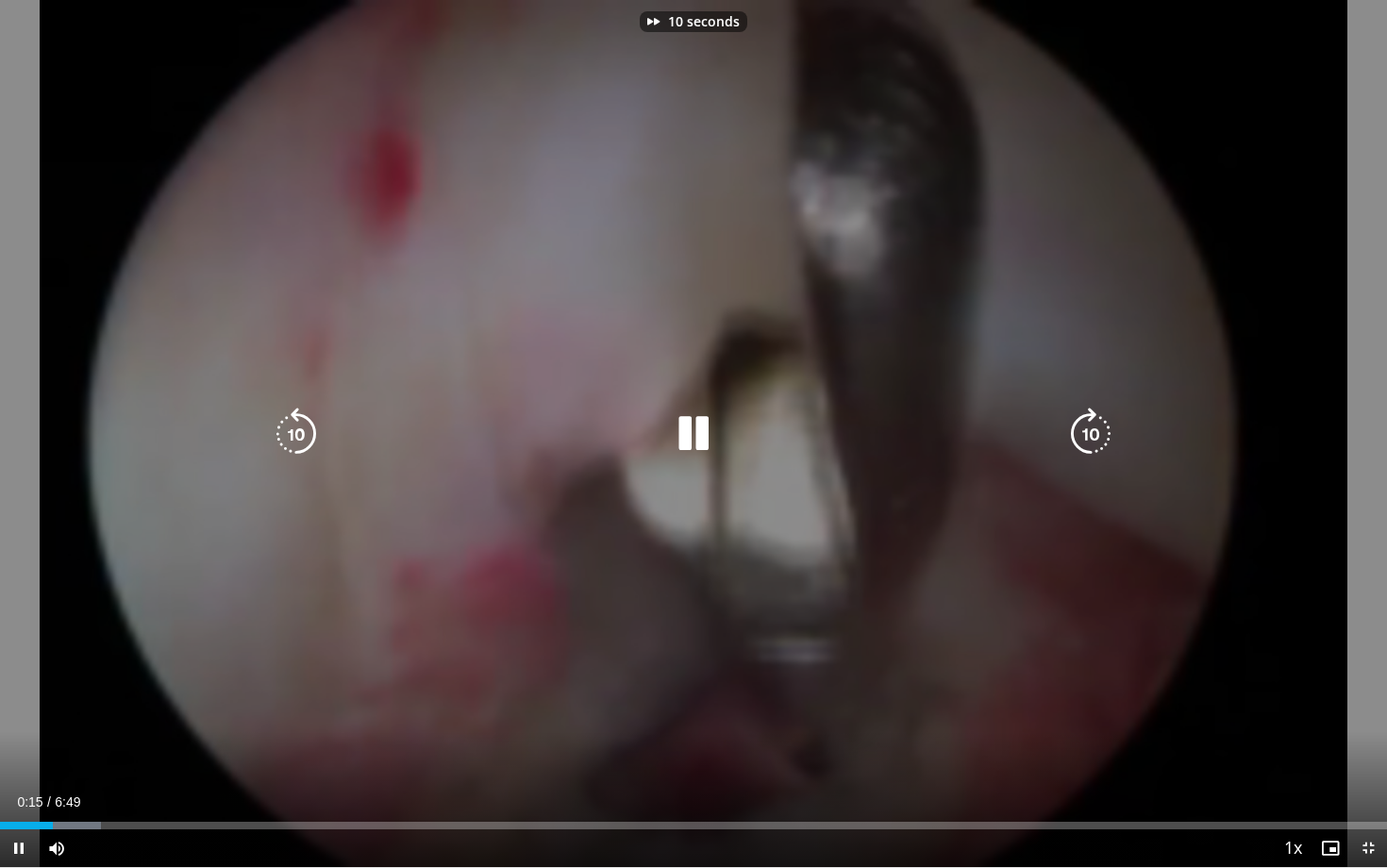 click at bounding box center (1091, 434) 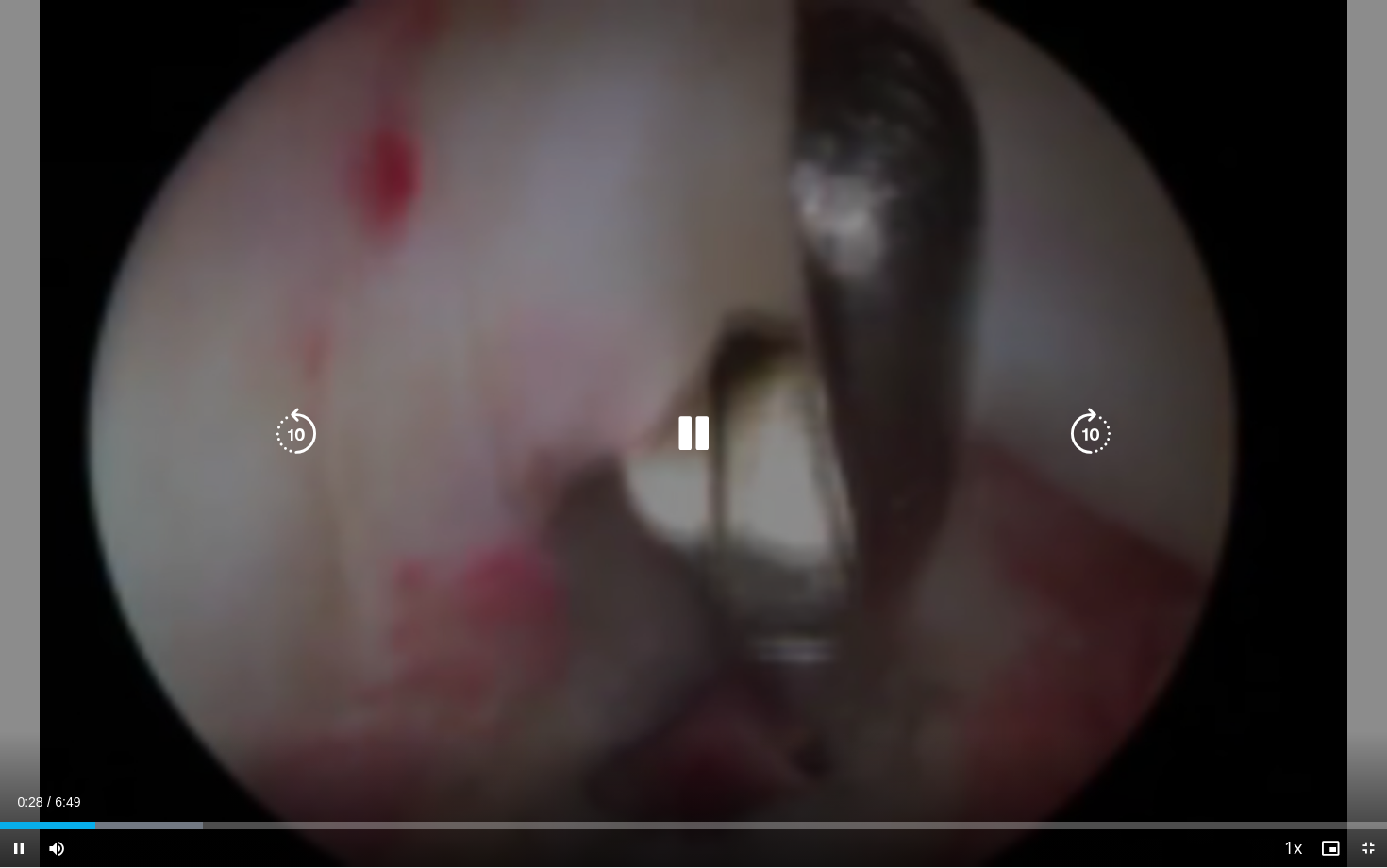 click on "20 seconds
Tap to unmute" at bounding box center (694, 433) 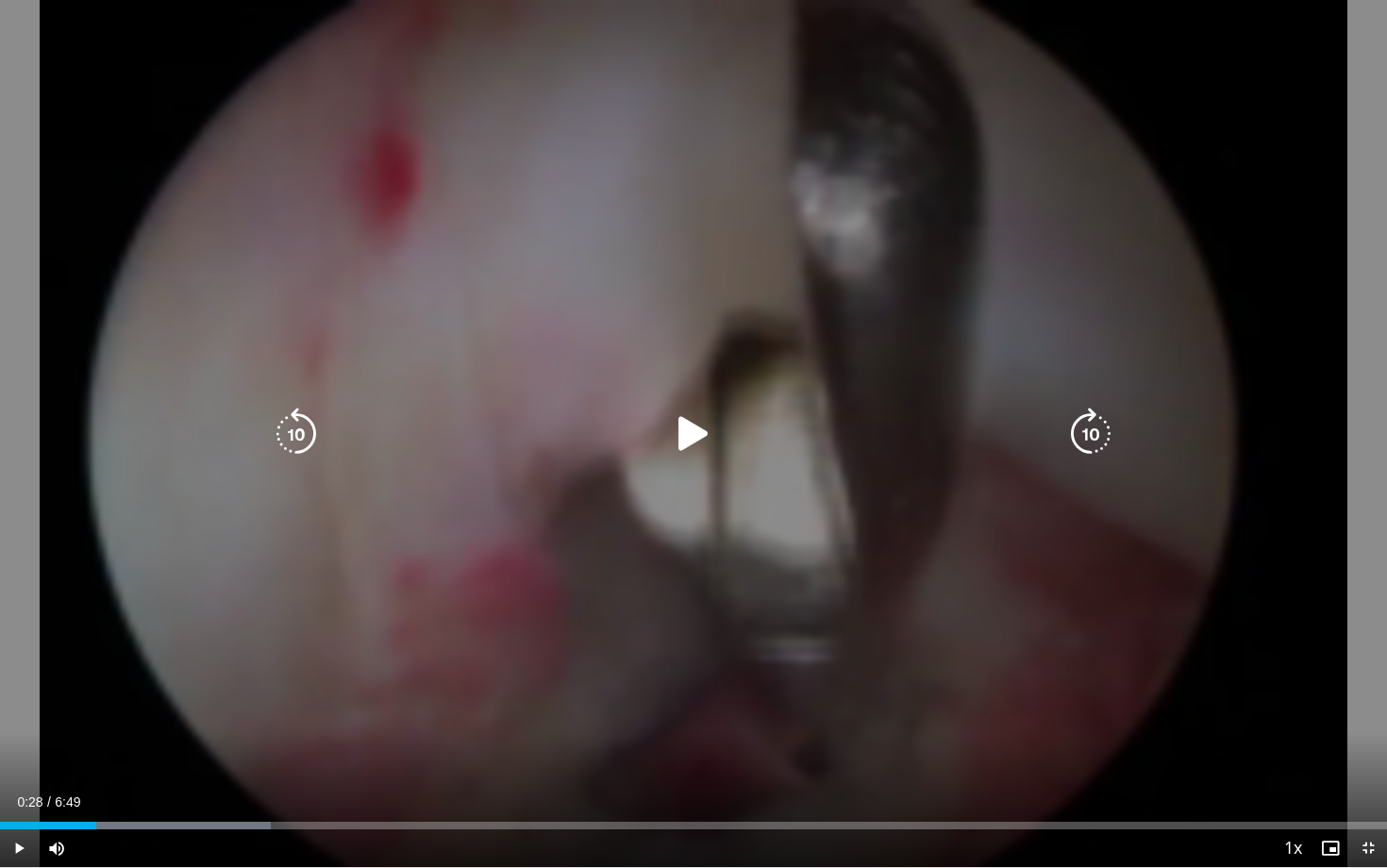 click at bounding box center [694, 434] 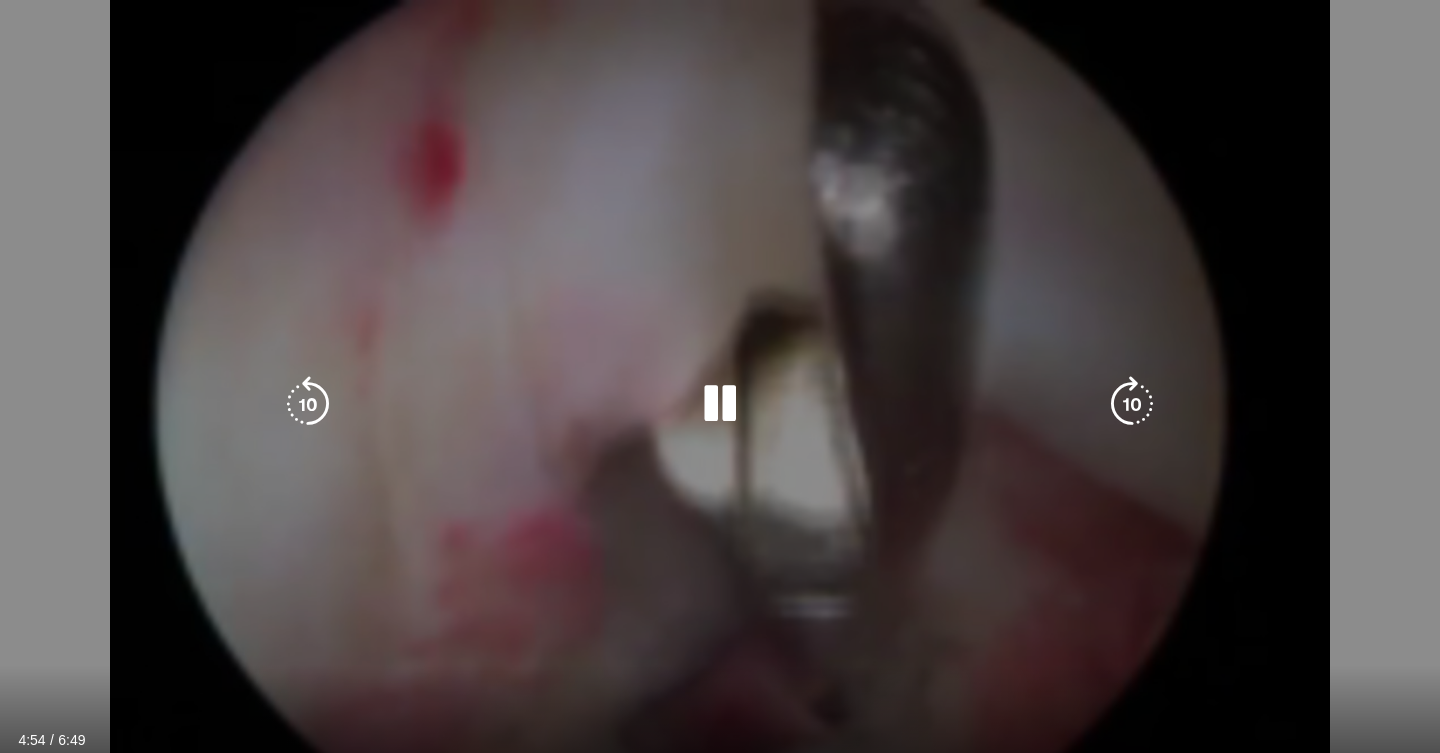 scroll, scrollTop: 96, scrollLeft: 0, axis: vertical 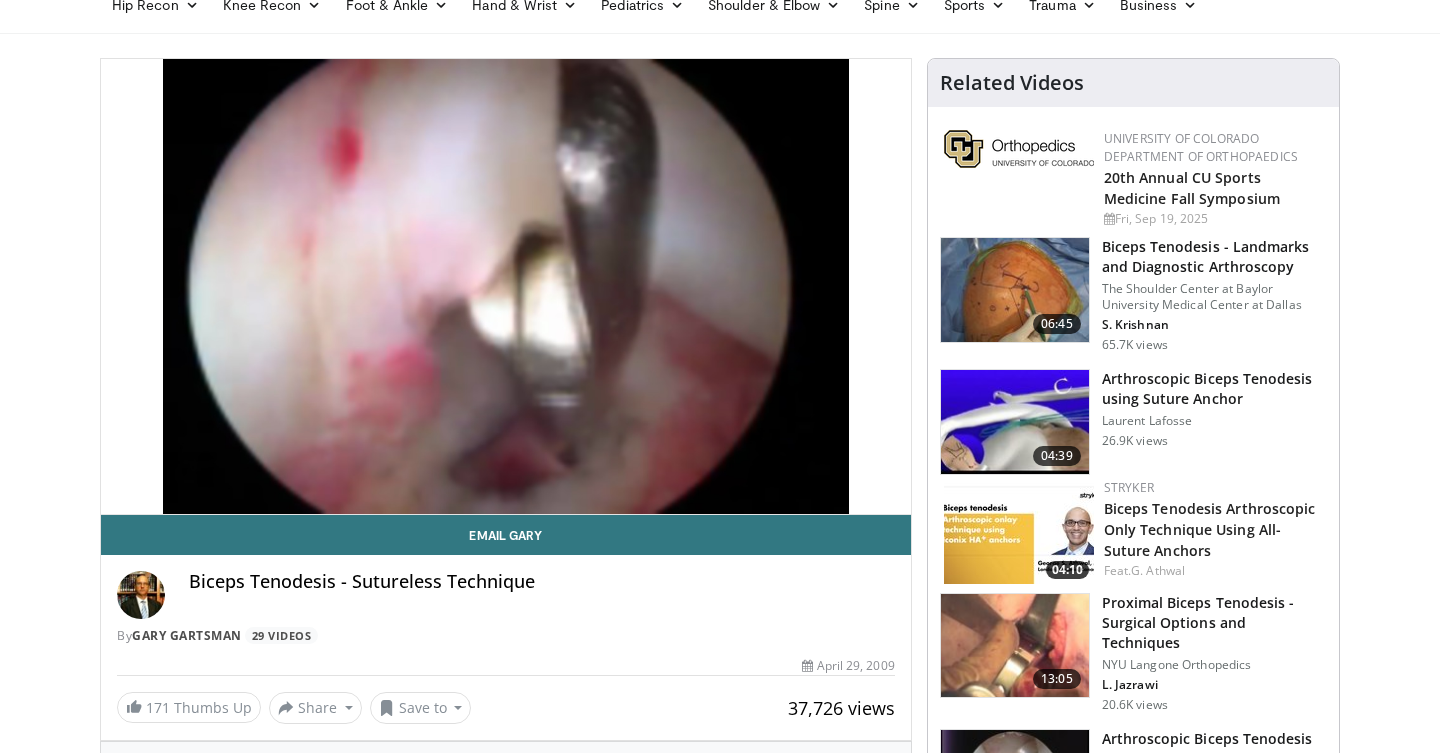 click at bounding box center [1015, 422] 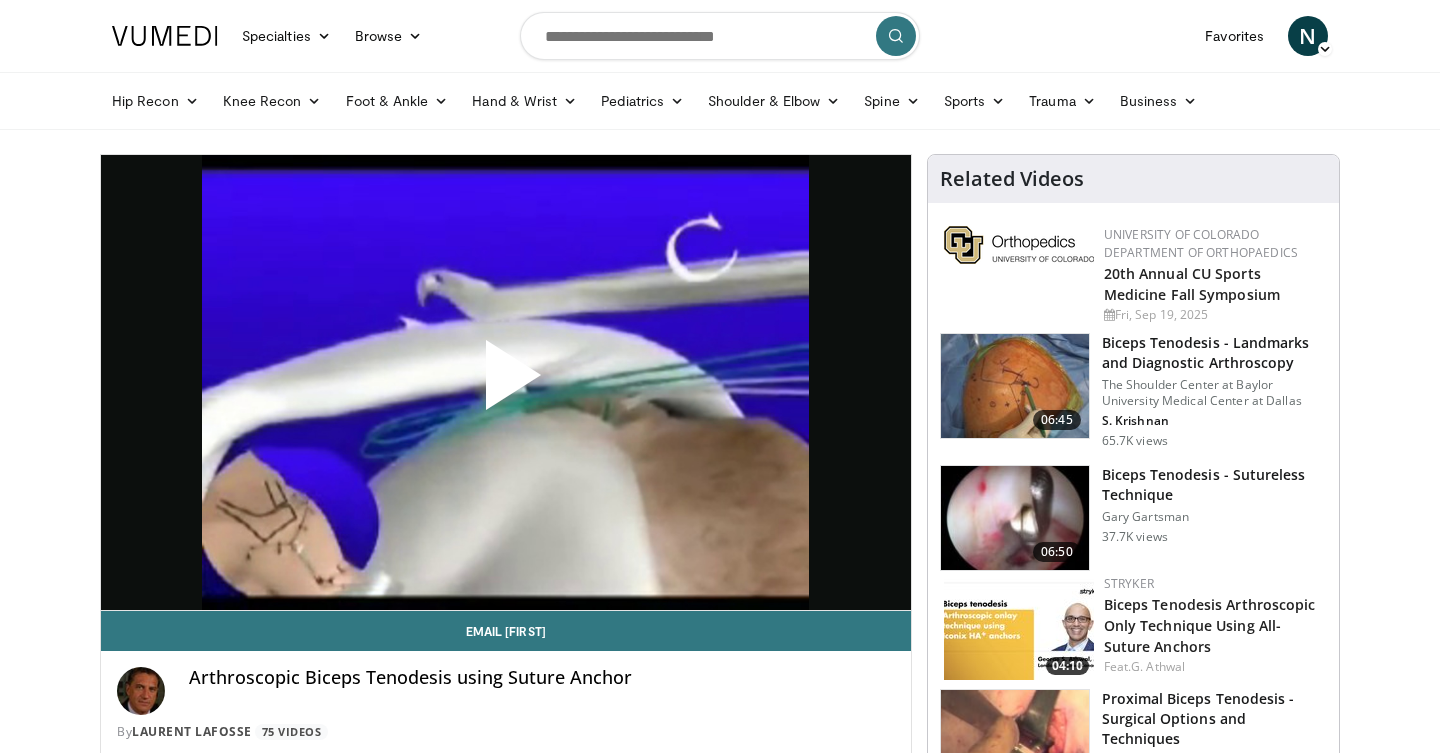 scroll, scrollTop: 0, scrollLeft: 0, axis: both 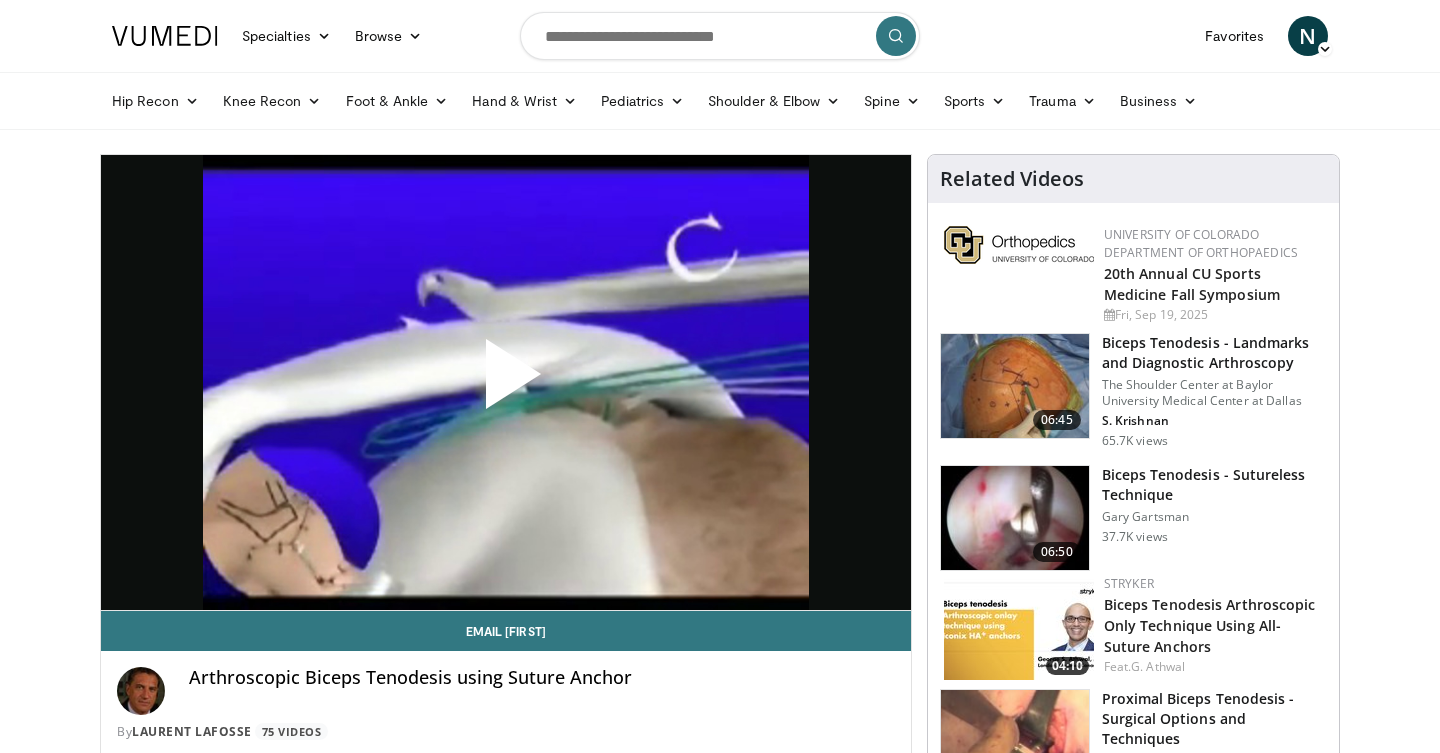 click at bounding box center [506, 382] 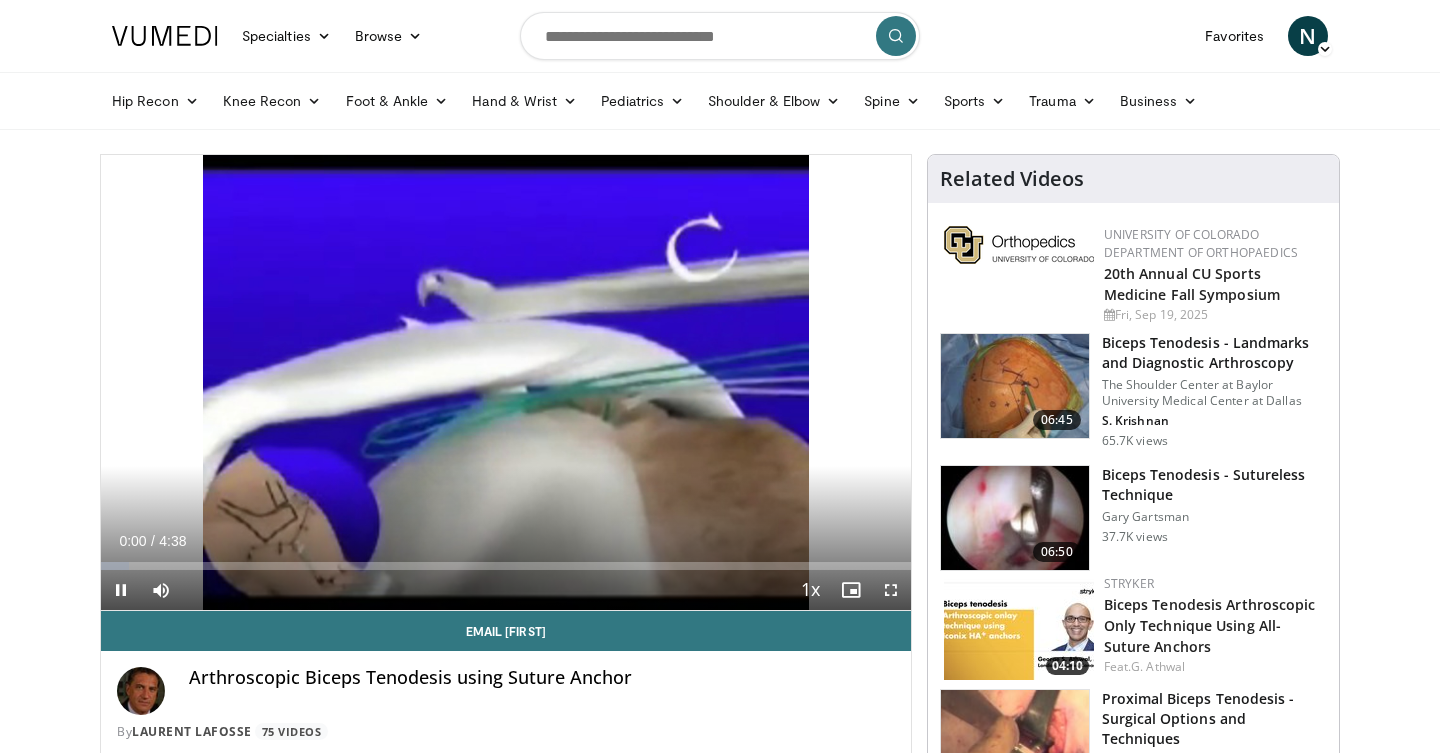 click at bounding box center (891, 590) 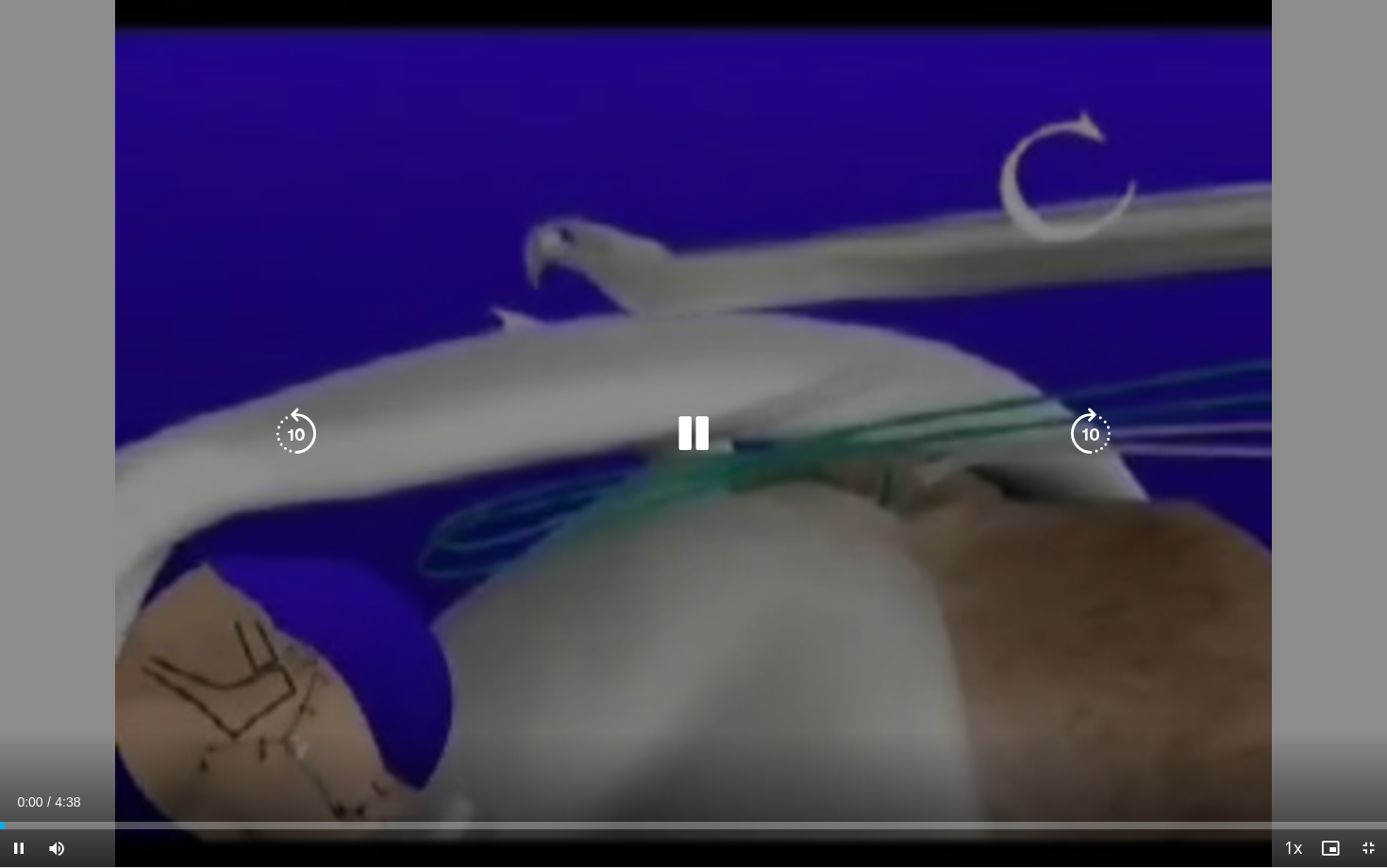 click at bounding box center [1091, 434] 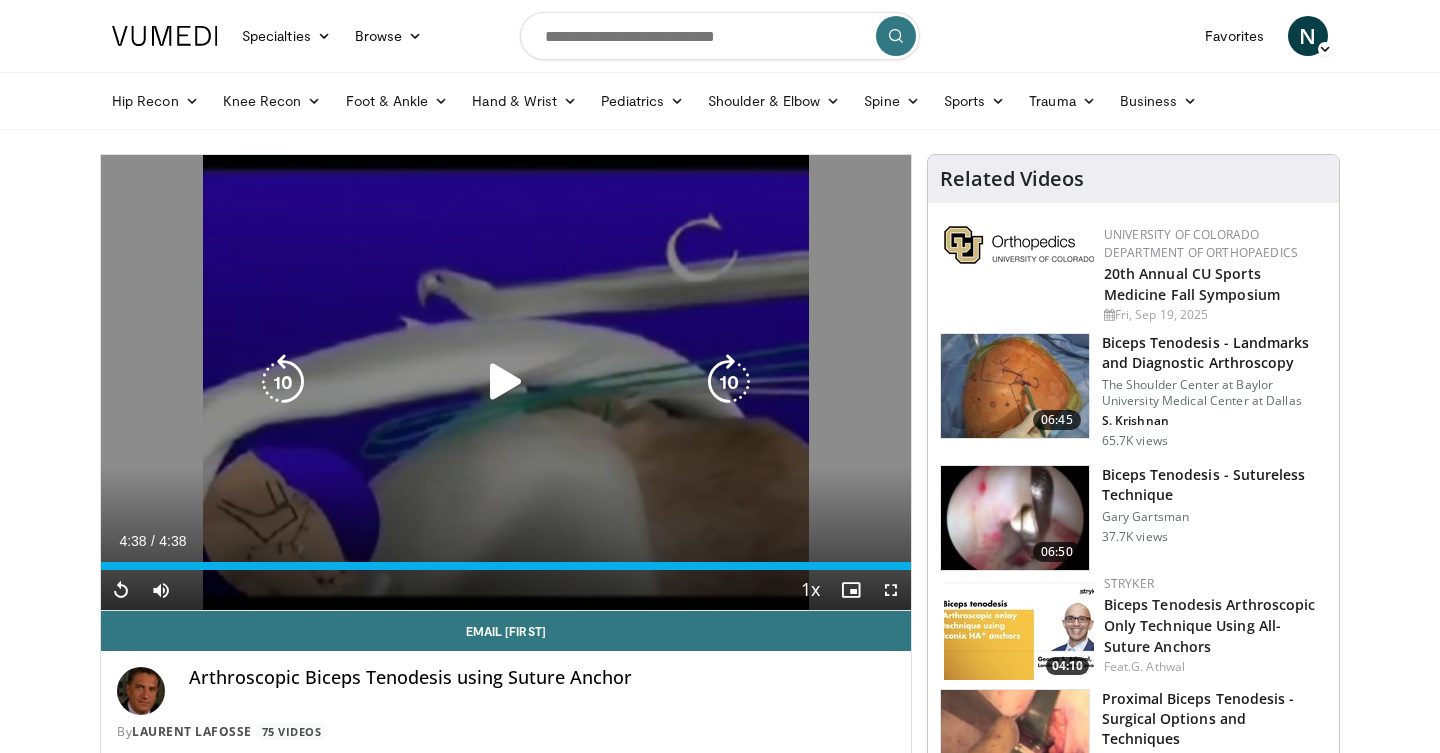 scroll, scrollTop: 70, scrollLeft: 0, axis: vertical 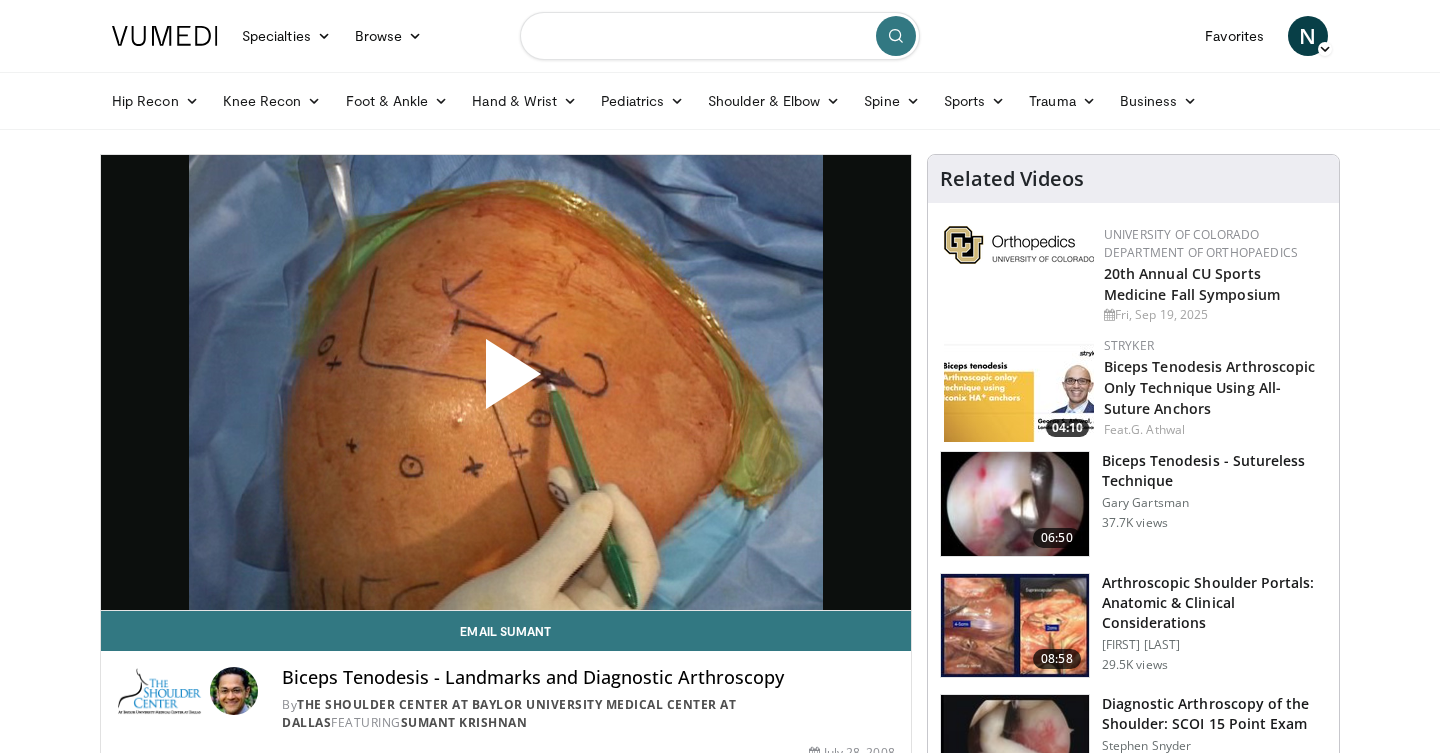 click at bounding box center [720, 36] 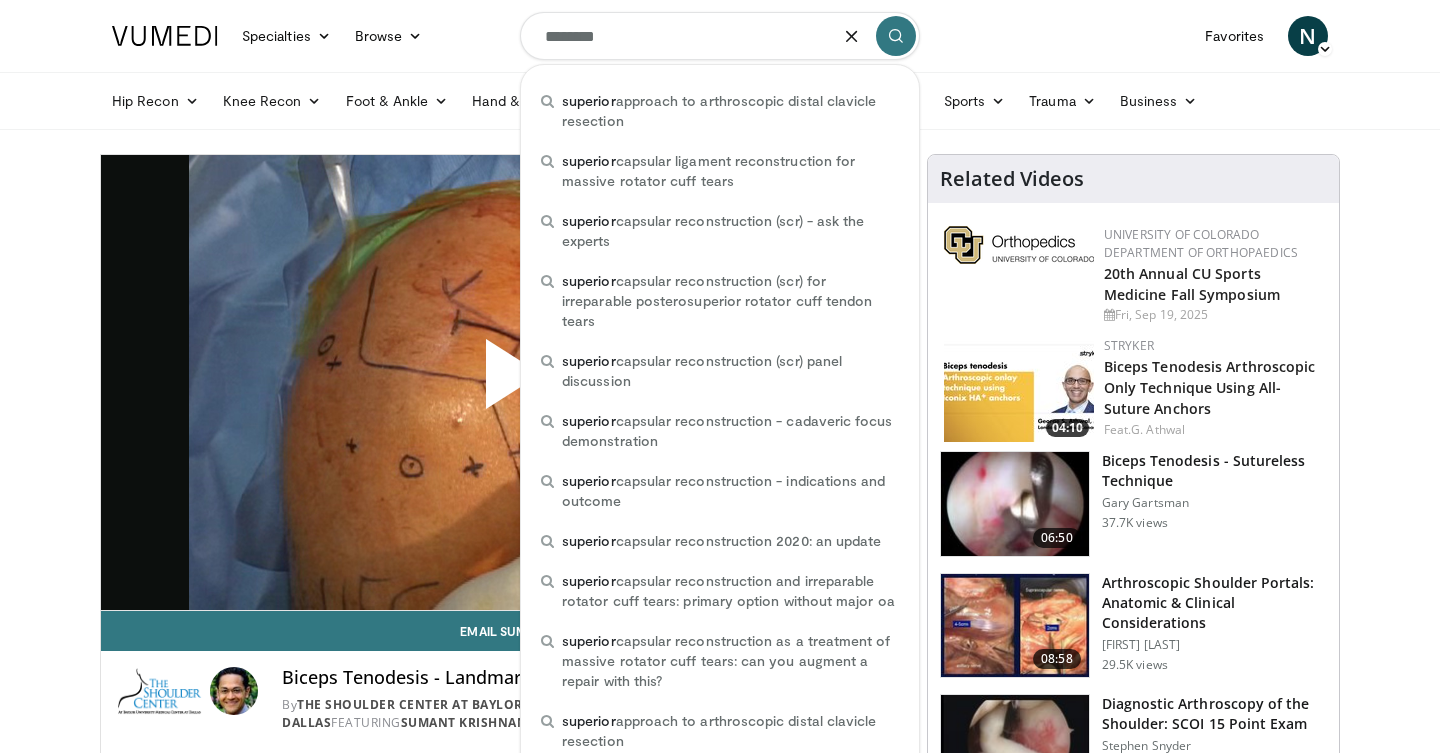 drag, startPoint x: 629, startPoint y: 39, endPoint x: 518, endPoint y: 39, distance: 111 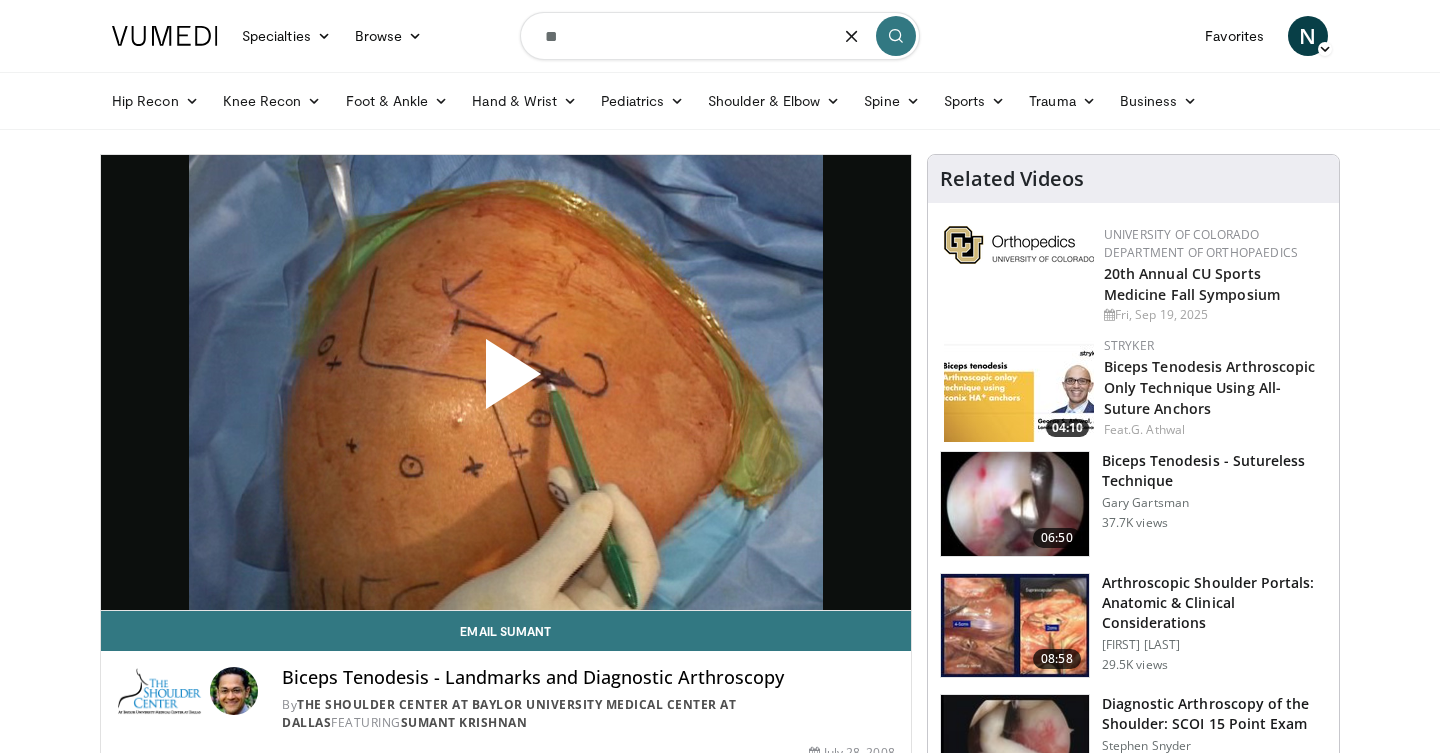 type on "*" 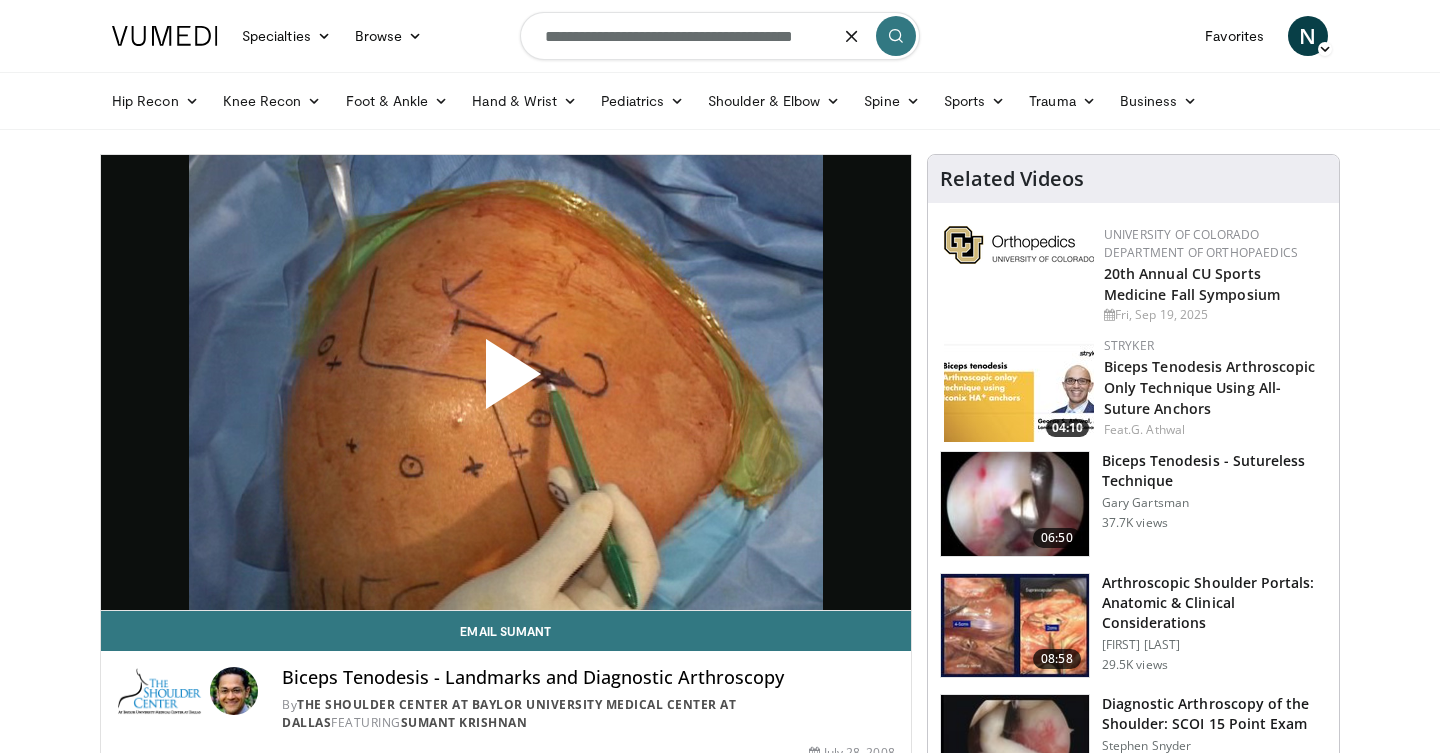type on "**********" 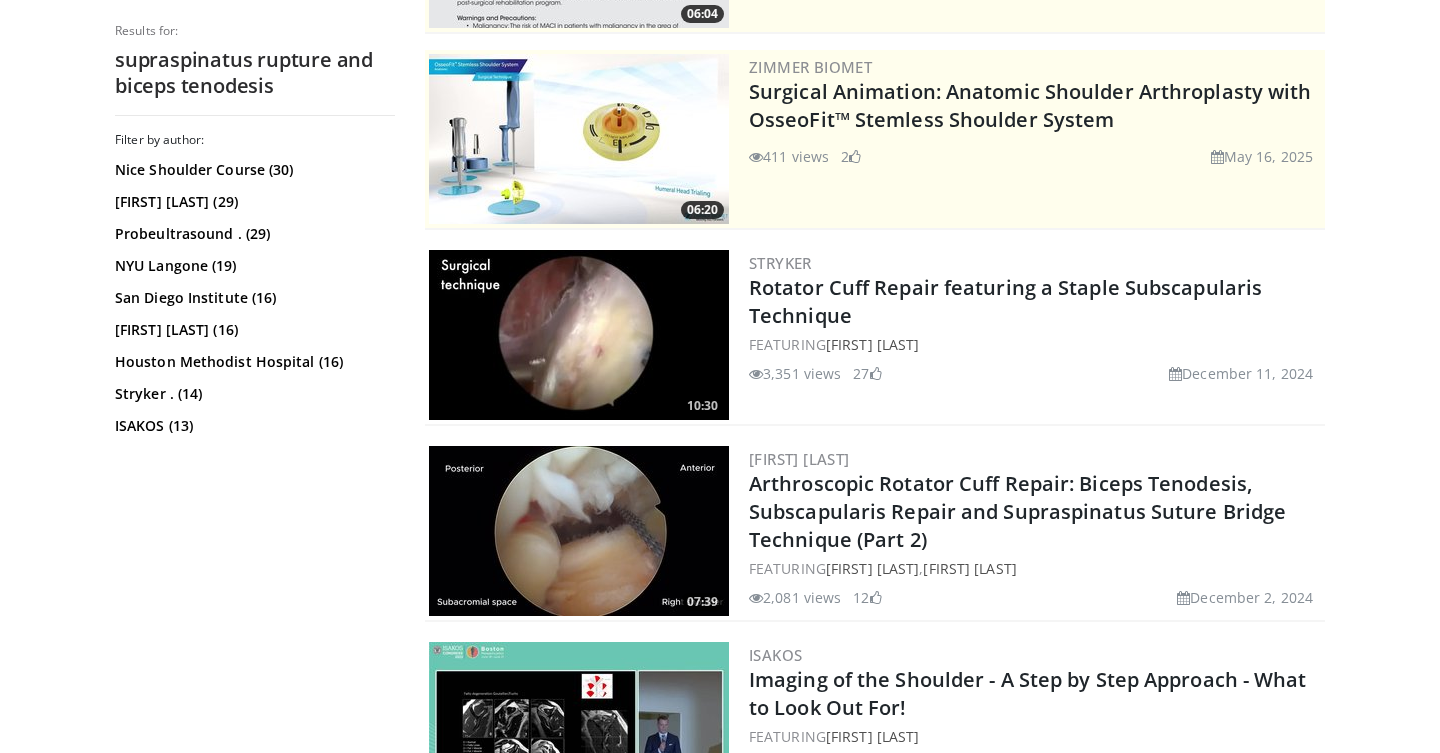 scroll, scrollTop: 457, scrollLeft: 0, axis: vertical 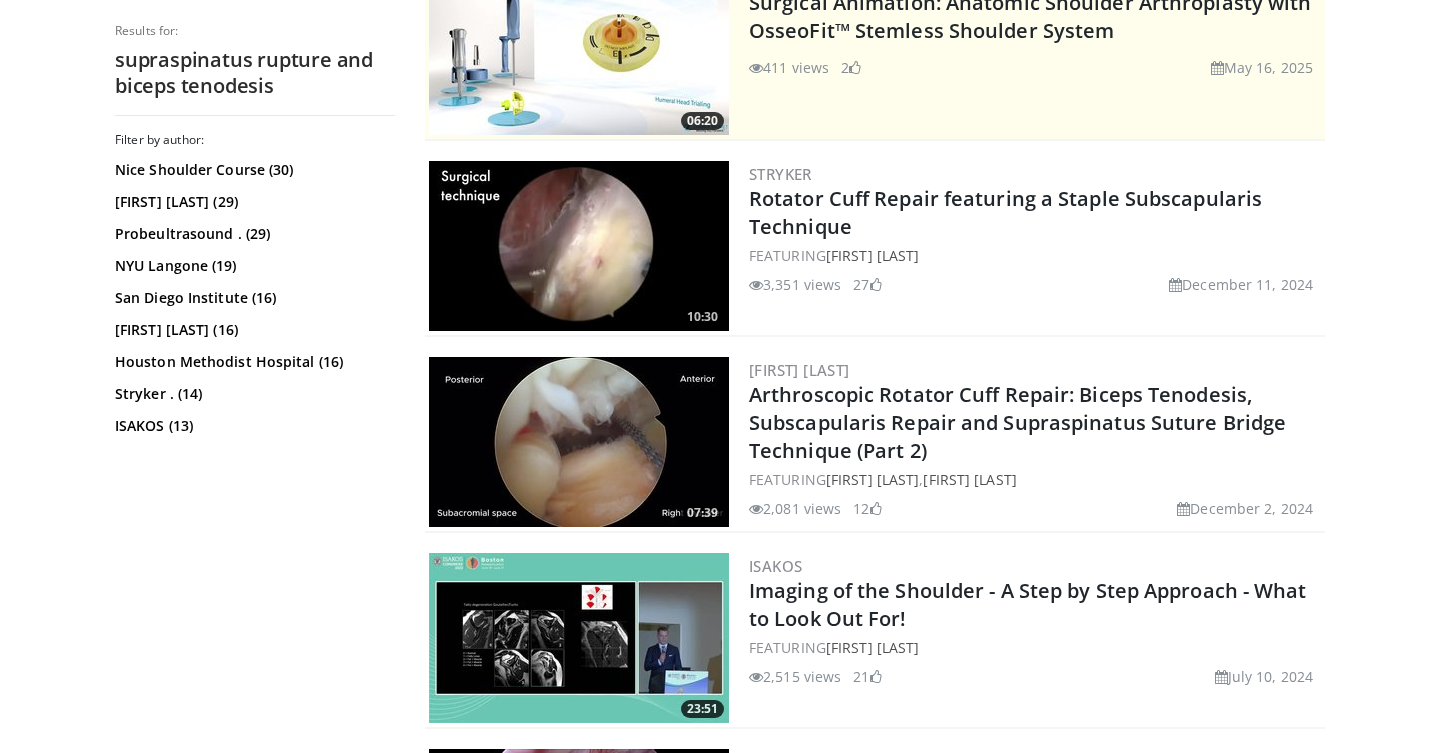 click at bounding box center [579, 442] 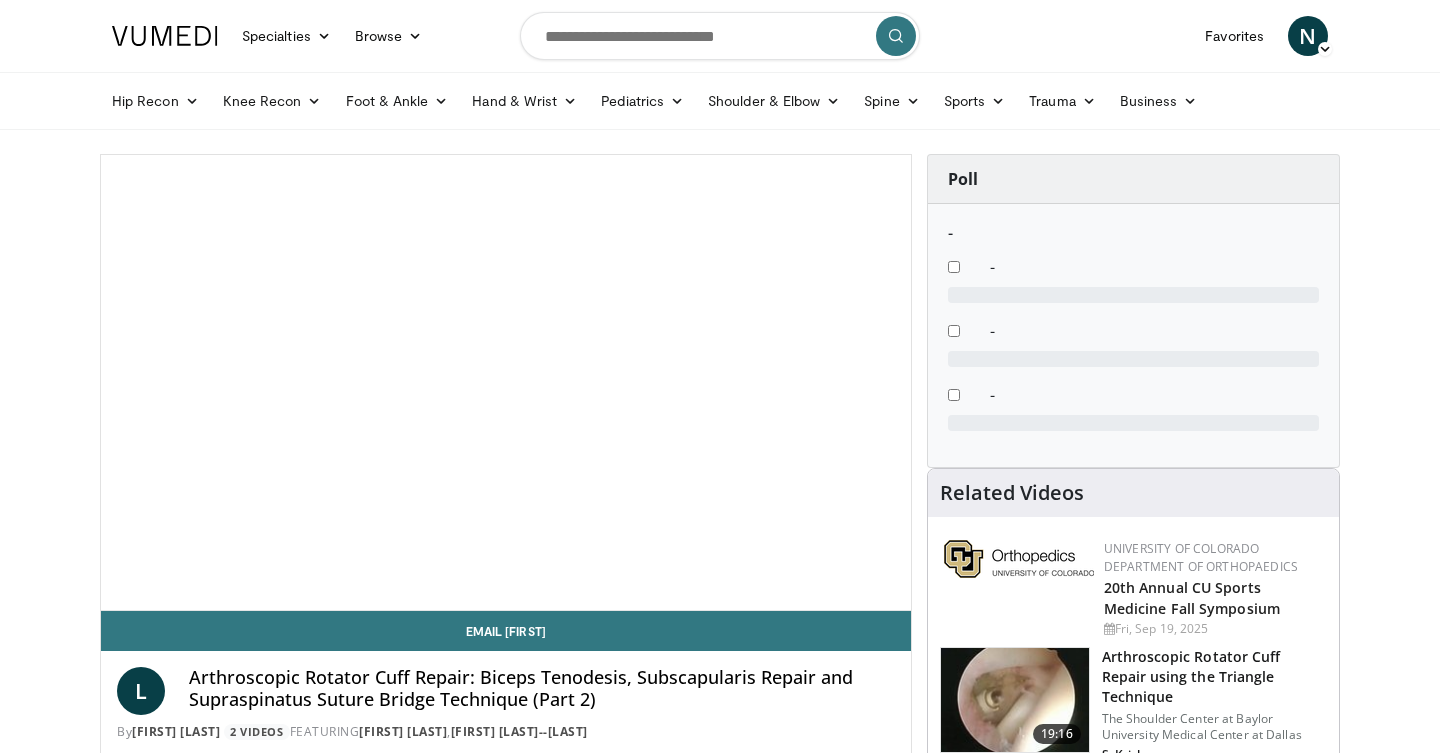 scroll, scrollTop: 0, scrollLeft: 0, axis: both 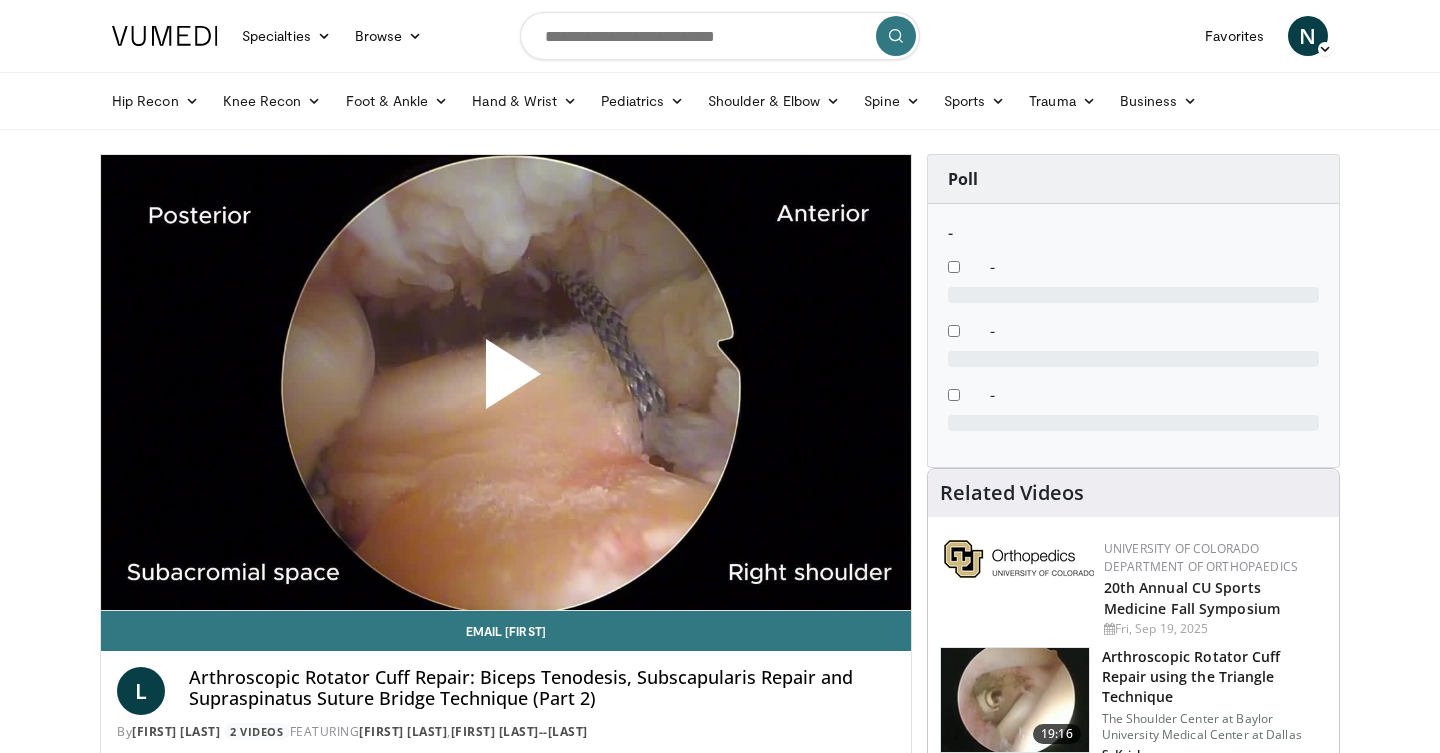 click at bounding box center (506, 382) 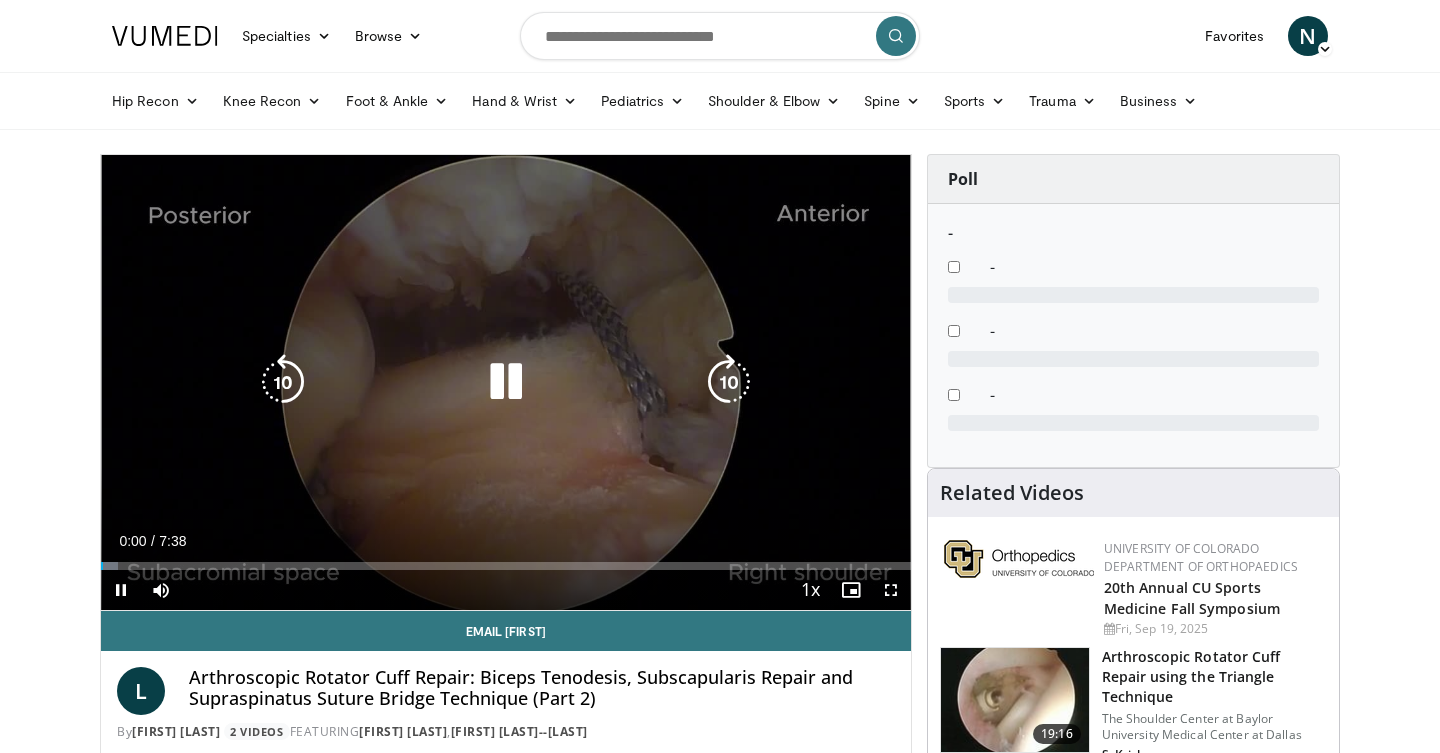 click at bounding box center [506, 382] 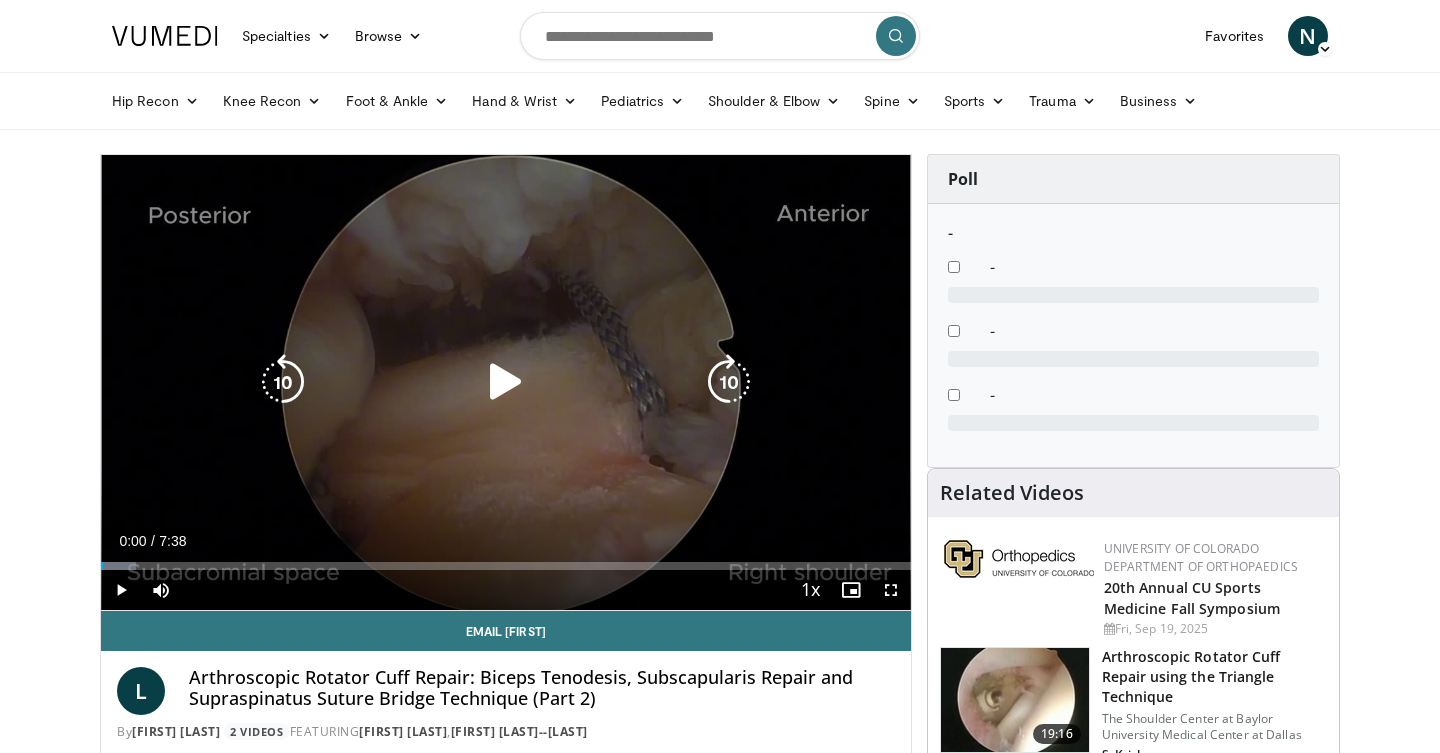 click at bounding box center [506, 382] 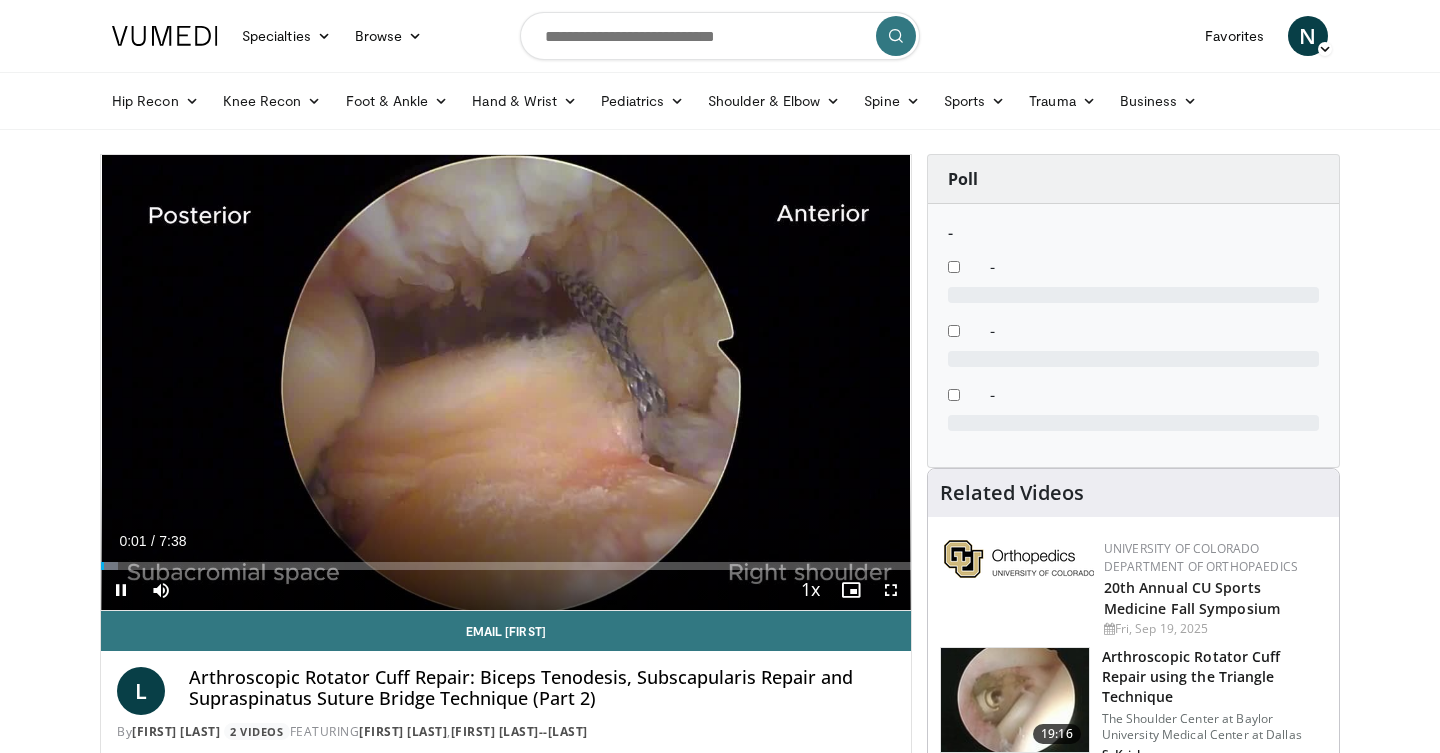 click at bounding box center [891, 590] 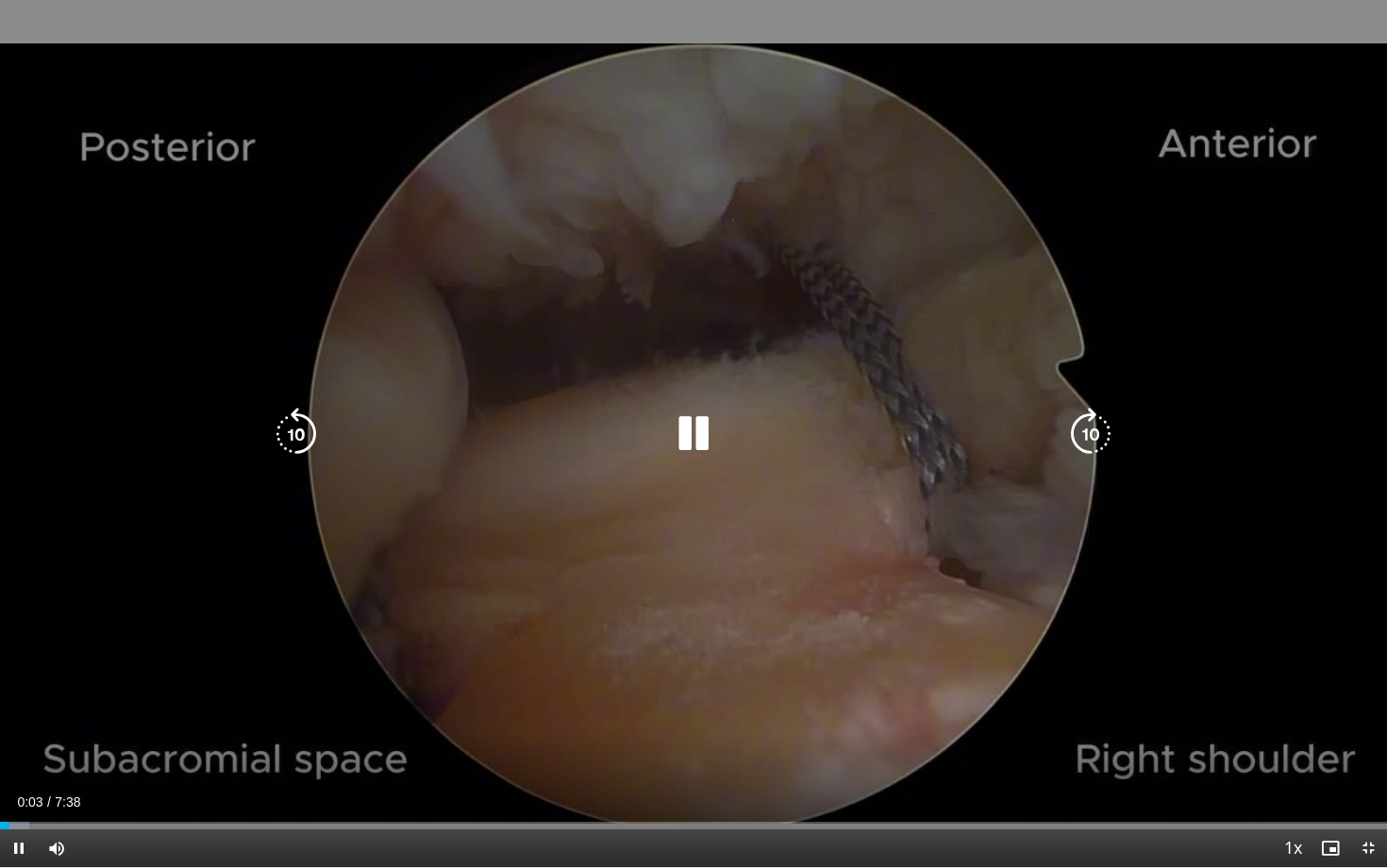 click at bounding box center [1091, 434] 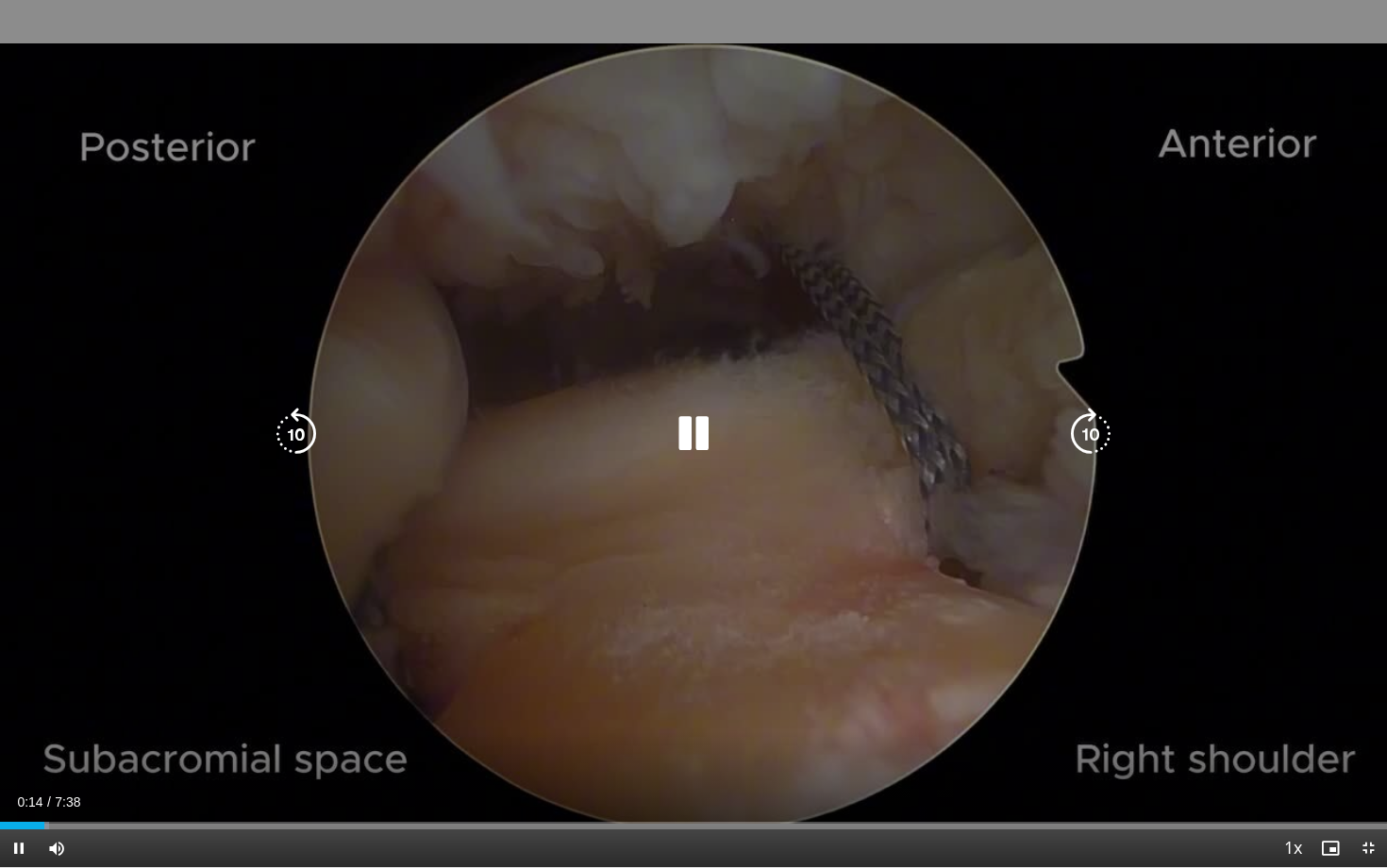 click at bounding box center (694, 434) 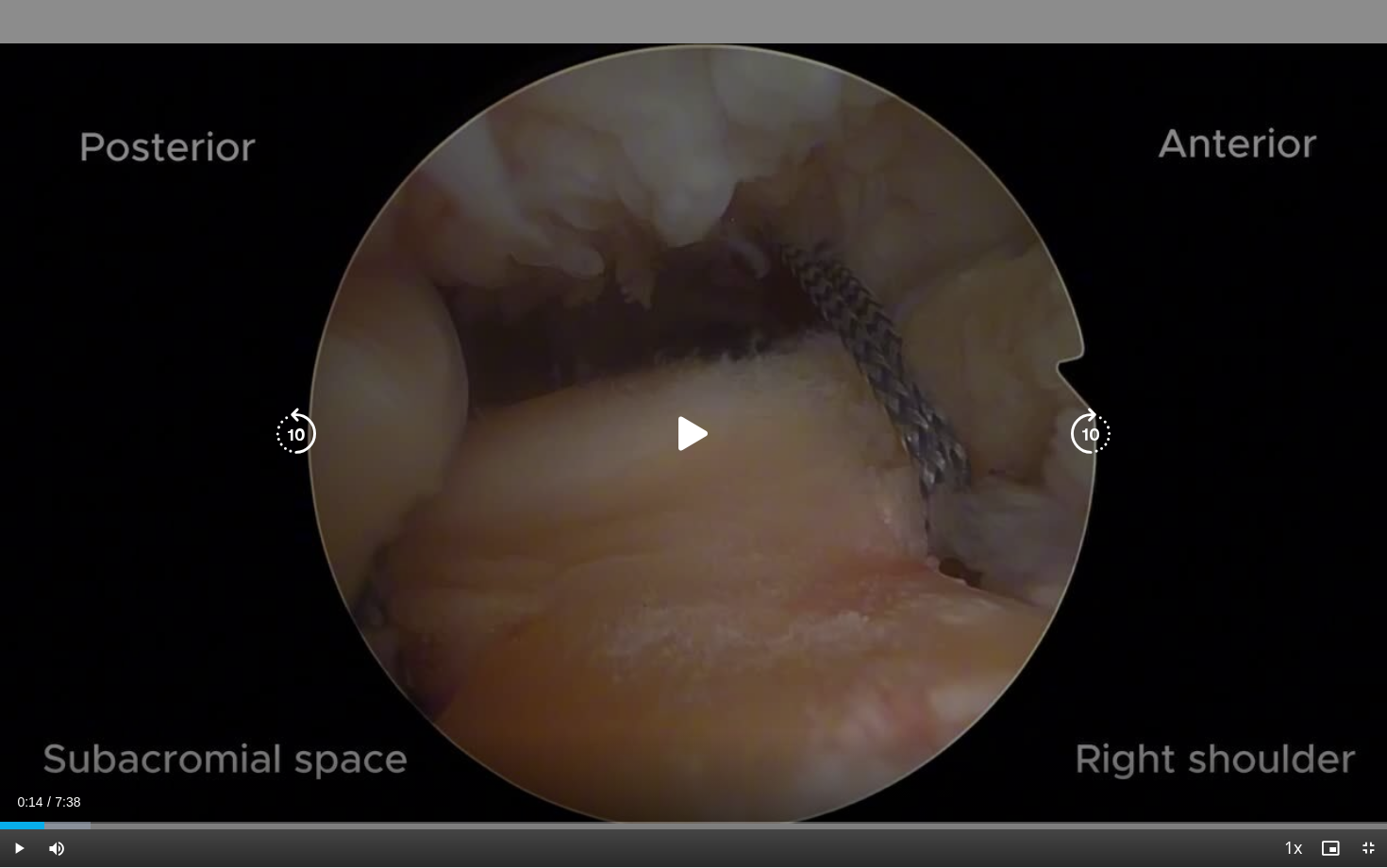 click at bounding box center [694, 434] 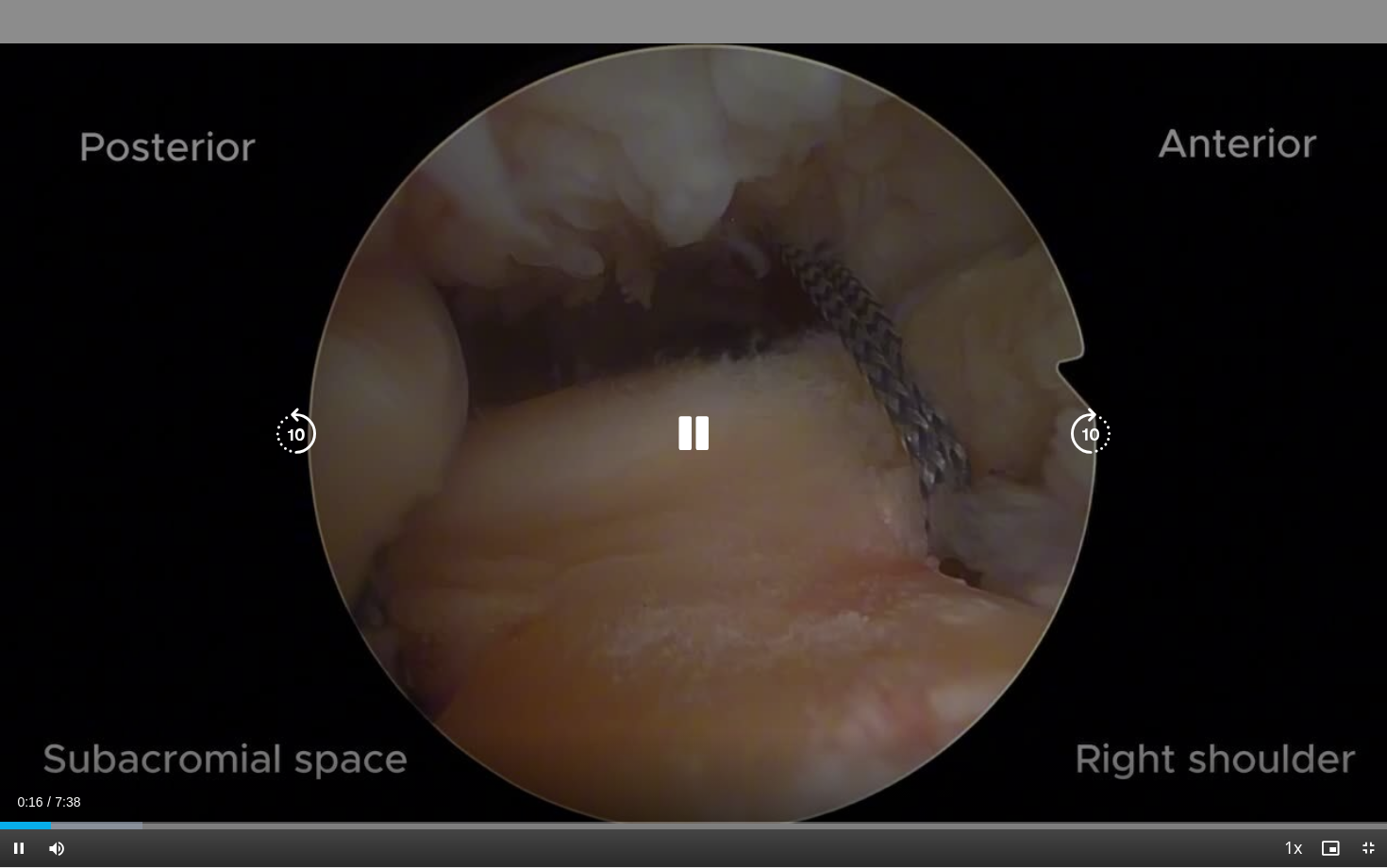 click at bounding box center (694, 434) 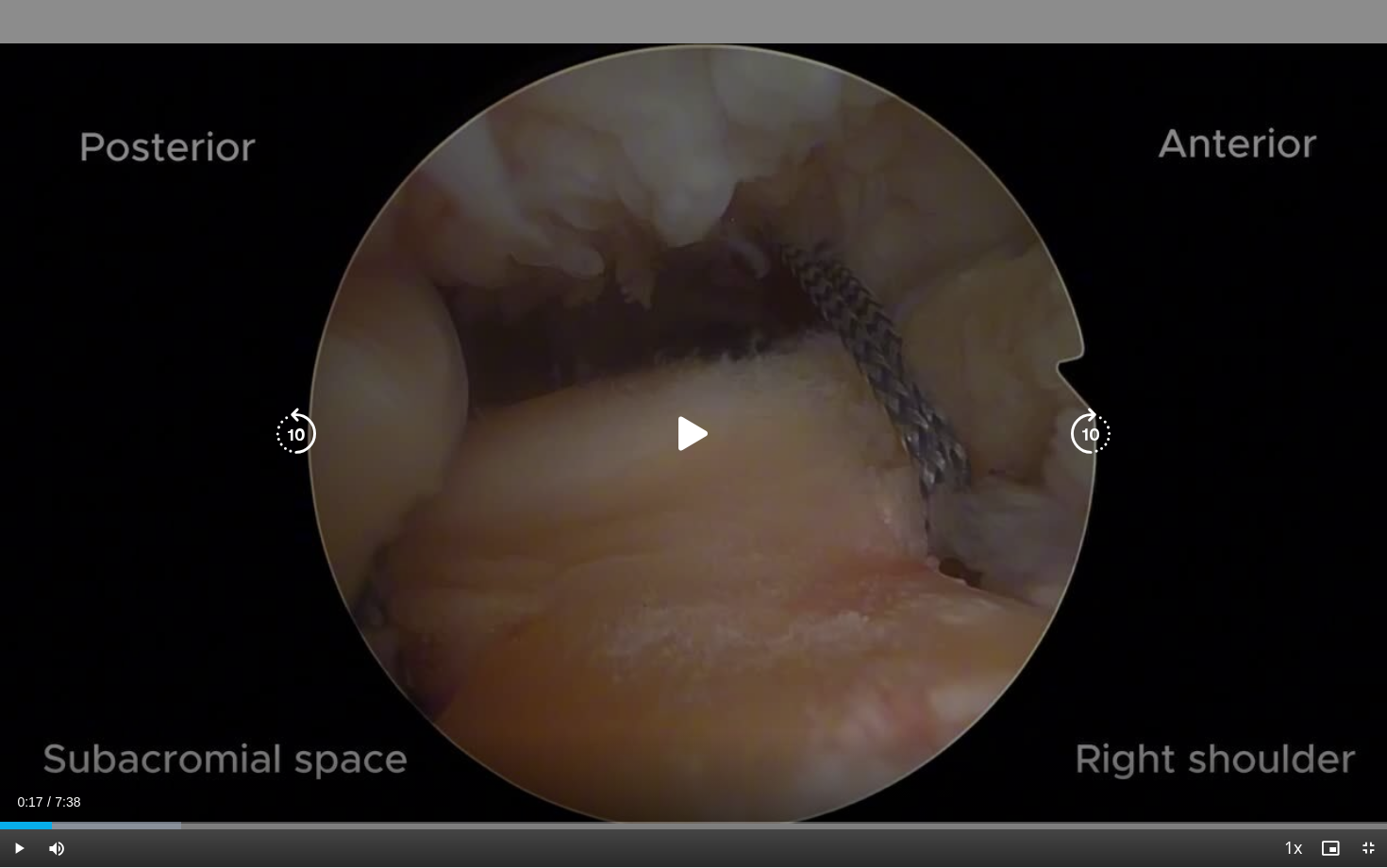 click at bounding box center (694, 434) 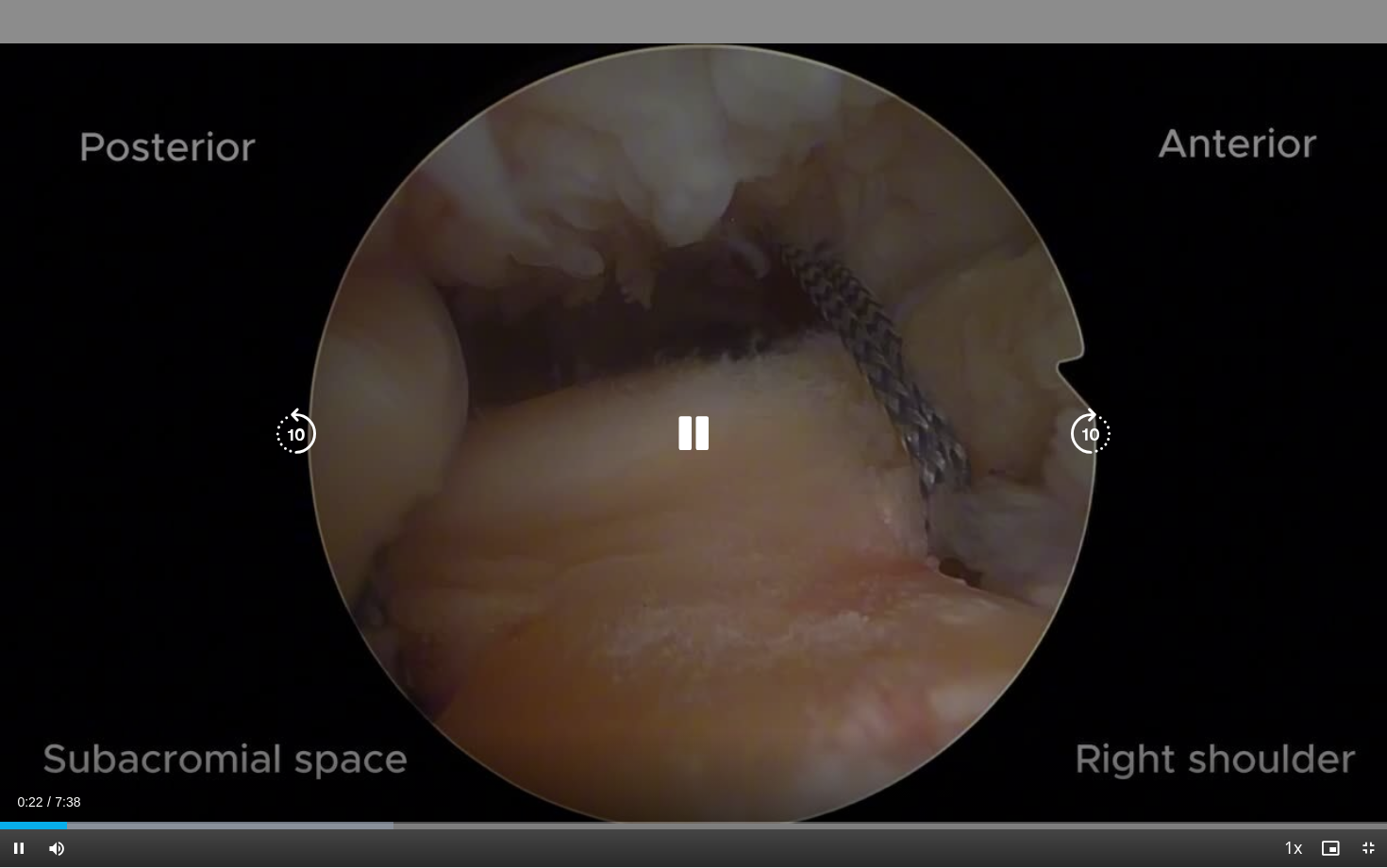click at bounding box center (296, 434) 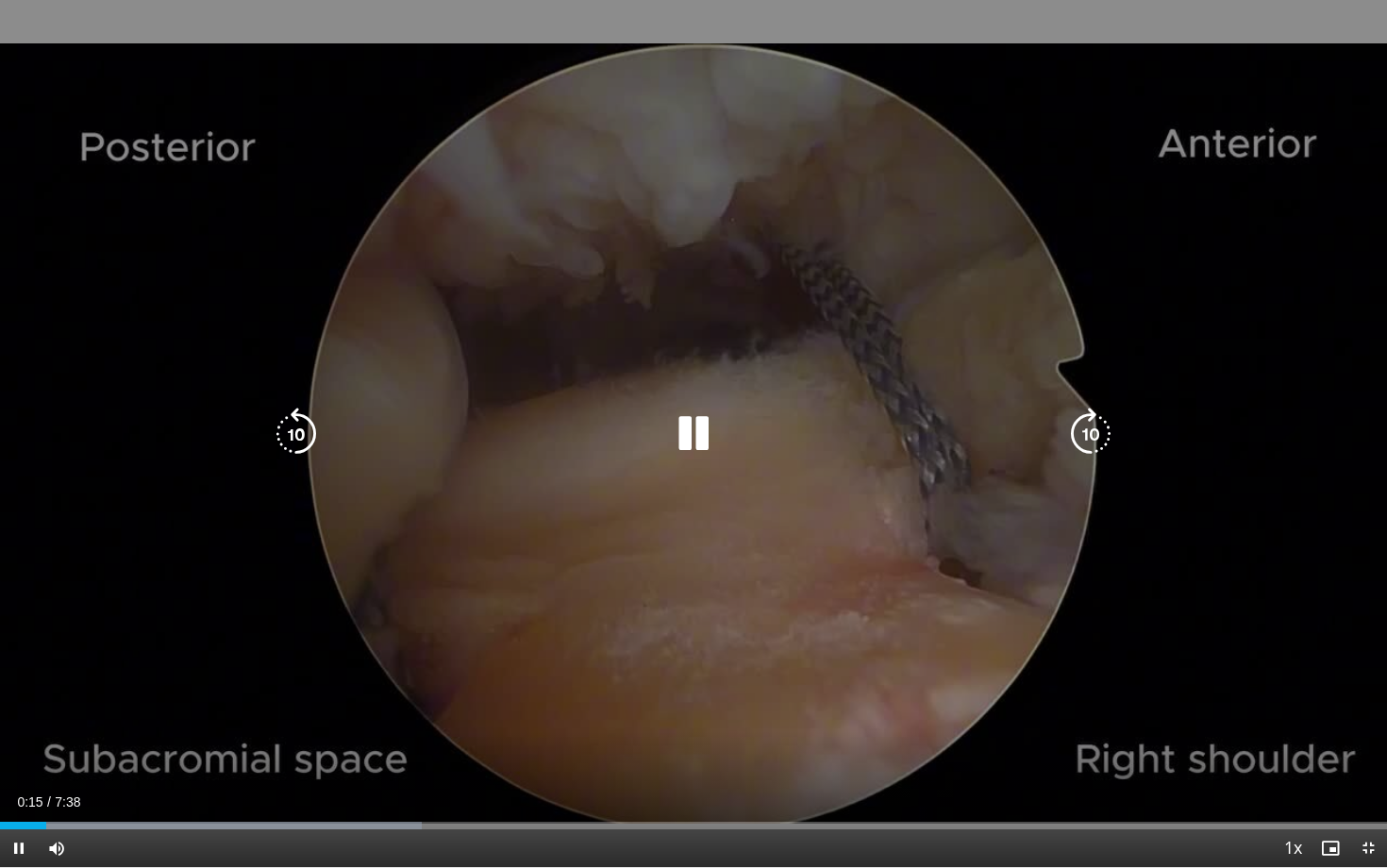 click at bounding box center (1091, 434) 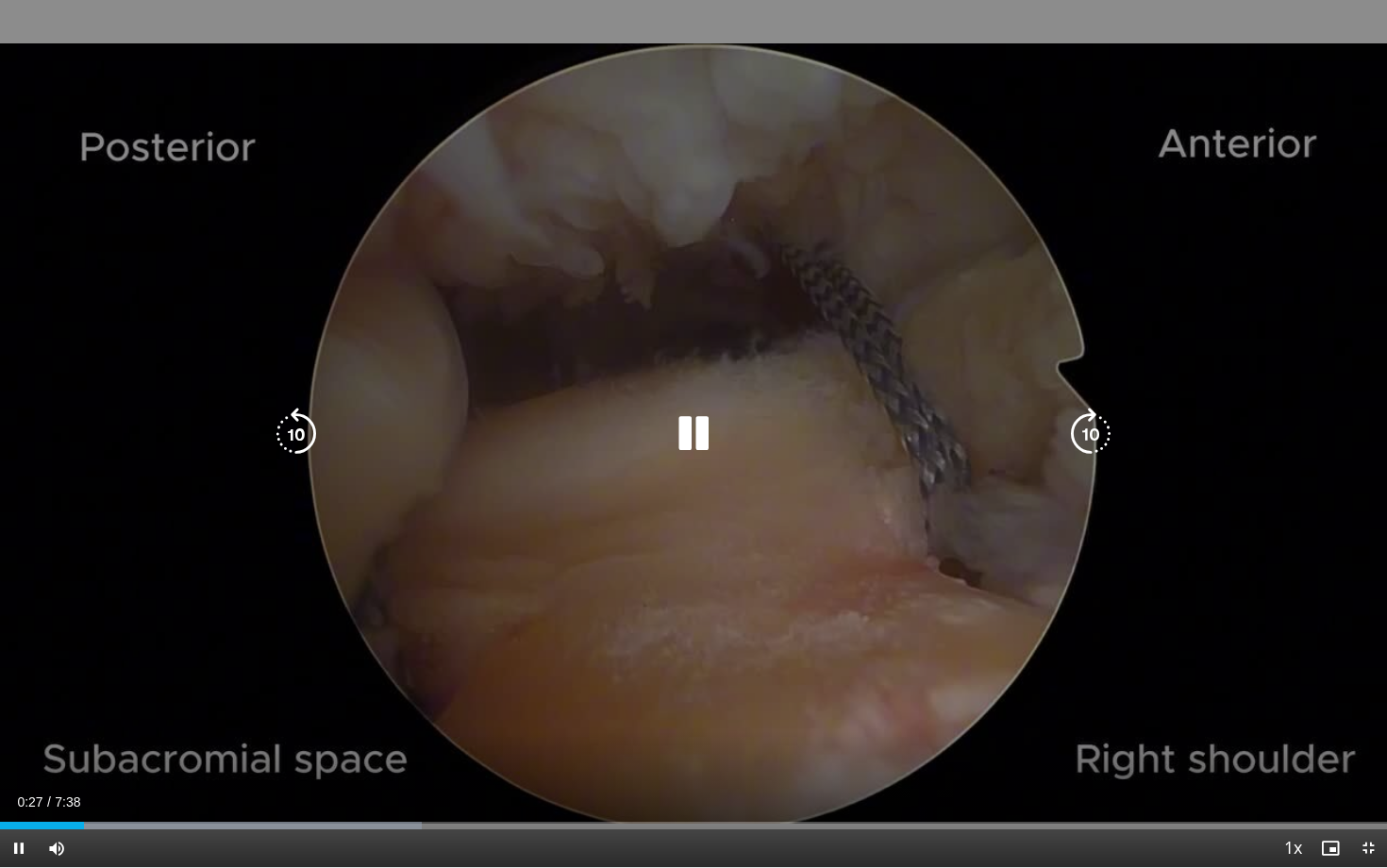 click at bounding box center (694, 434) 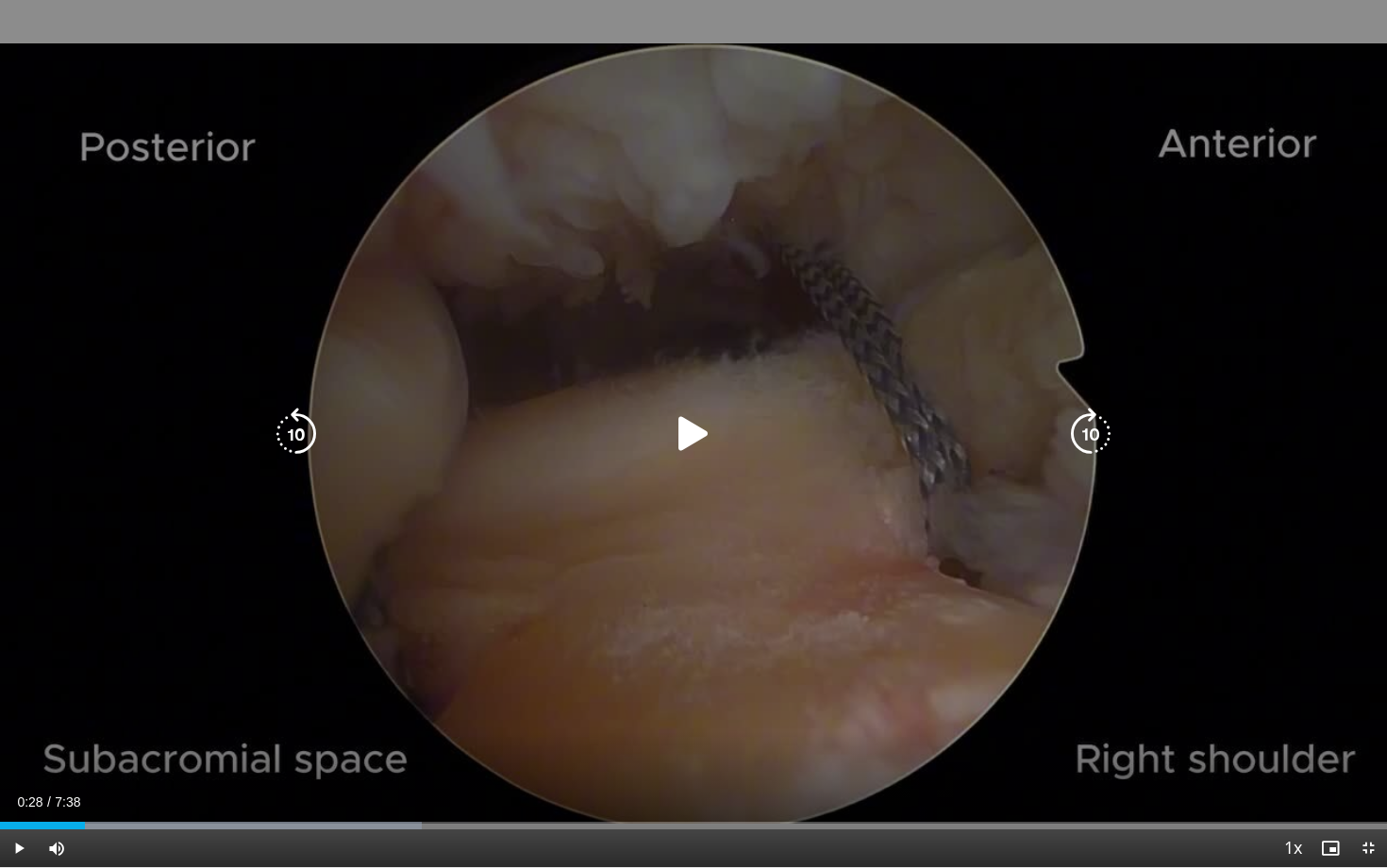 click at bounding box center [694, 434] 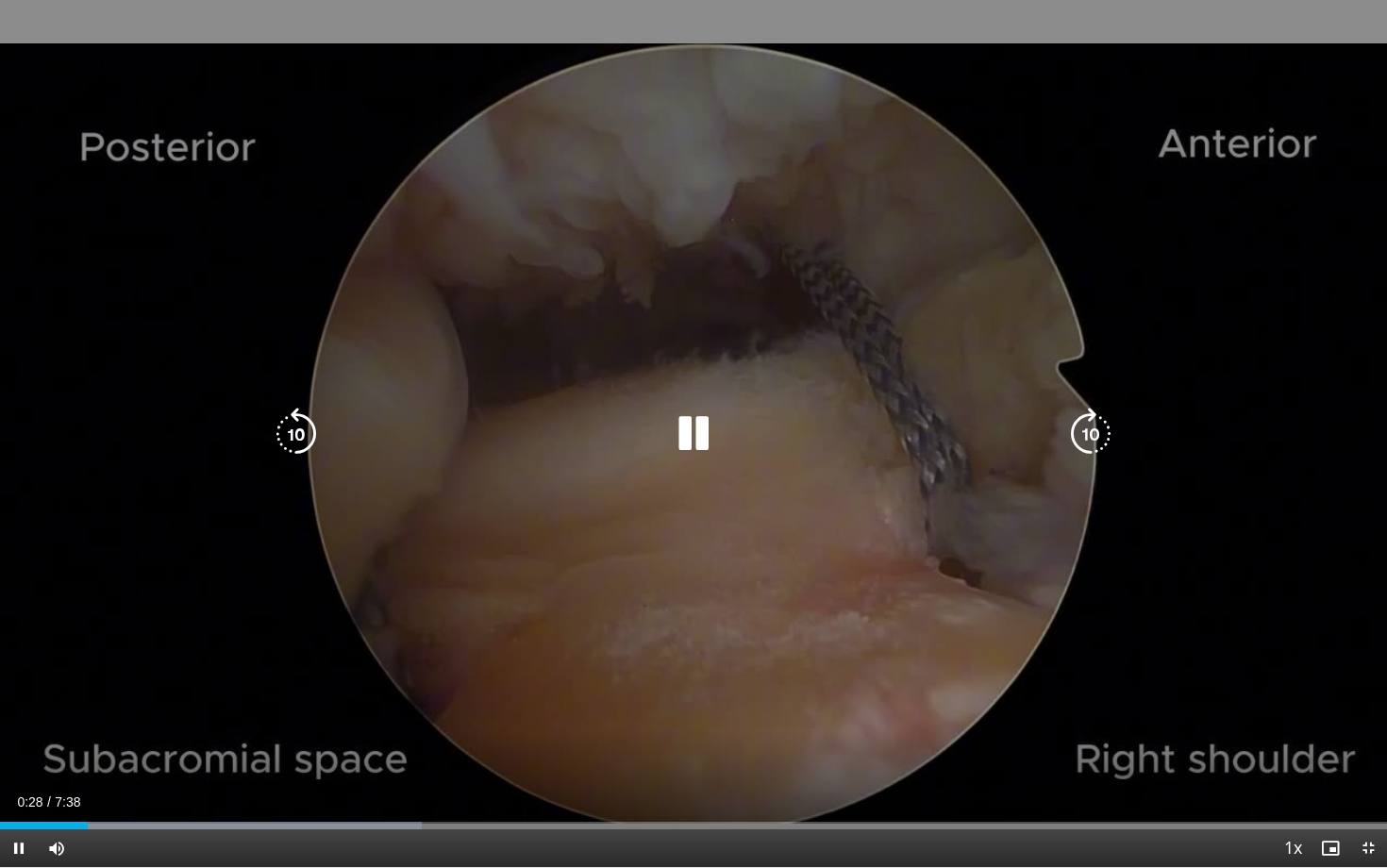 click at bounding box center (694, 434) 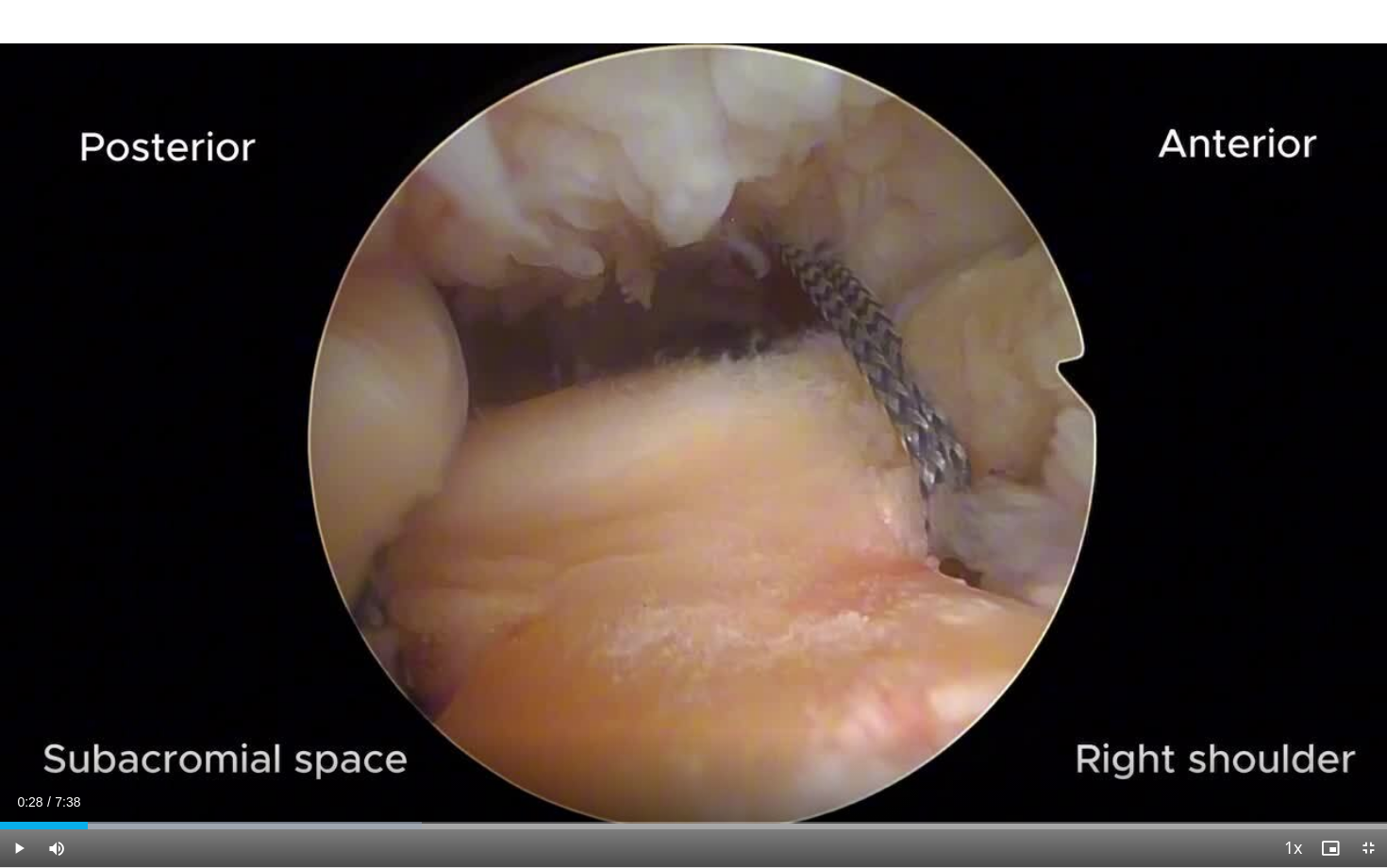 click on "10 seconds
Tap to unmute" at bounding box center (694, 433) 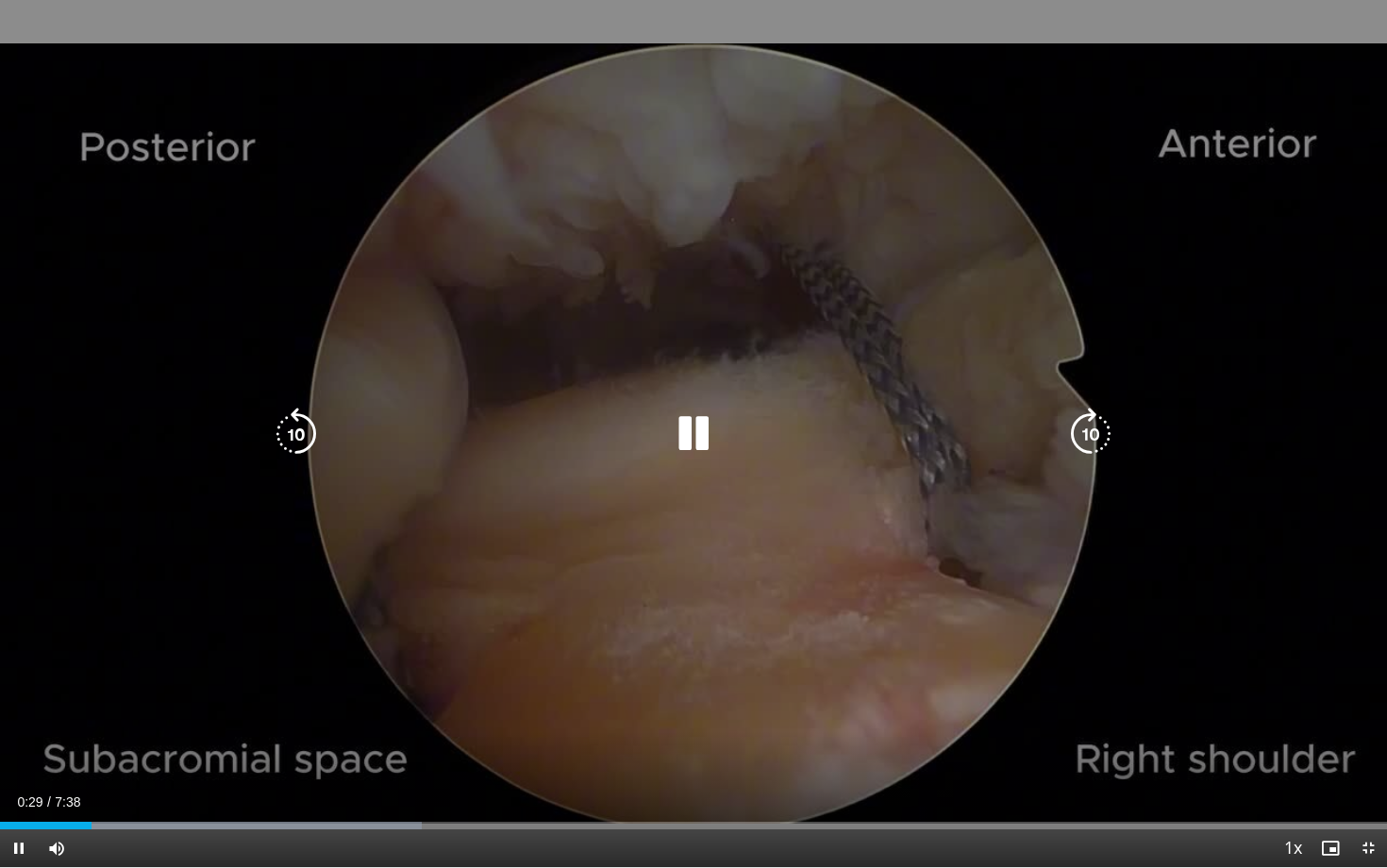 click at bounding box center (694, 434) 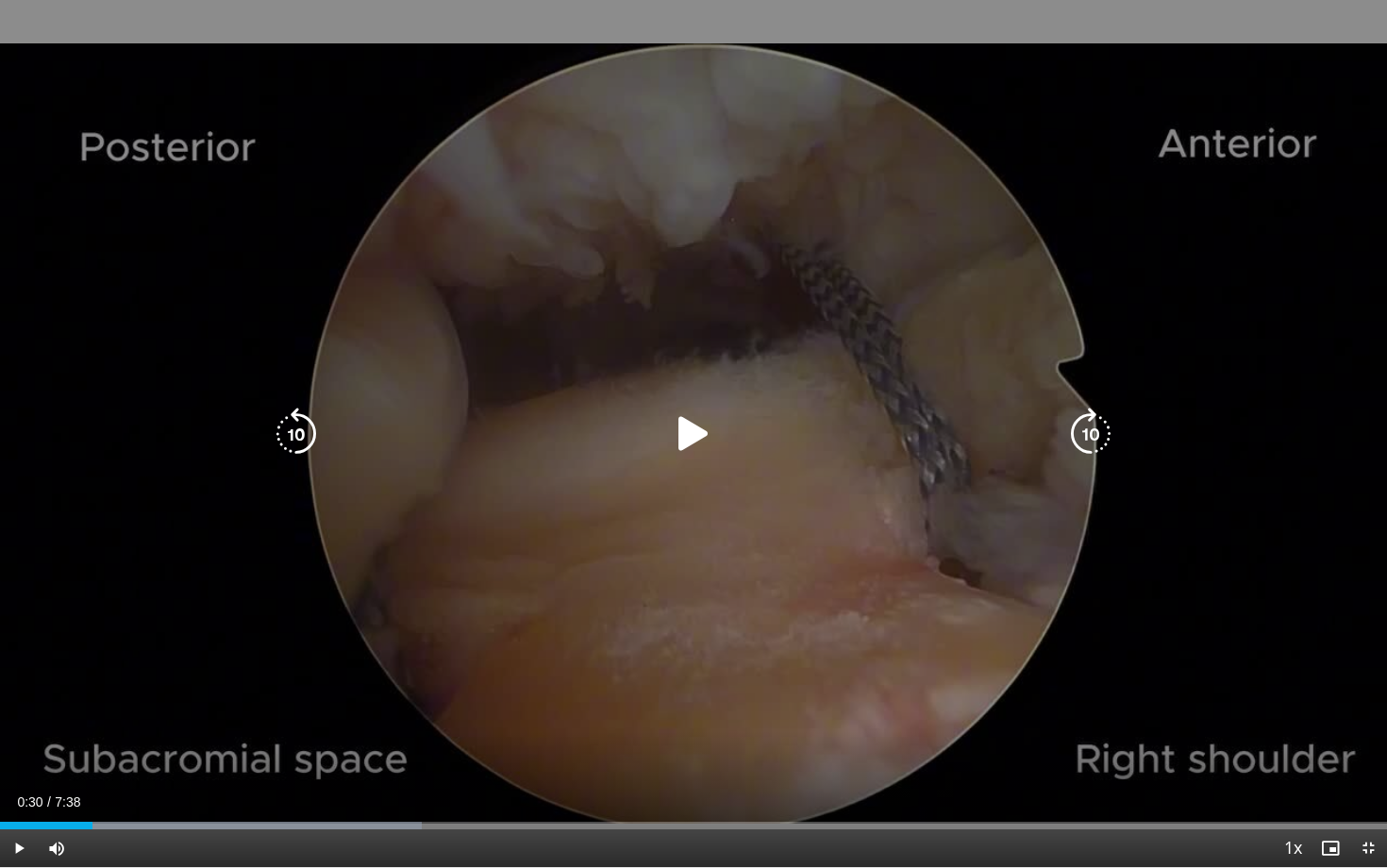 click at bounding box center (694, 434) 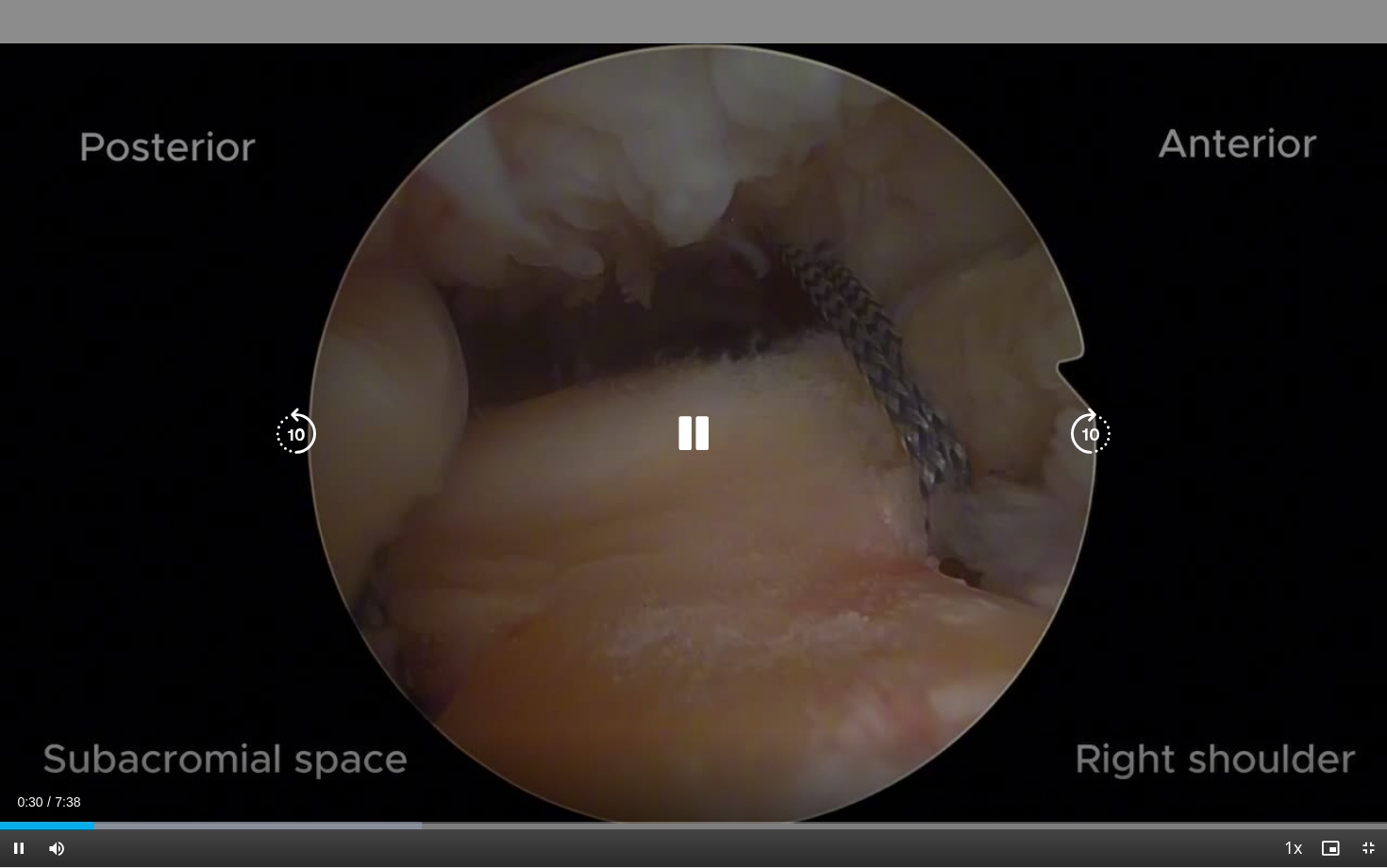 click at bounding box center (694, 434) 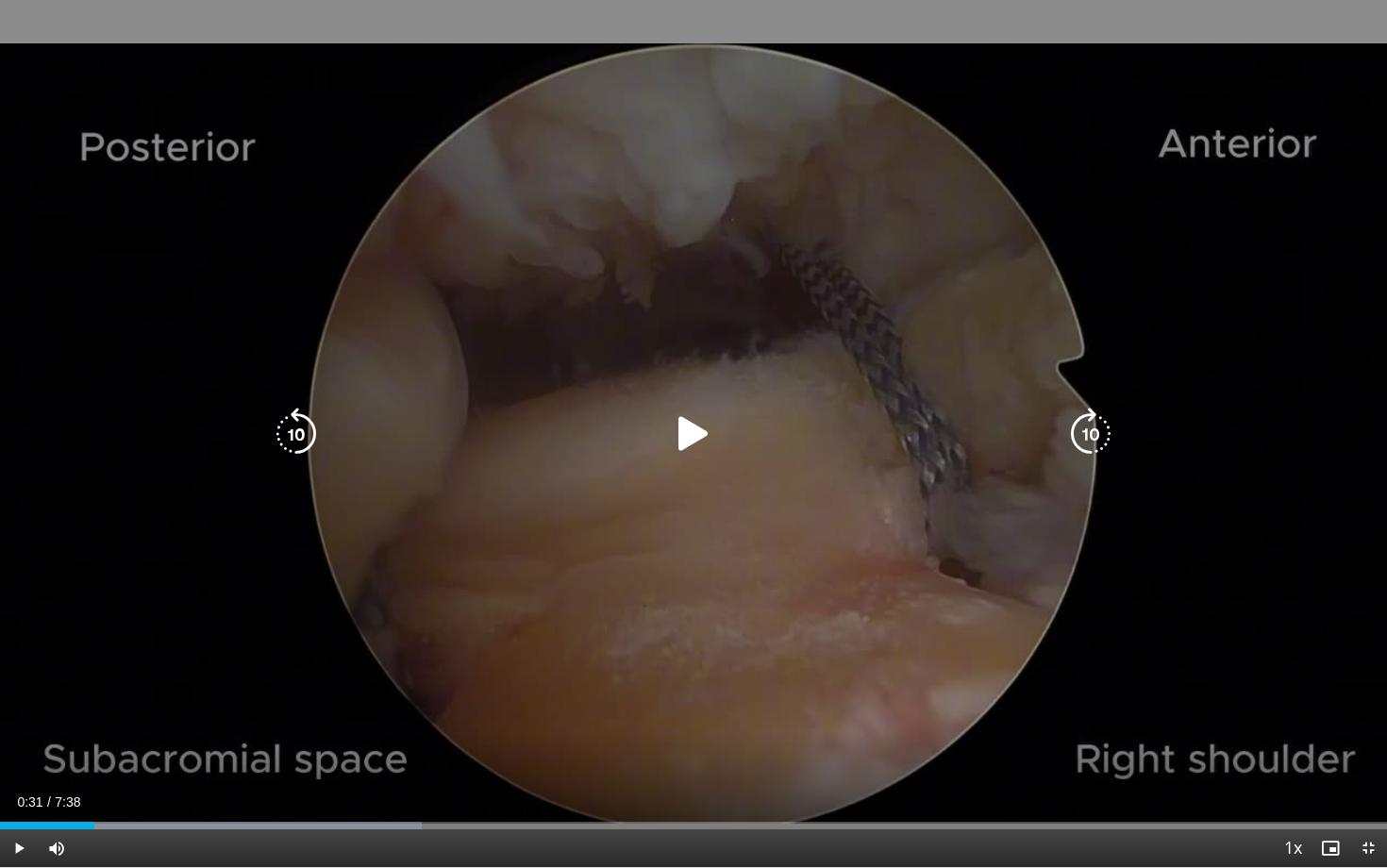 click at bounding box center (694, 434) 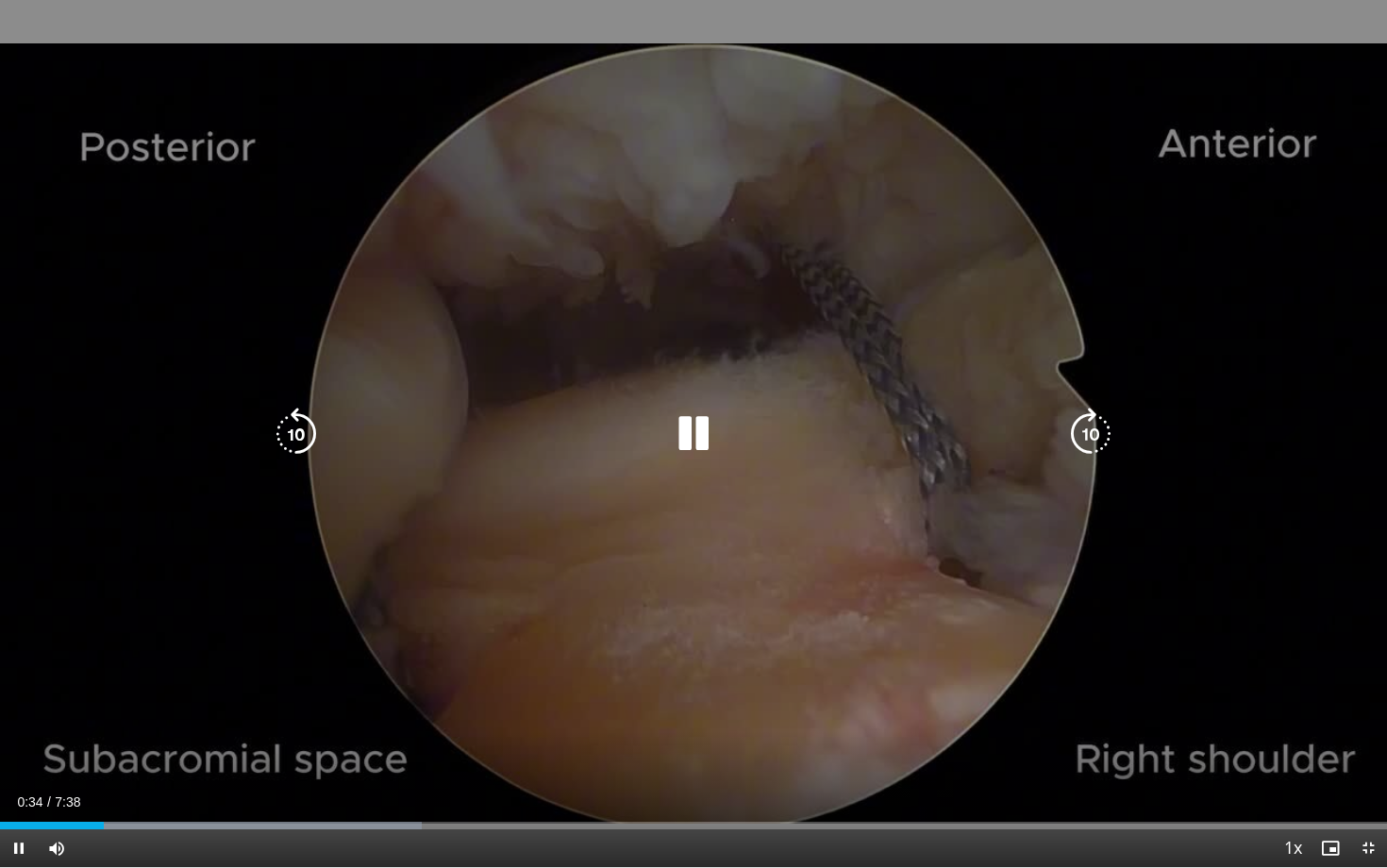 click at bounding box center (694, 434) 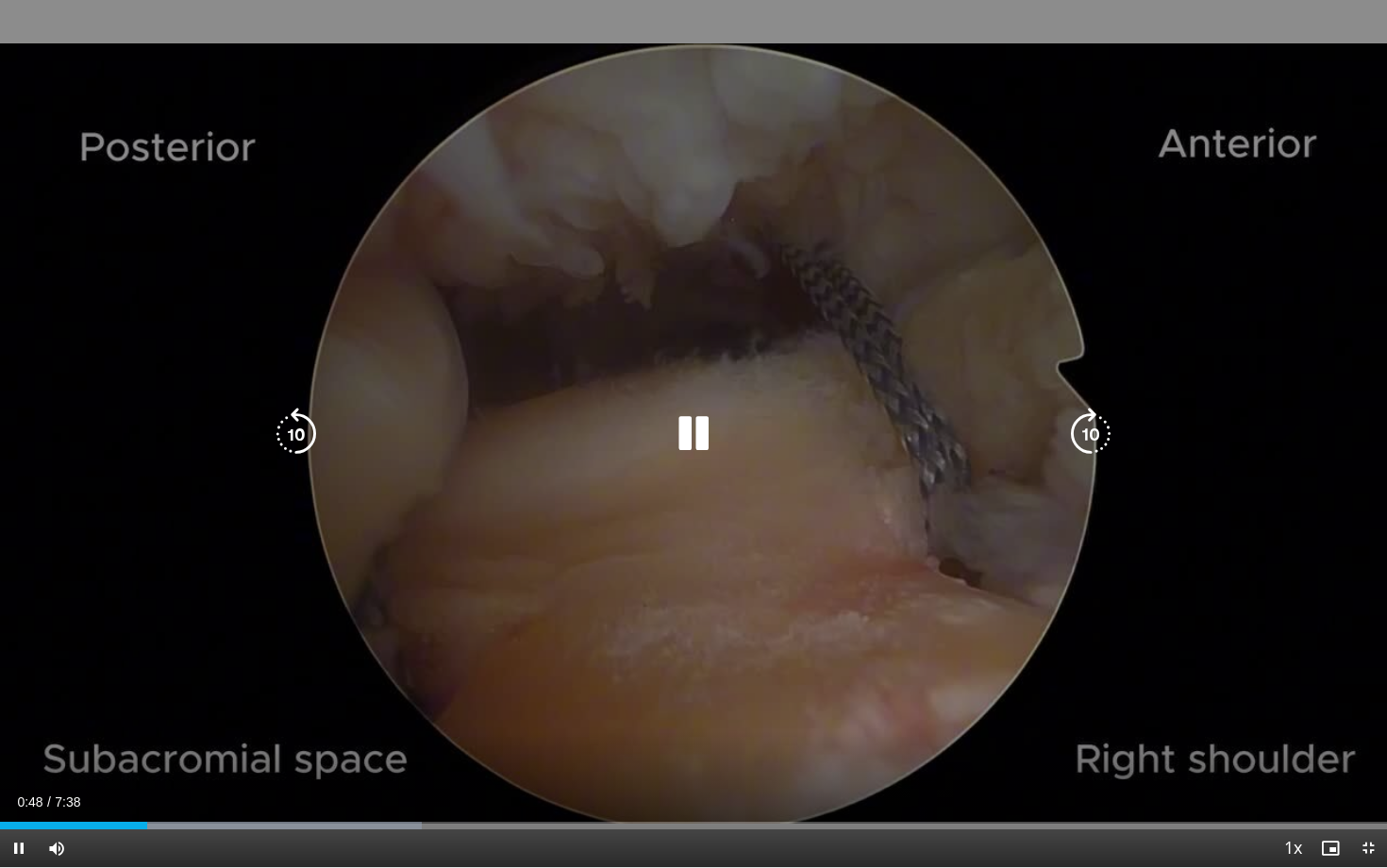 click at bounding box center (296, 434) 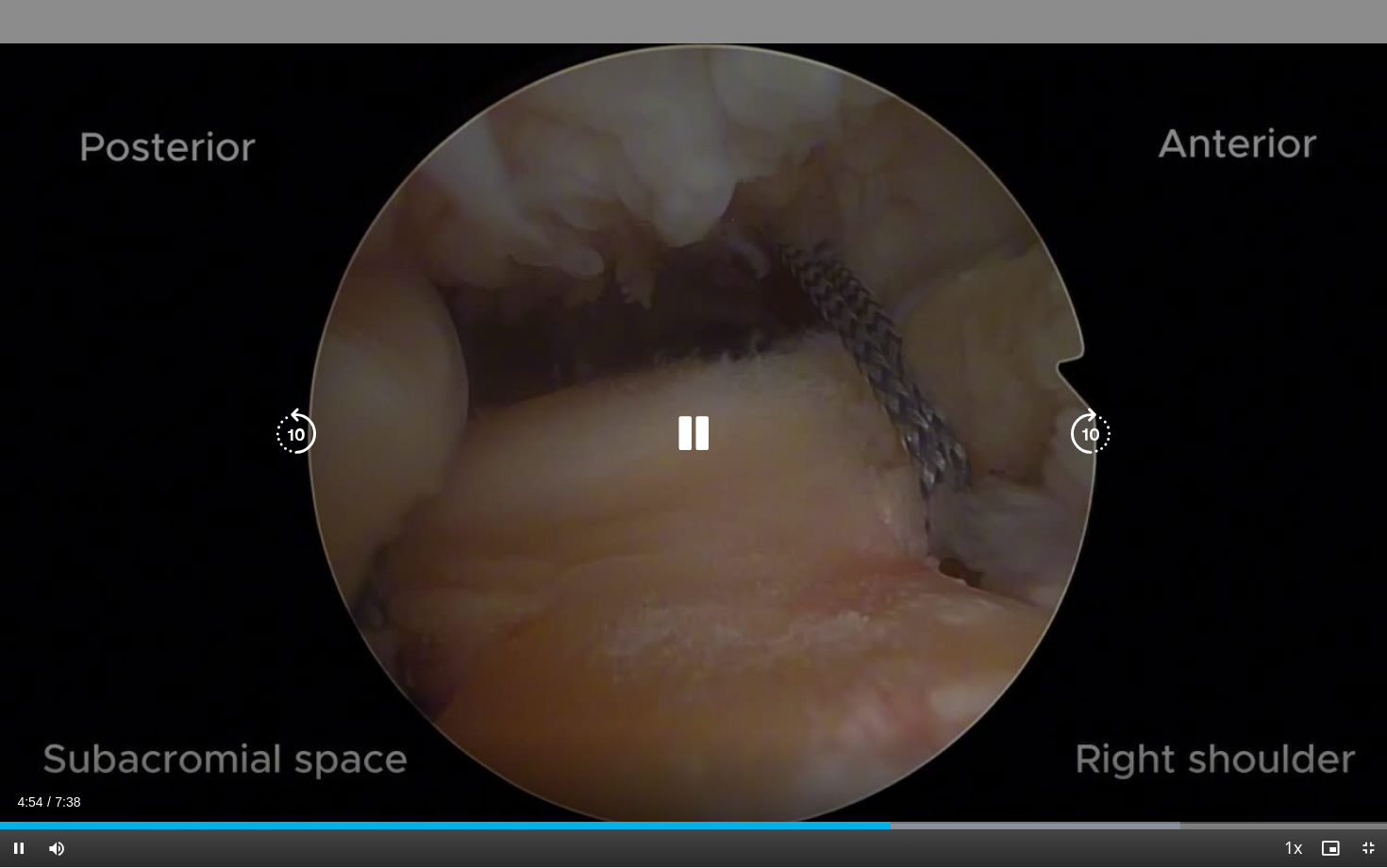click at bounding box center (694, 434) 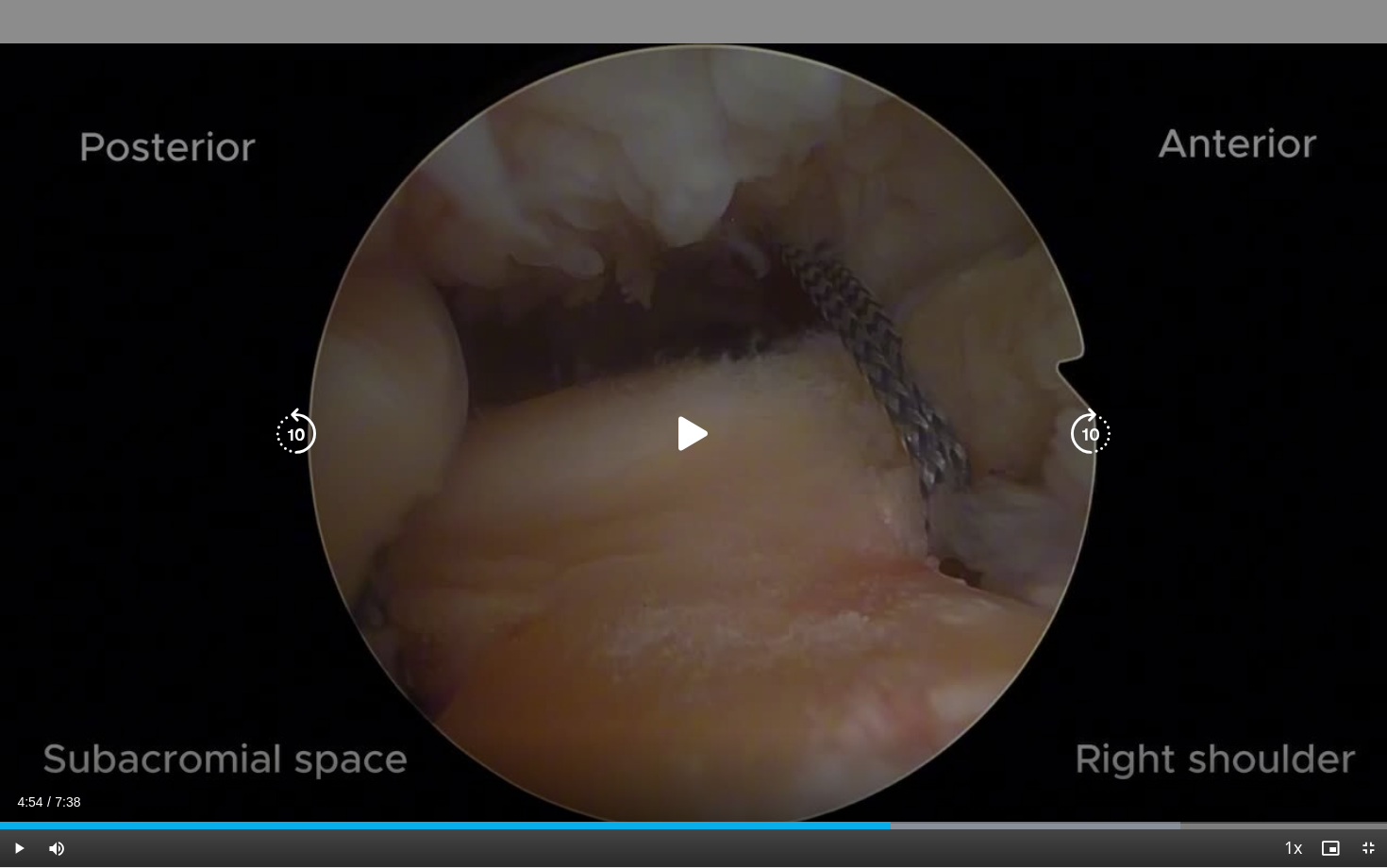 click at bounding box center [694, 434] 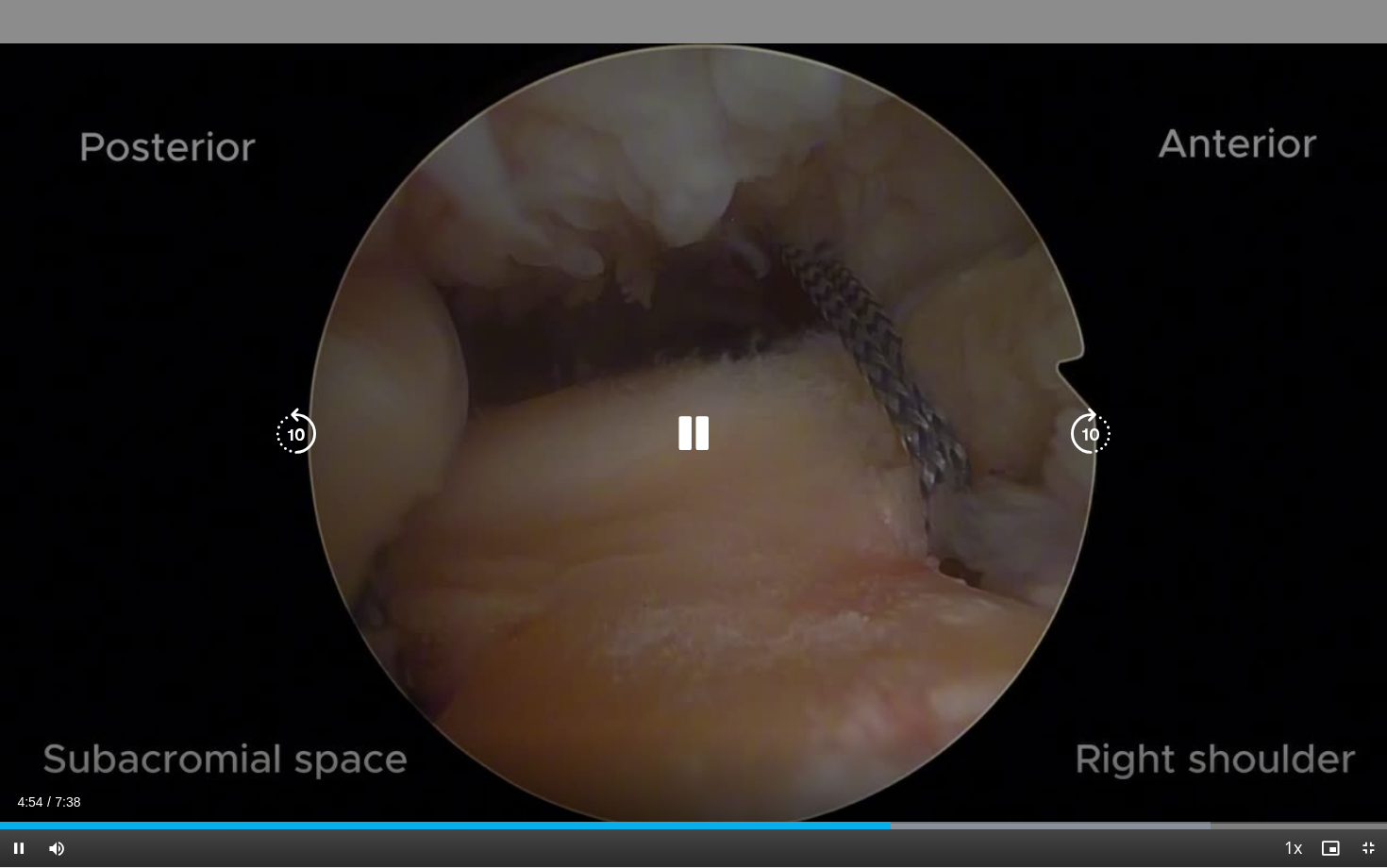 click at bounding box center [694, 434] 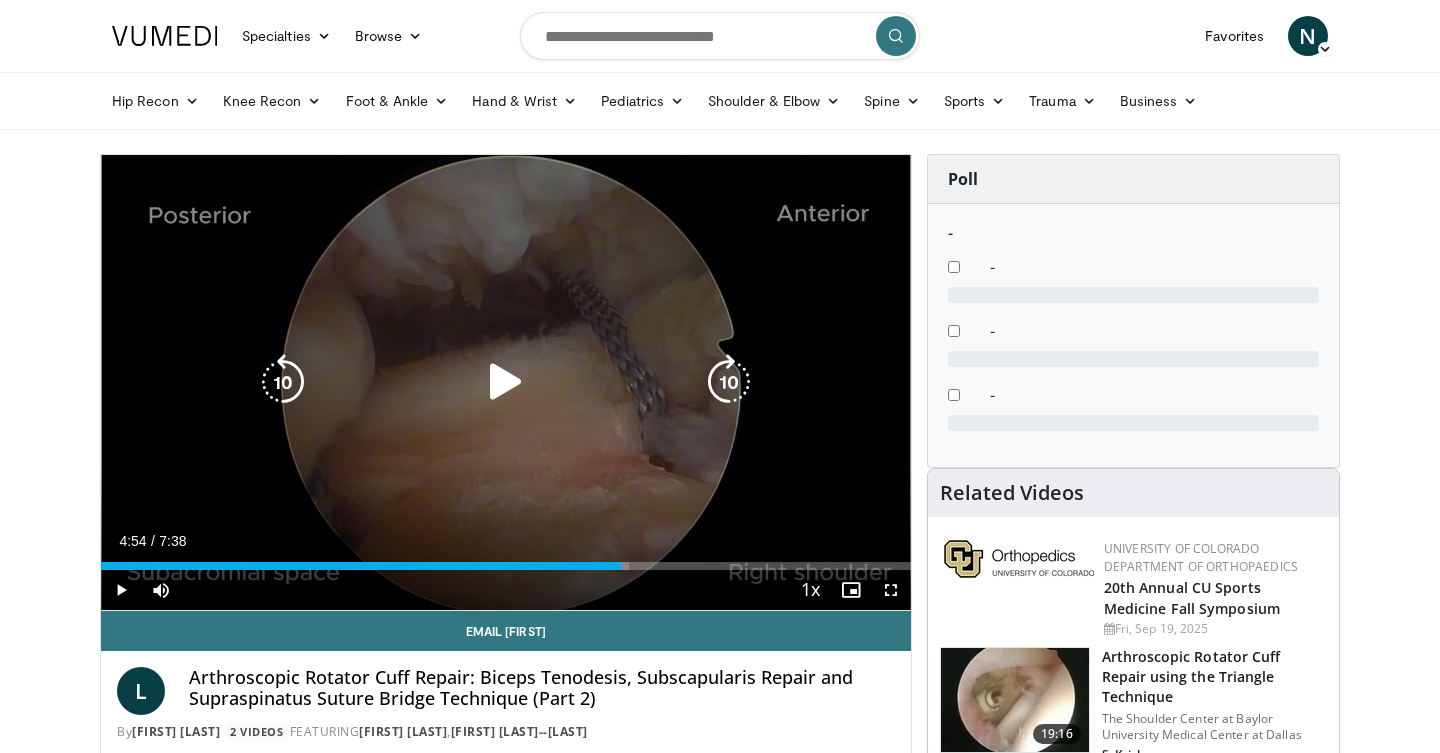 click at bounding box center (506, 382) 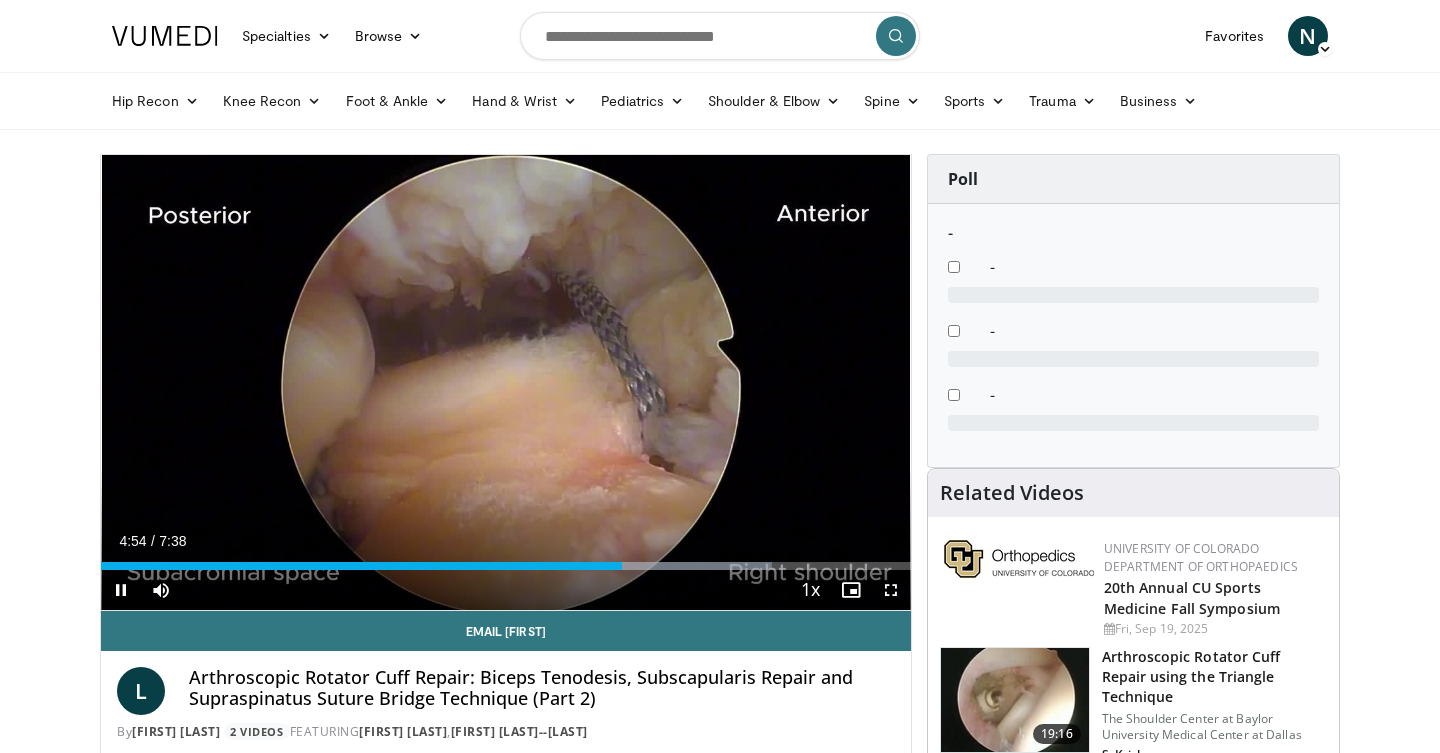 click at bounding box center (891, 590) 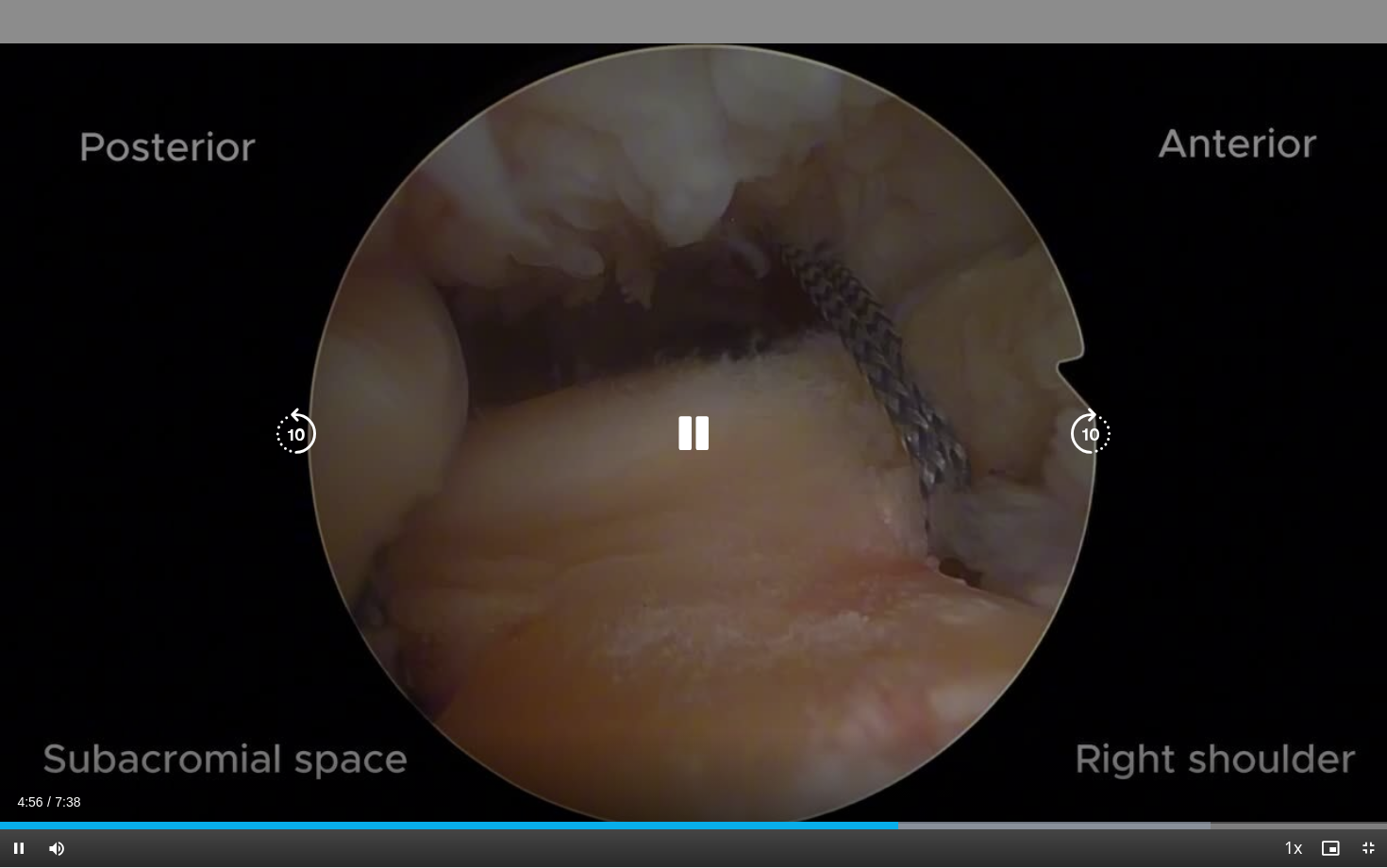 click at bounding box center (694, 434) 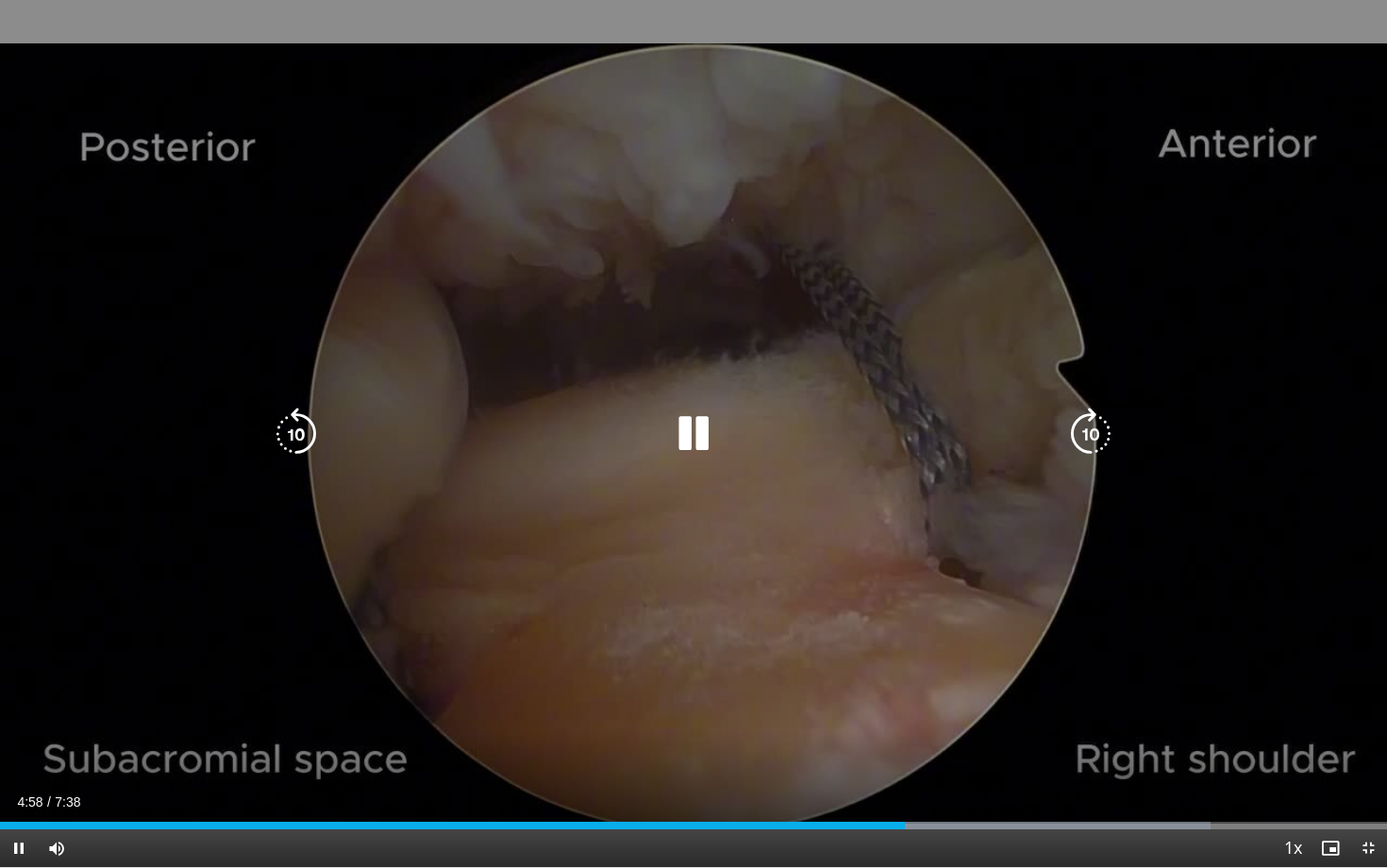 click at bounding box center [694, 434] 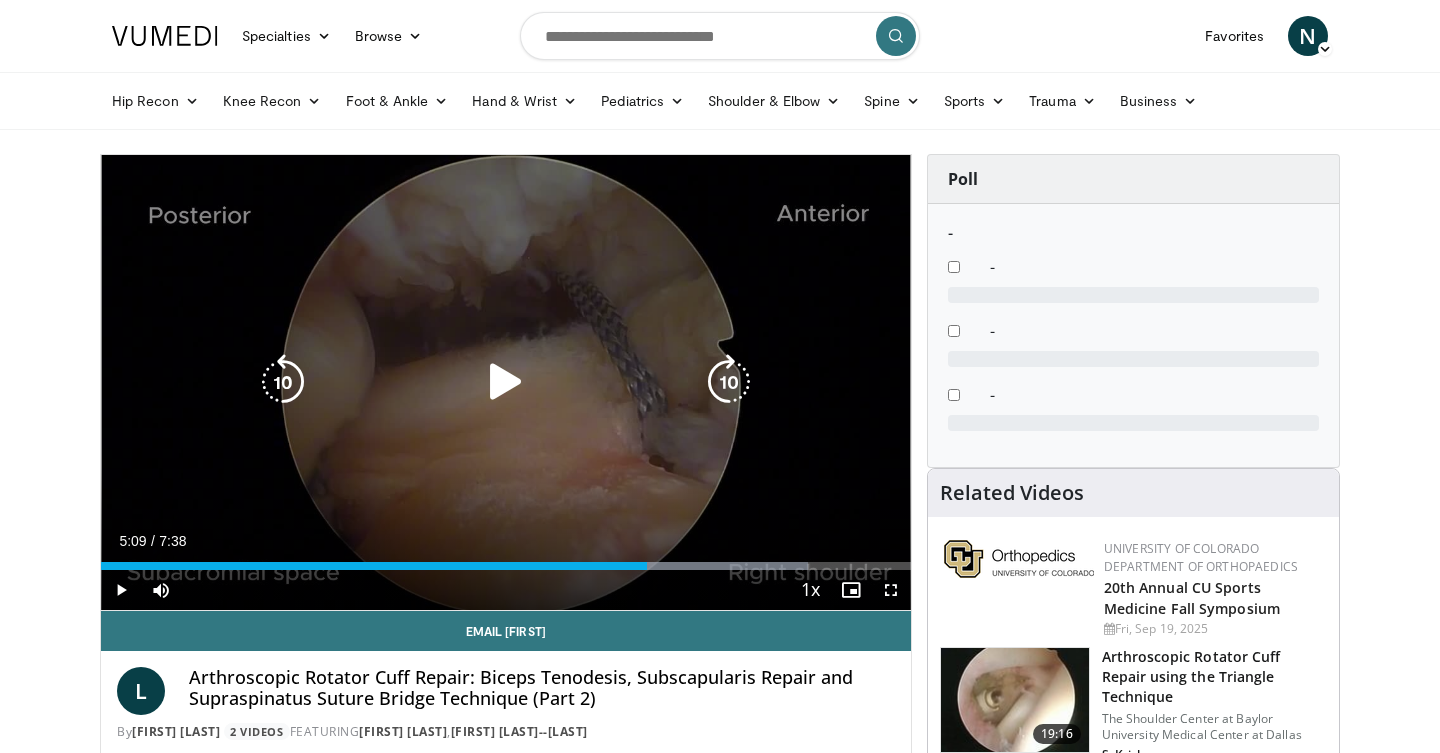 click at bounding box center (506, 382) 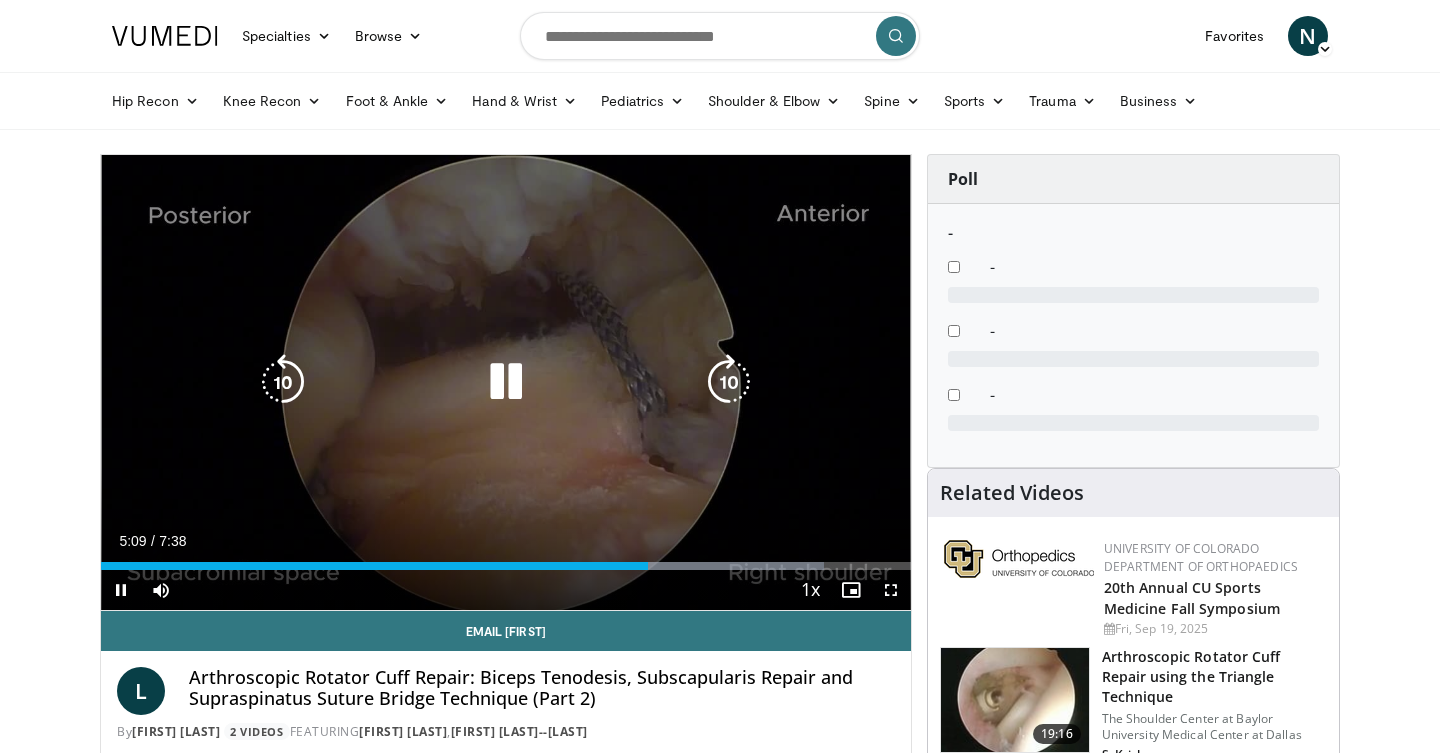 click at bounding box center (506, 382) 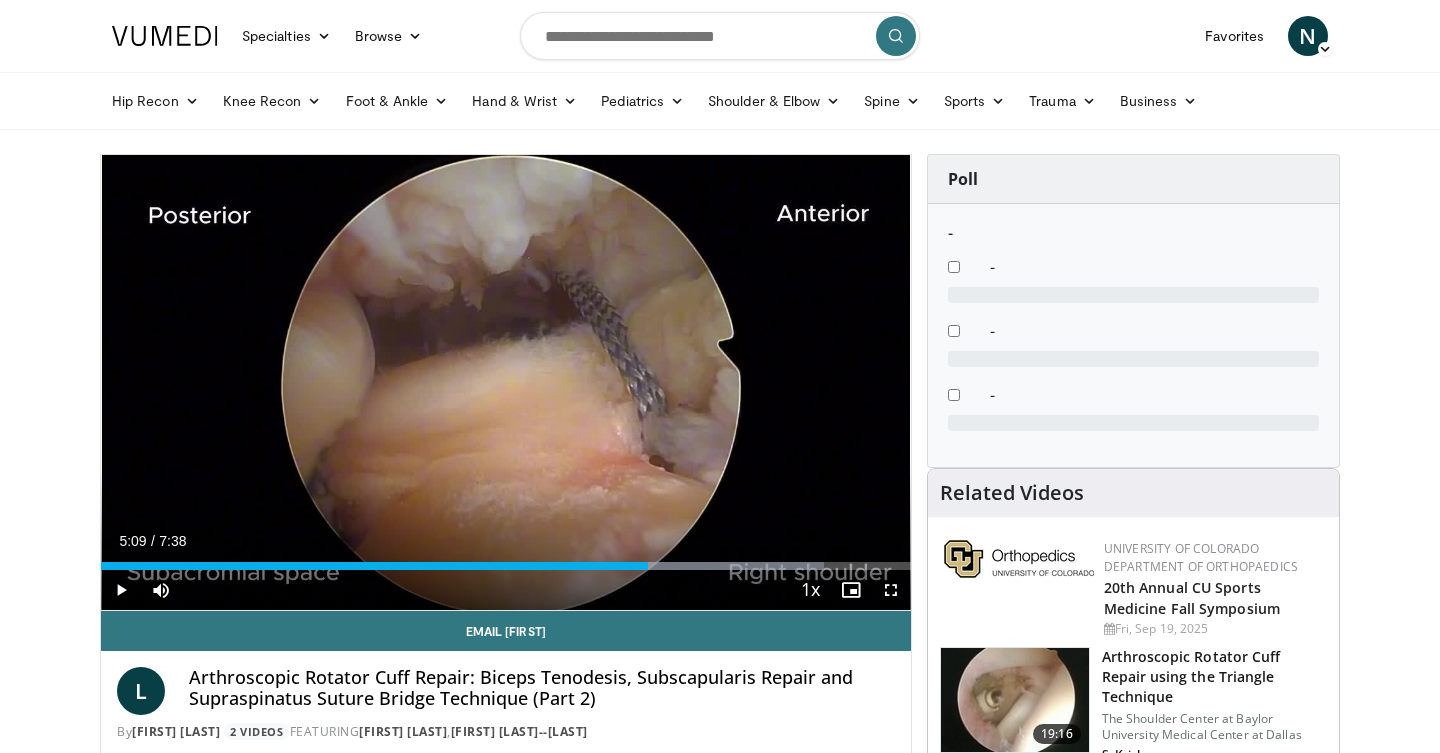 click at bounding box center (891, 590) 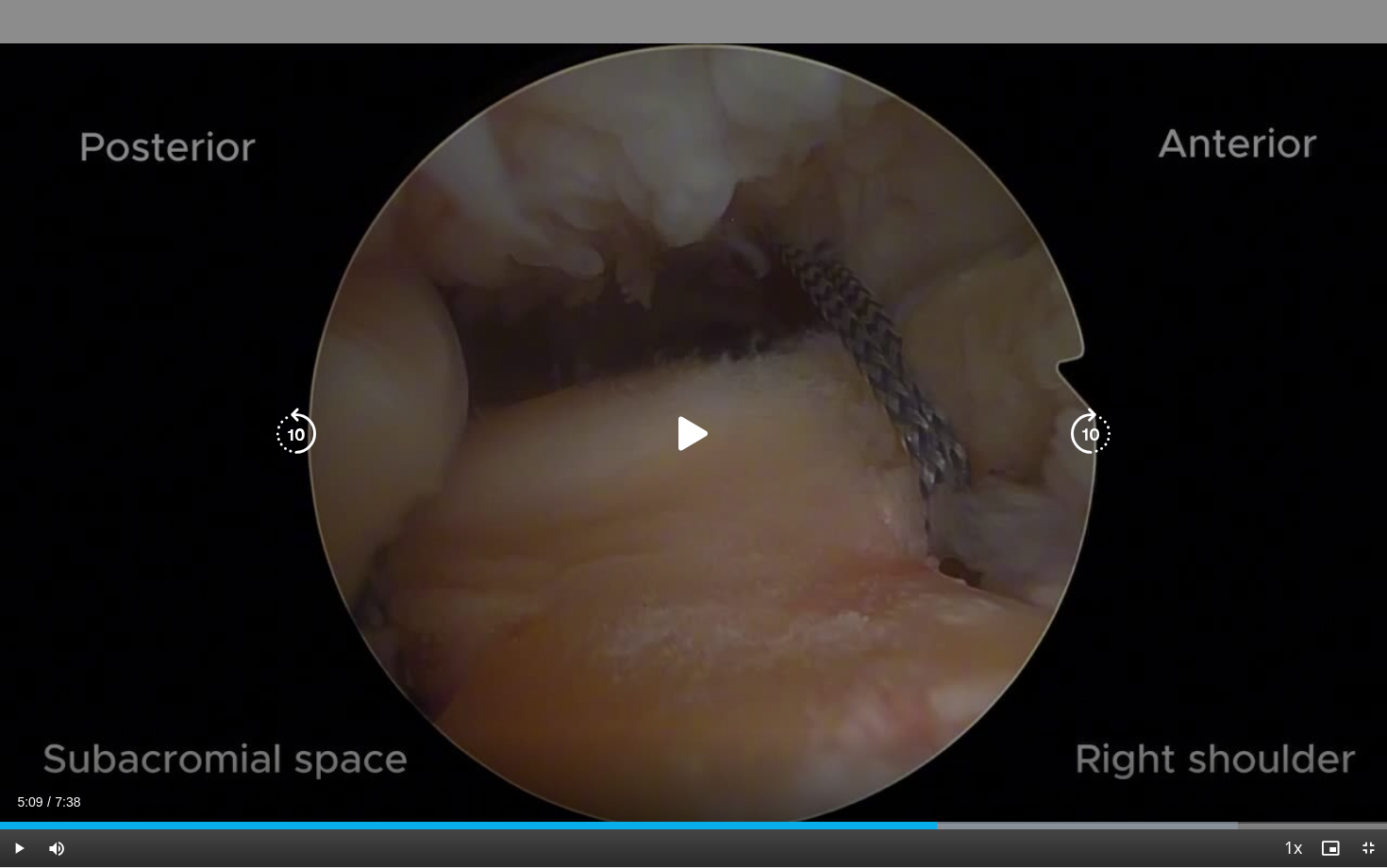 click at bounding box center (694, 434) 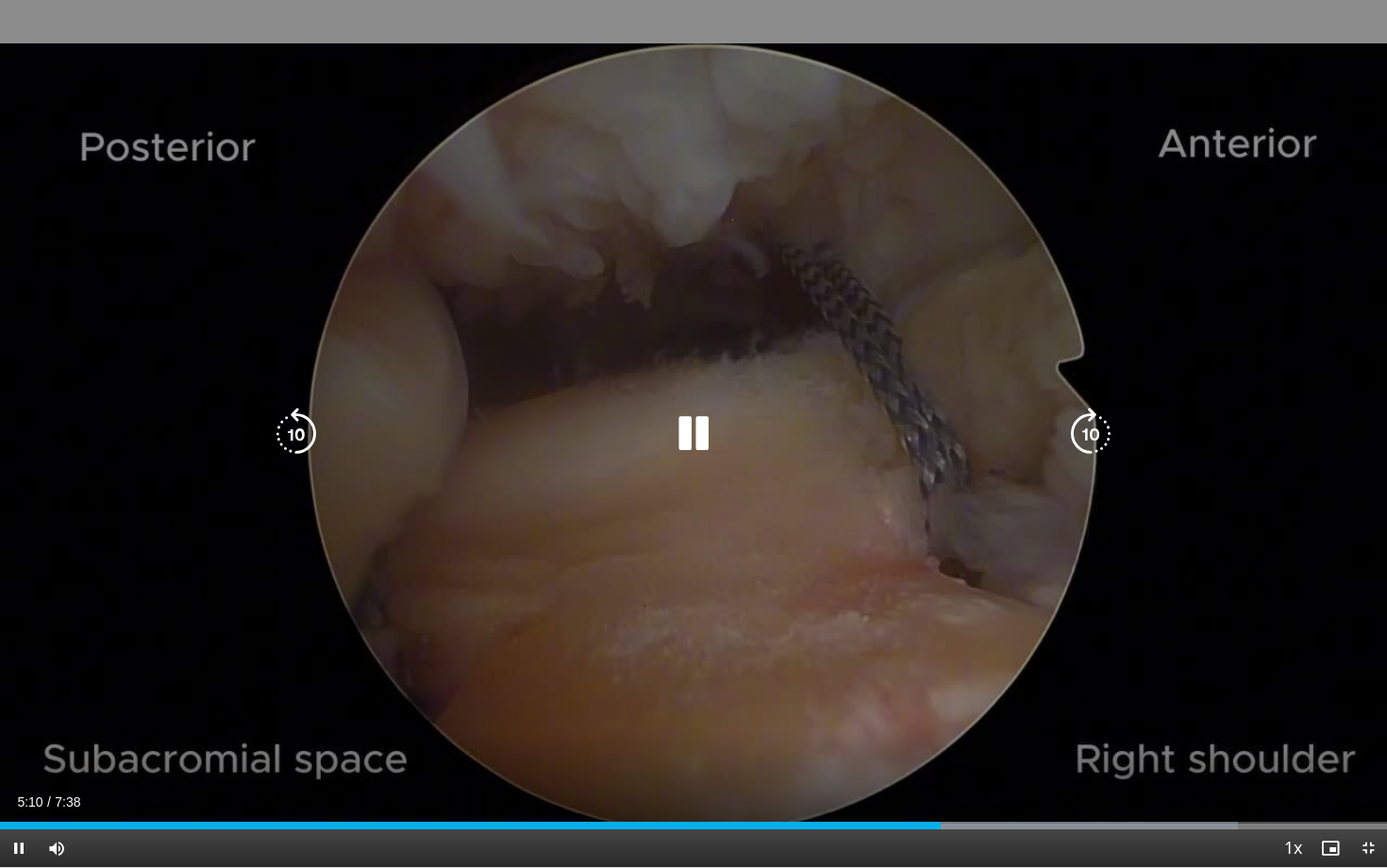 click at bounding box center (694, 434) 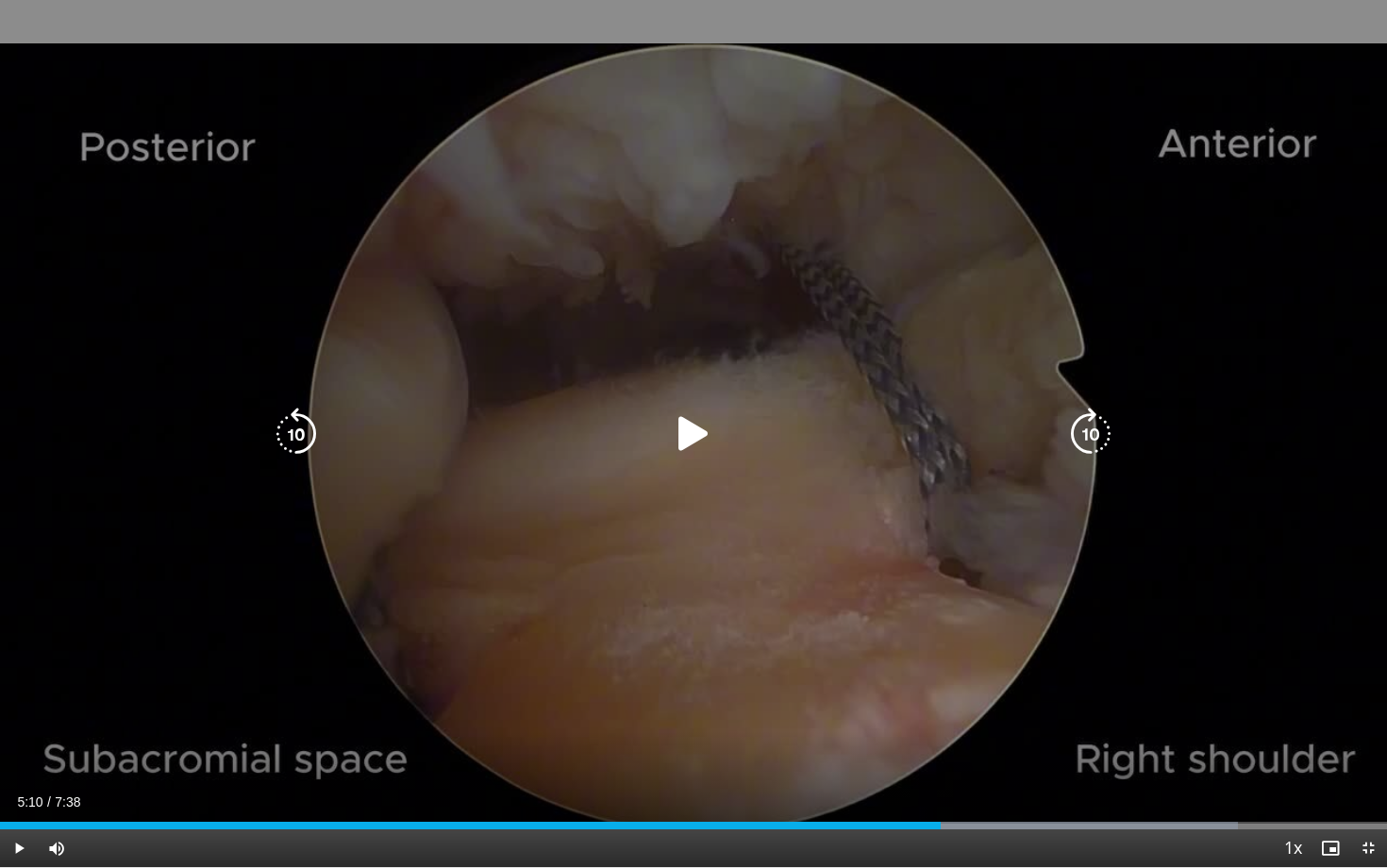 click at bounding box center [694, 434] 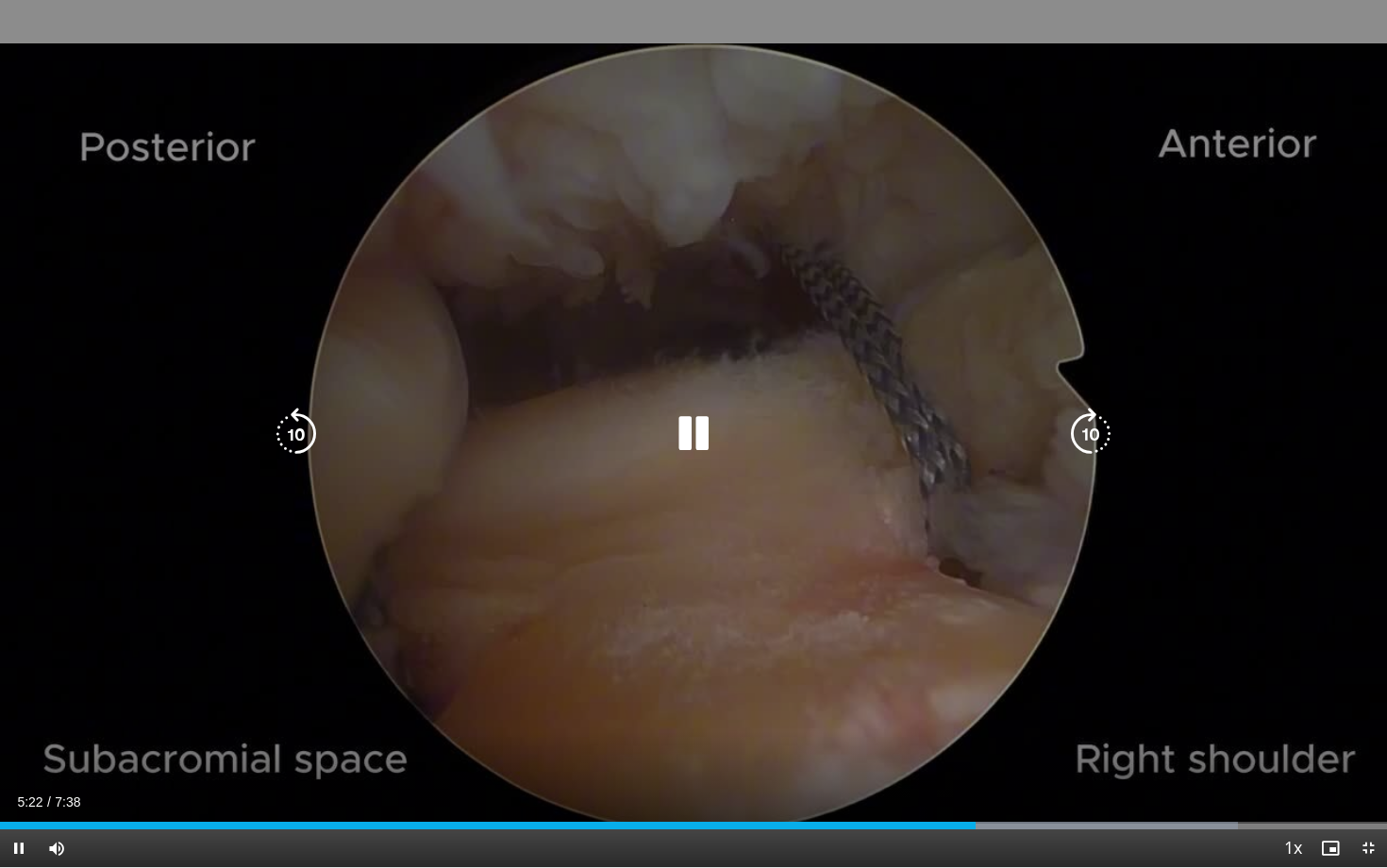 click at bounding box center (1091, 434) 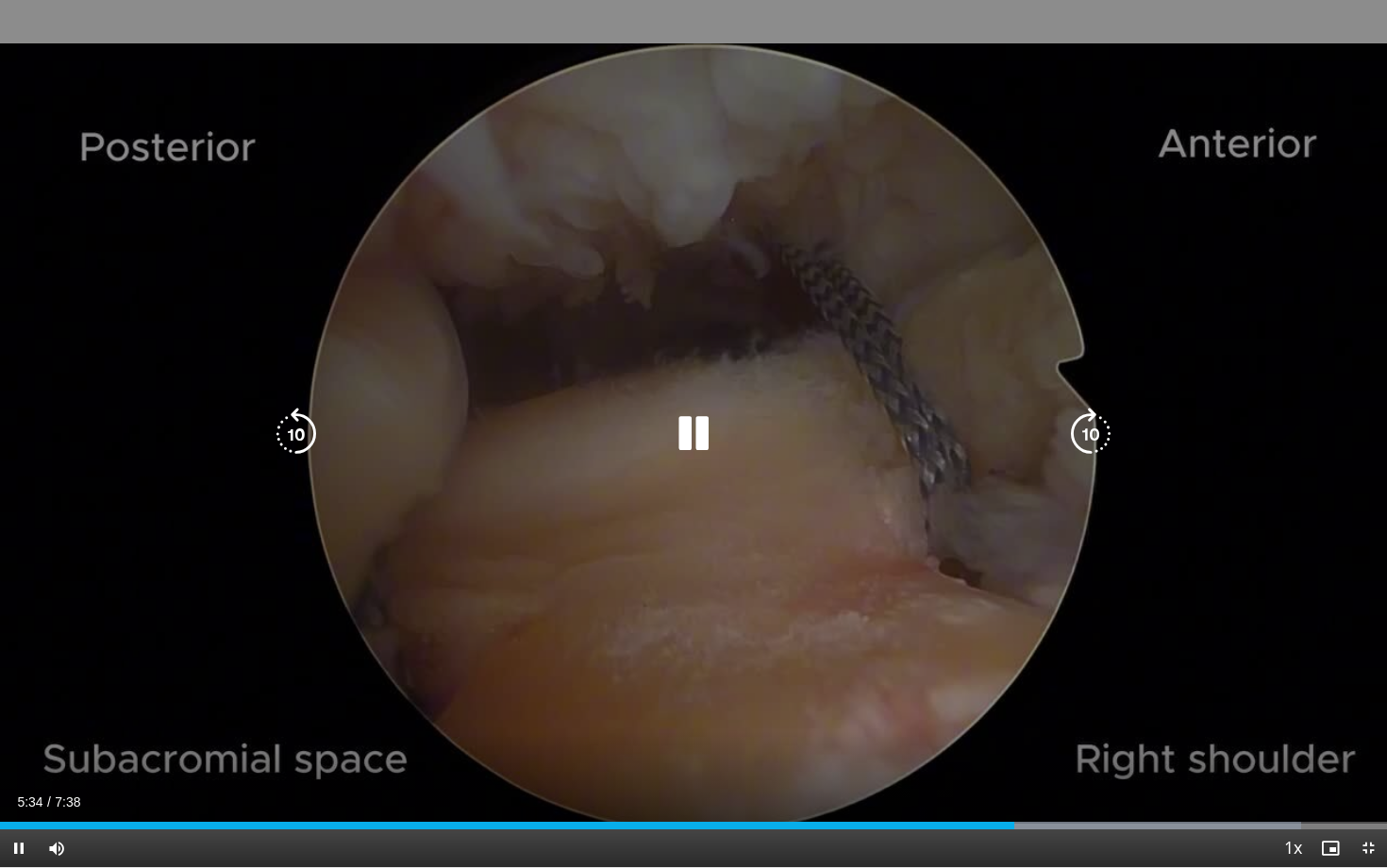 click at bounding box center [1091, 434] 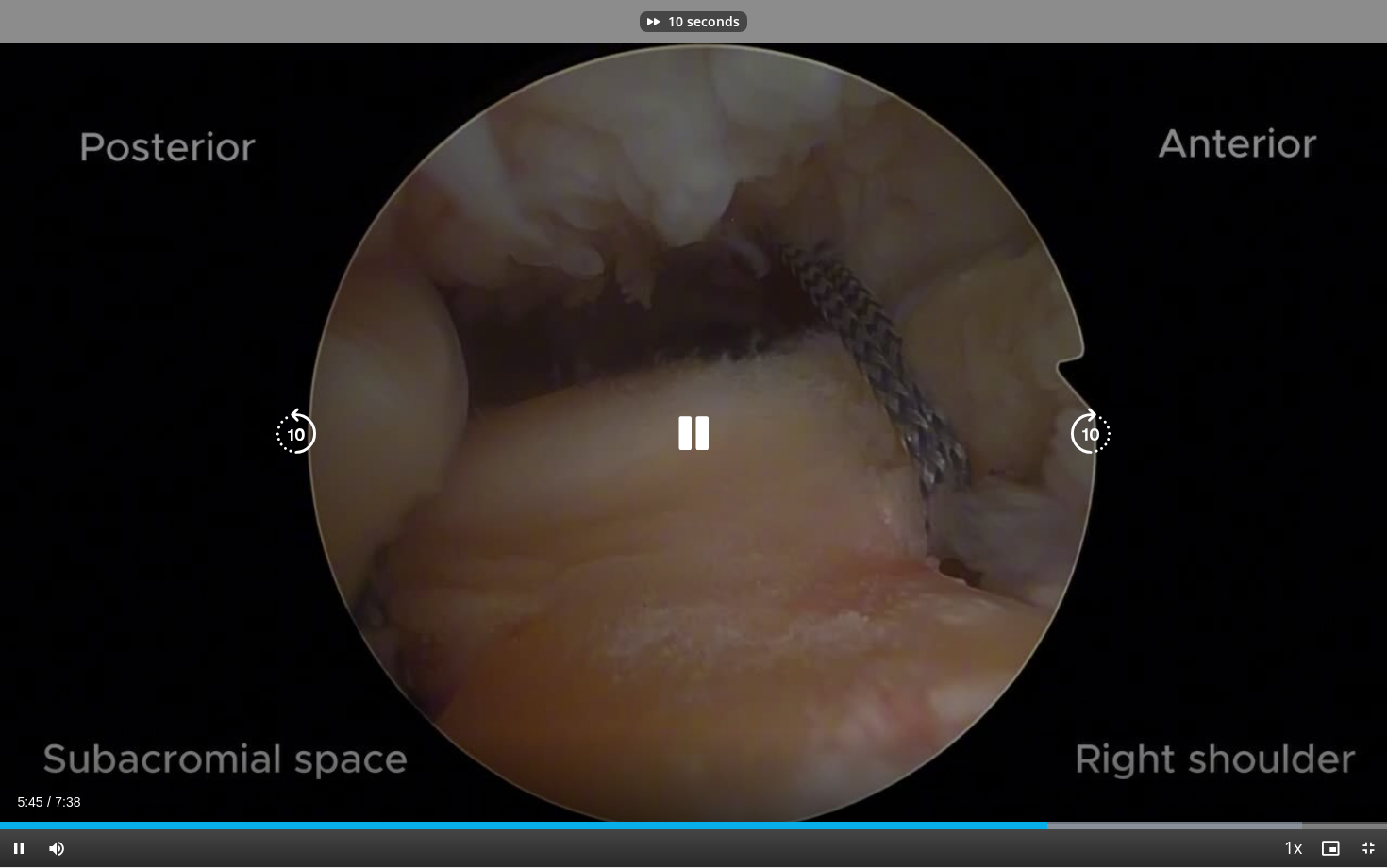 click at bounding box center [1091, 434] 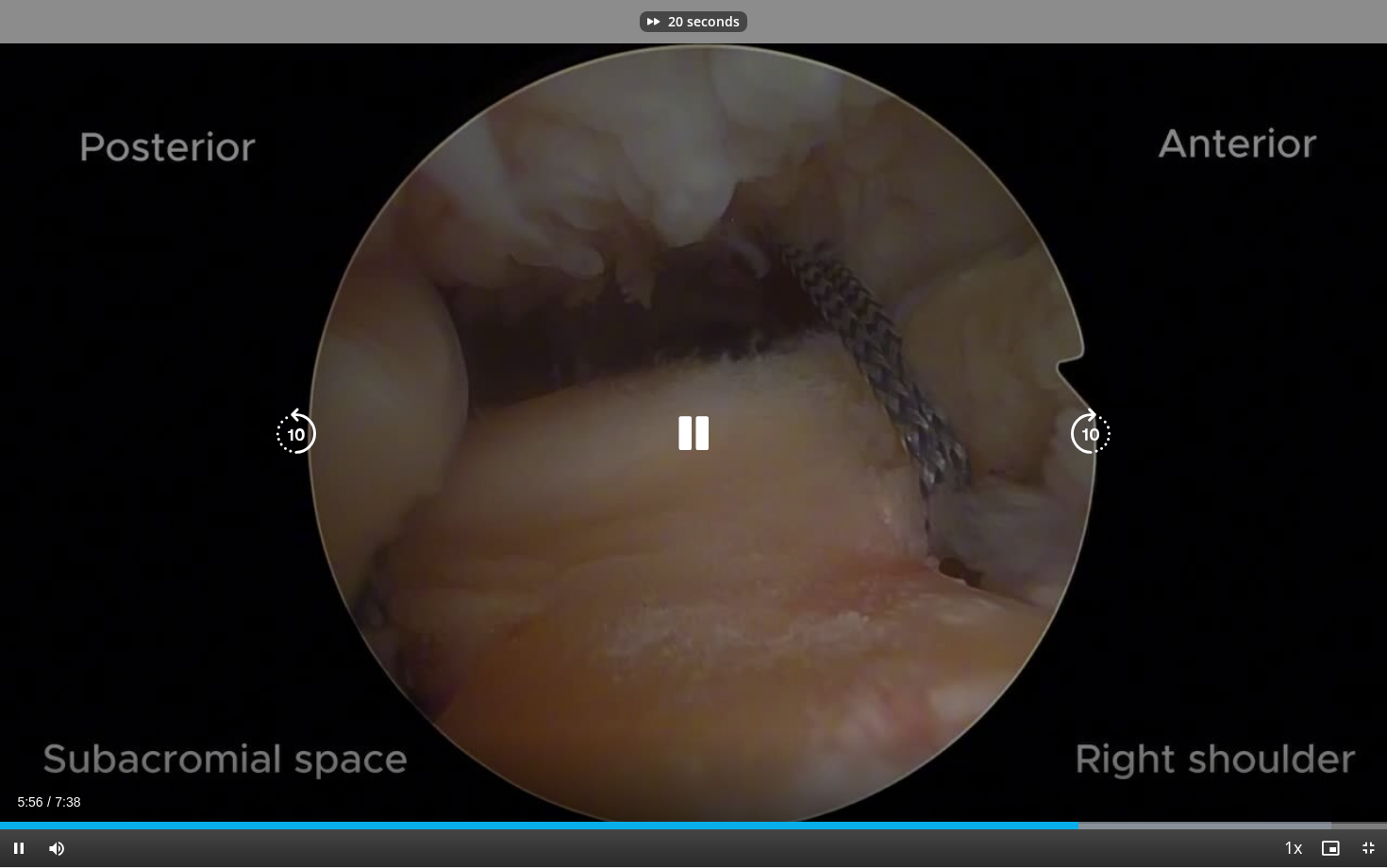 click at bounding box center [1091, 434] 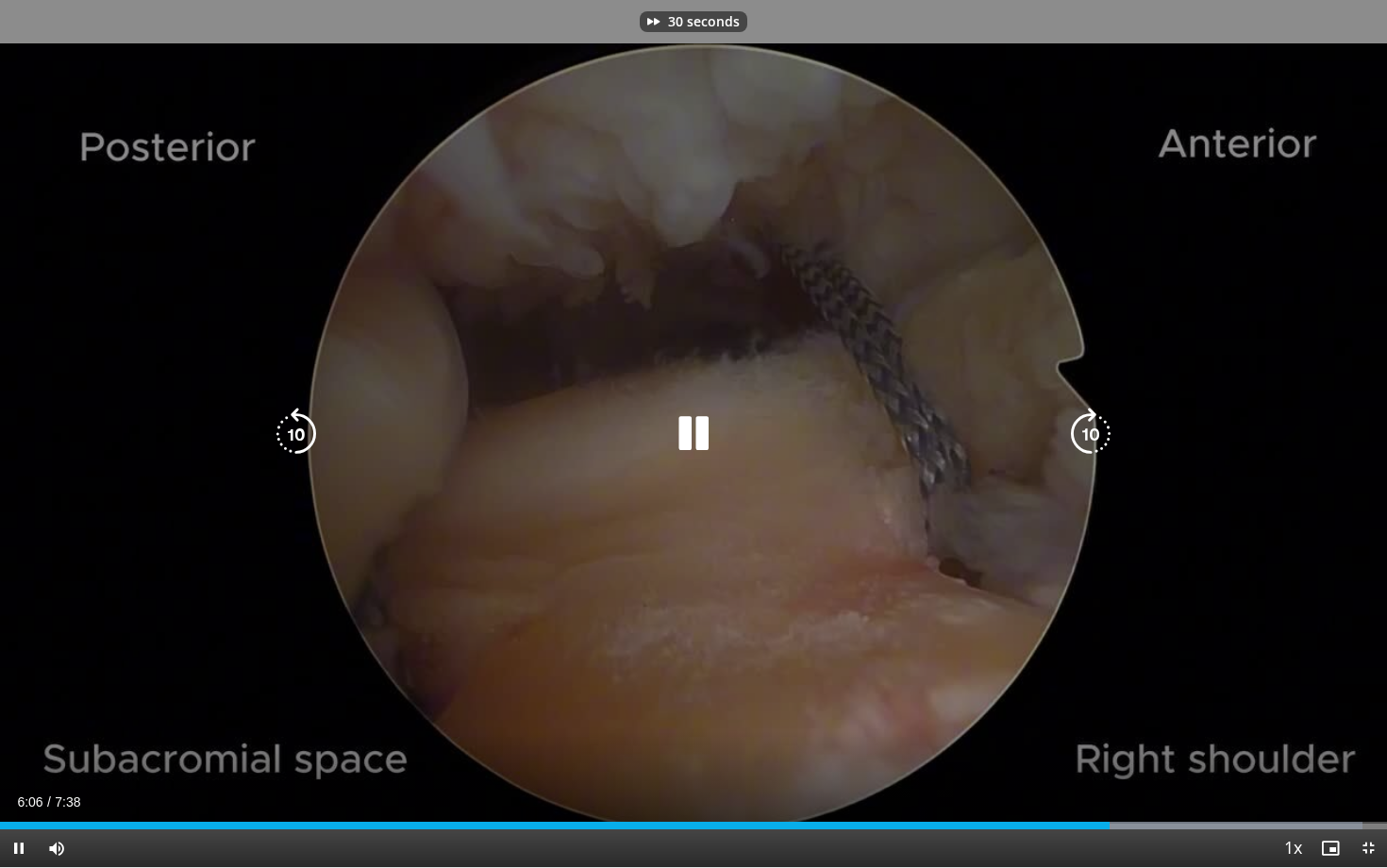 click at bounding box center (1091, 434) 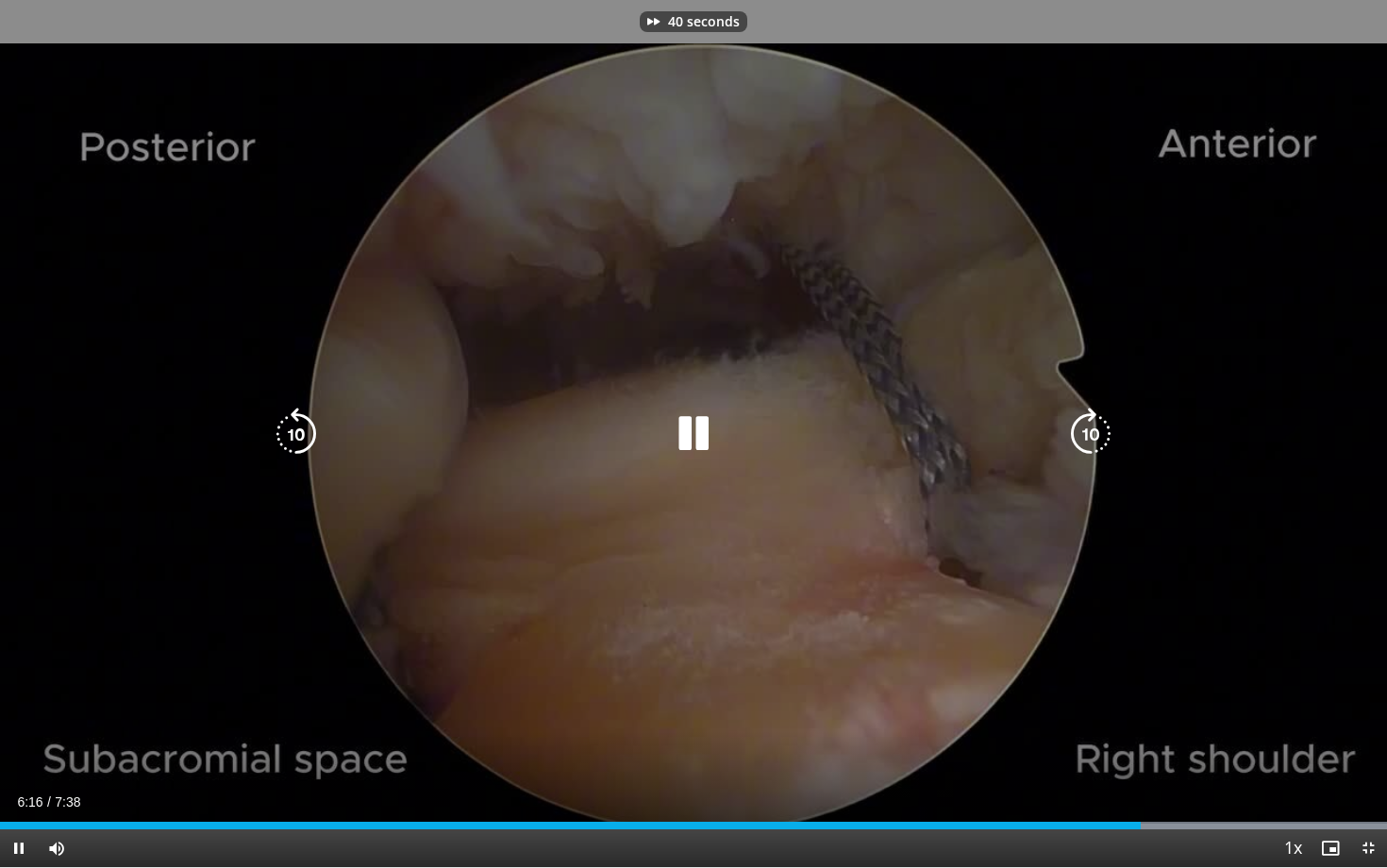 click at bounding box center [1091, 434] 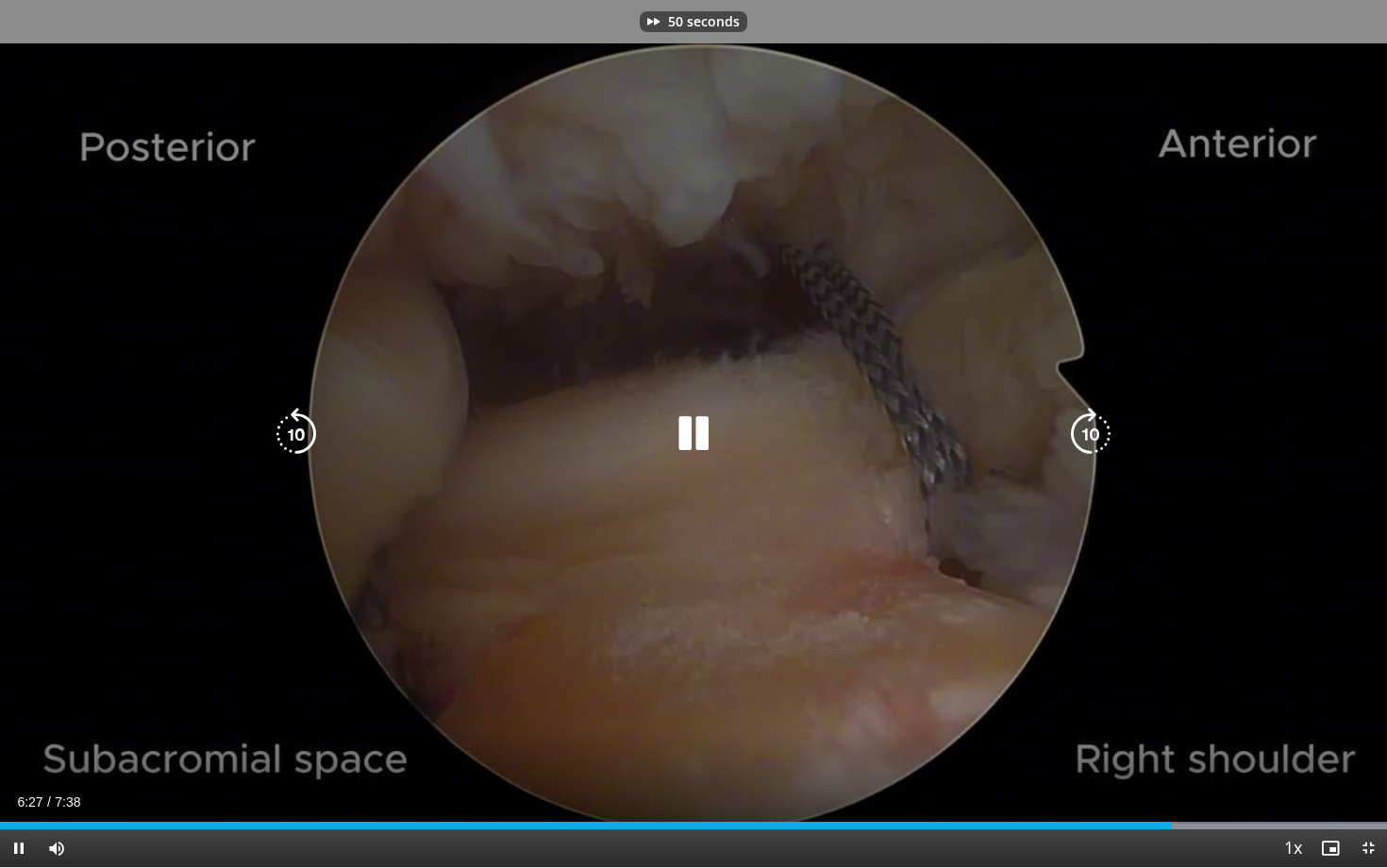 click at bounding box center [1091, 434] 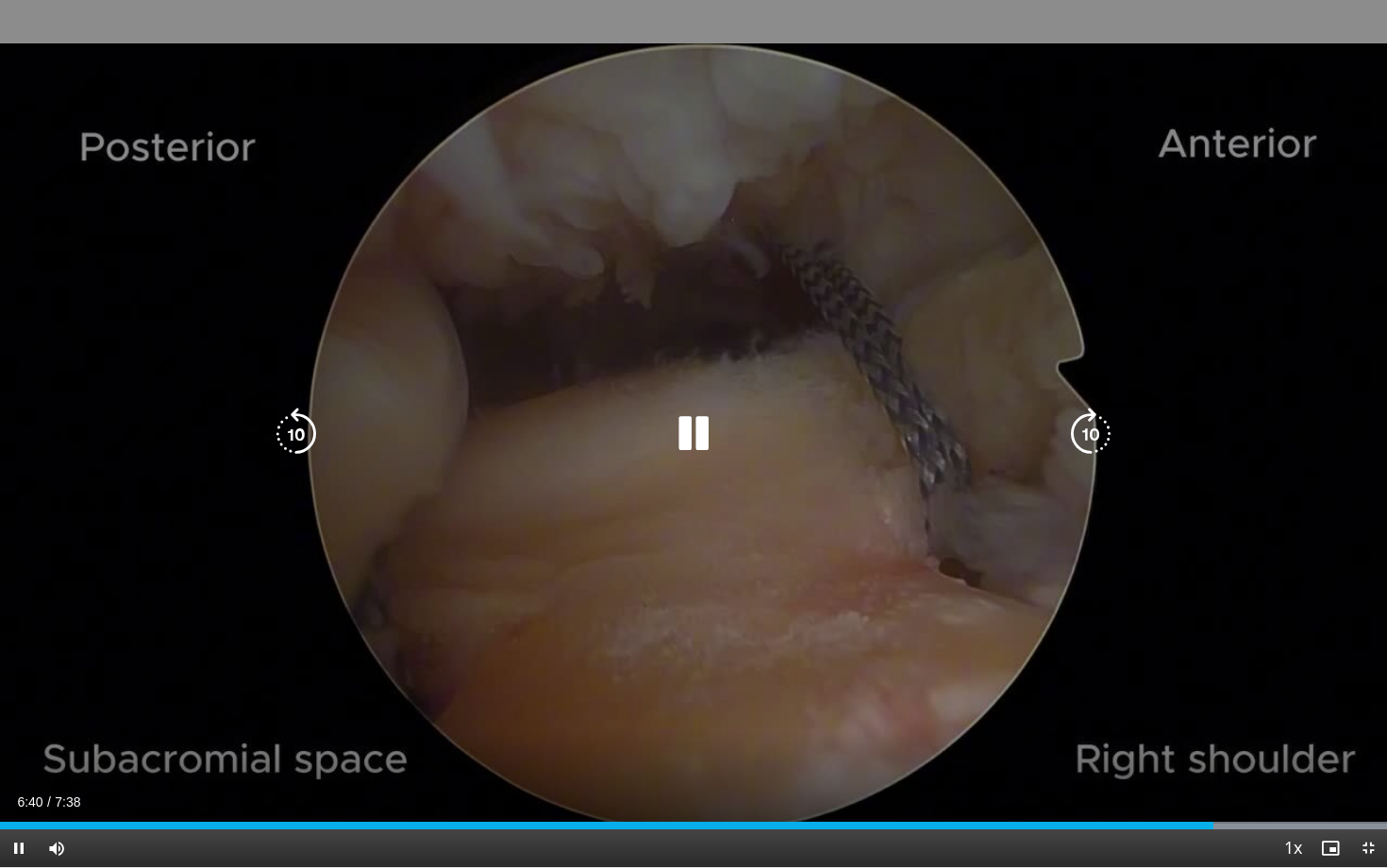 click at bounding box center (1091, 434) 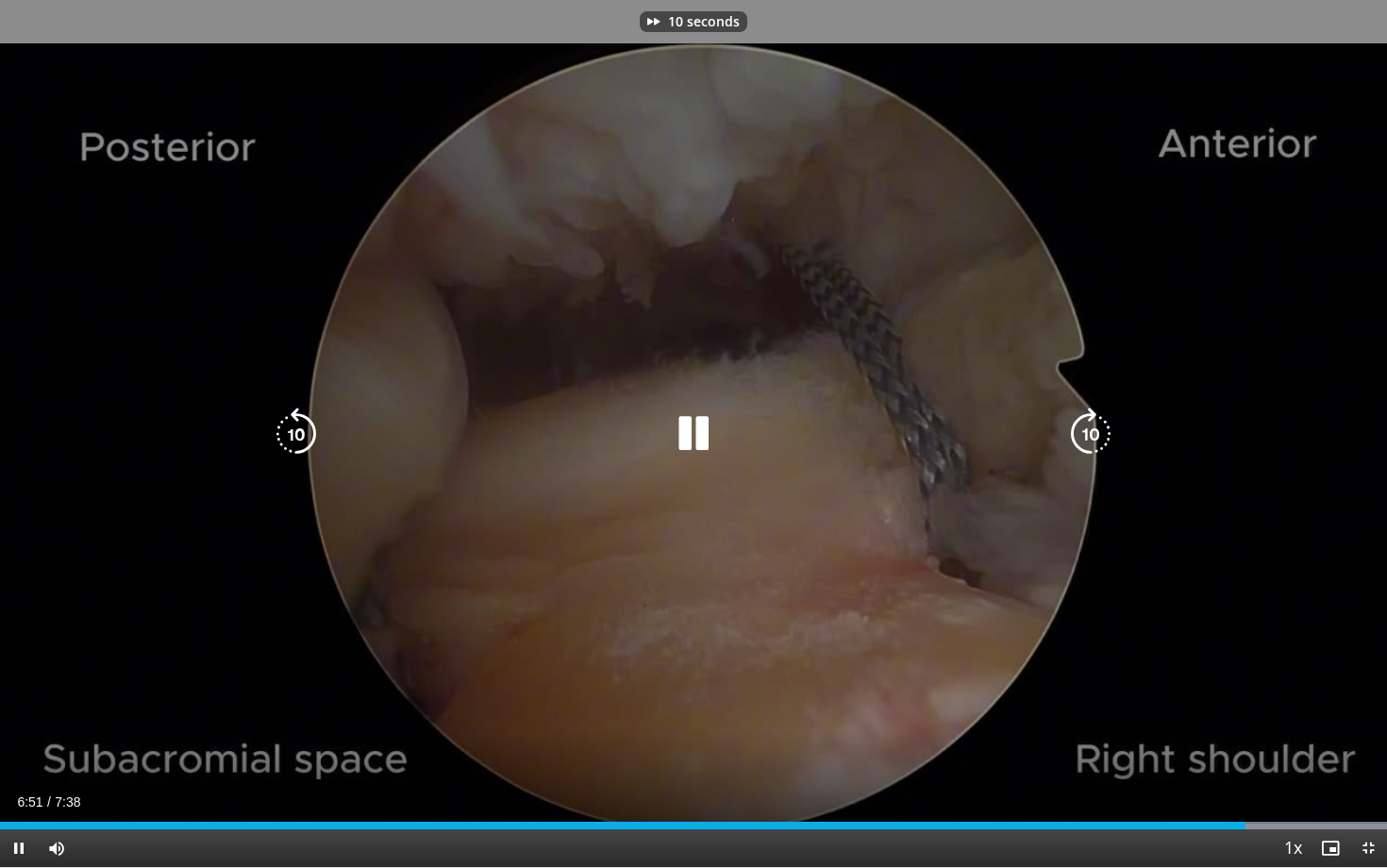 click at bounding box center [1091, 434] 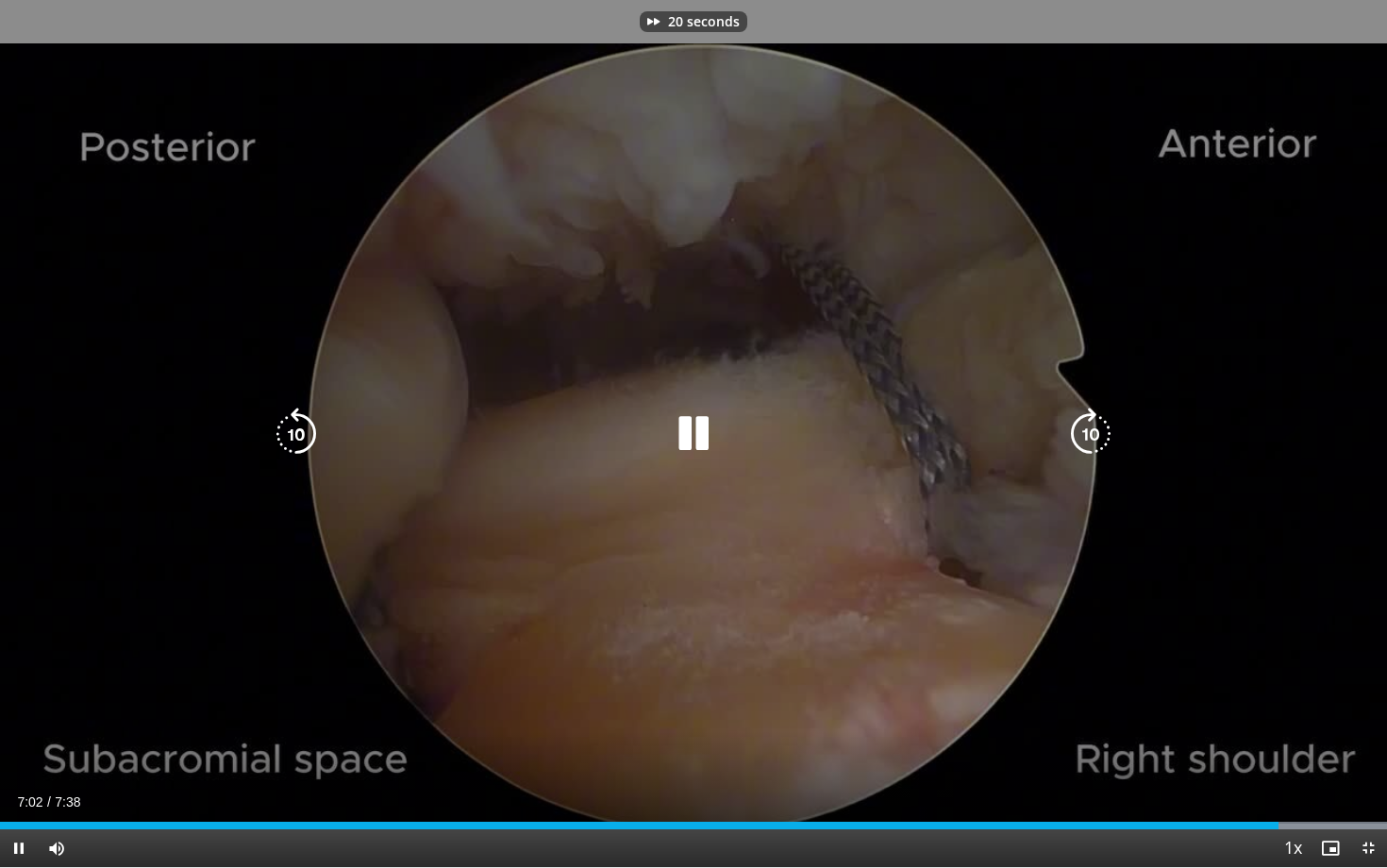 click at bounding box center (296, 434) 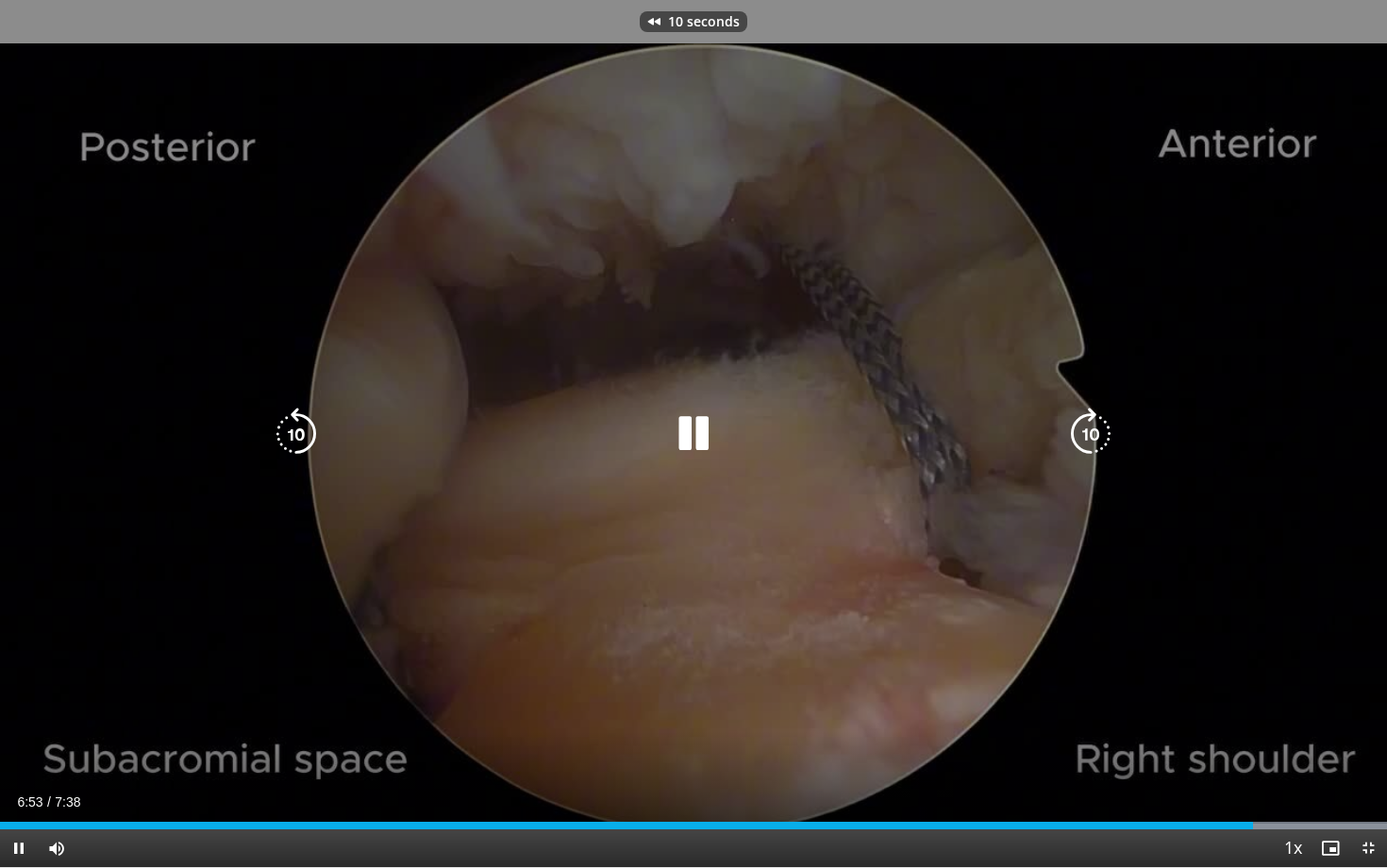 click at bounding box center (1091, 434) 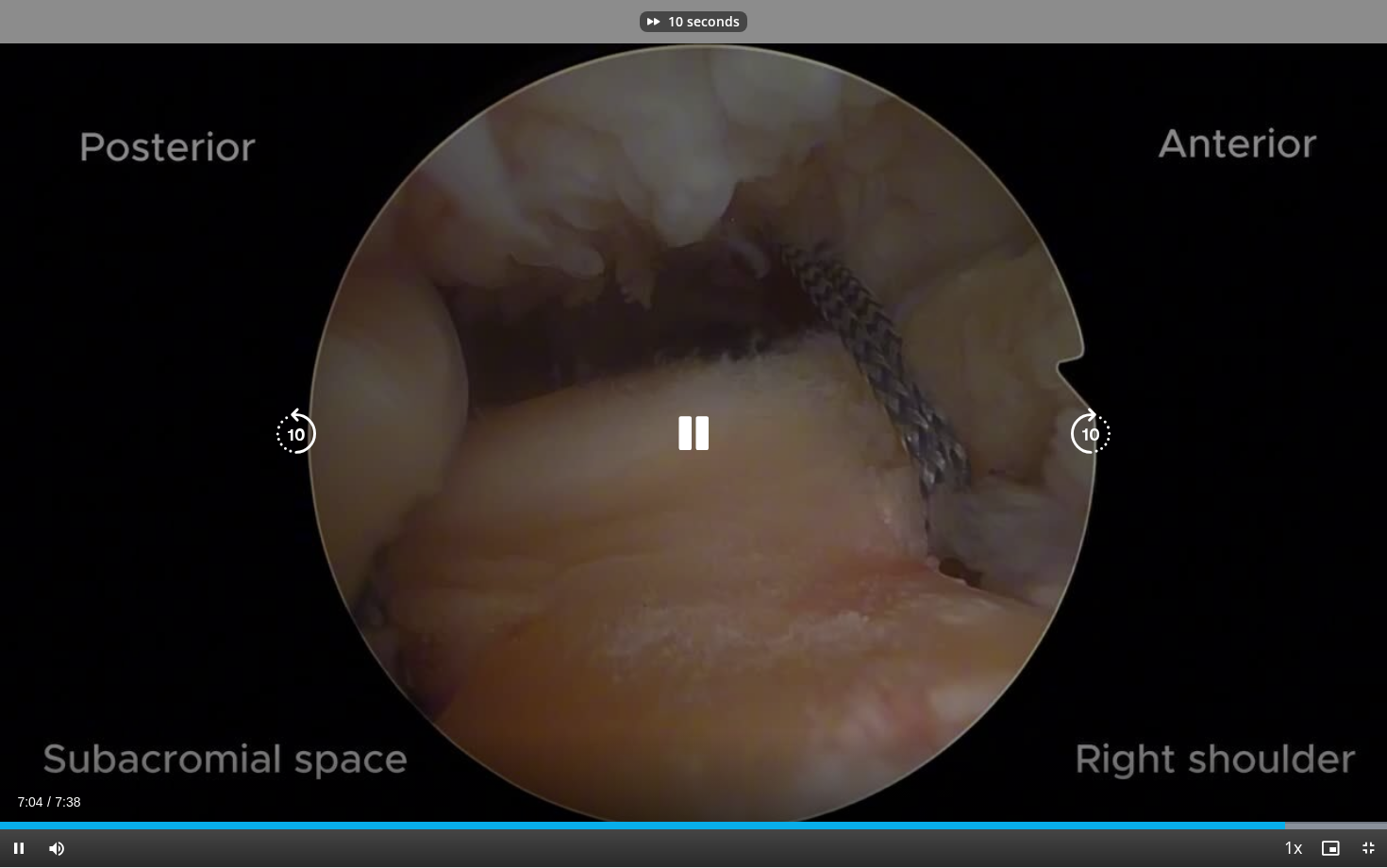 click at bounding box center [1091, 434] 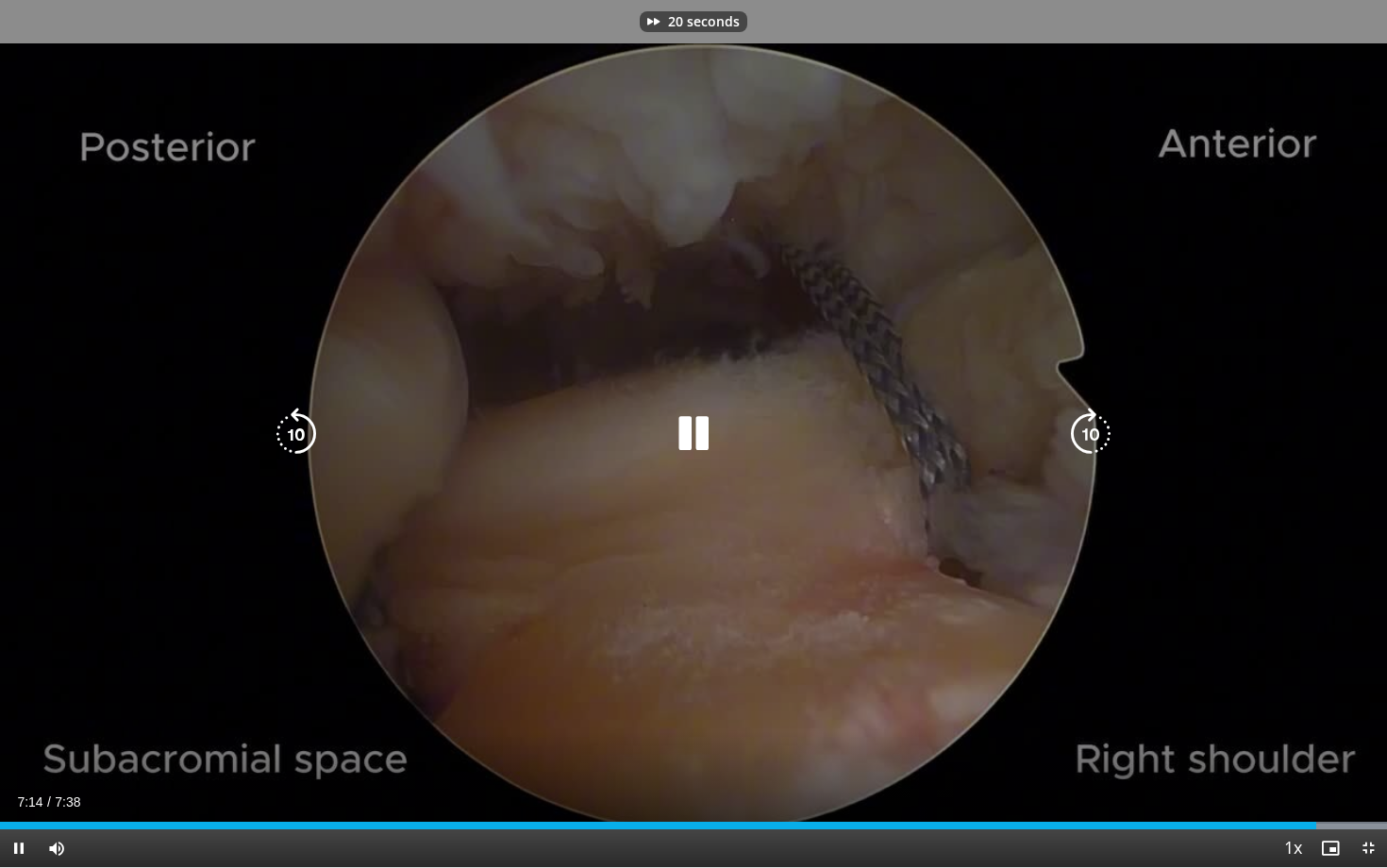 click at bounding box center [1091, 434] 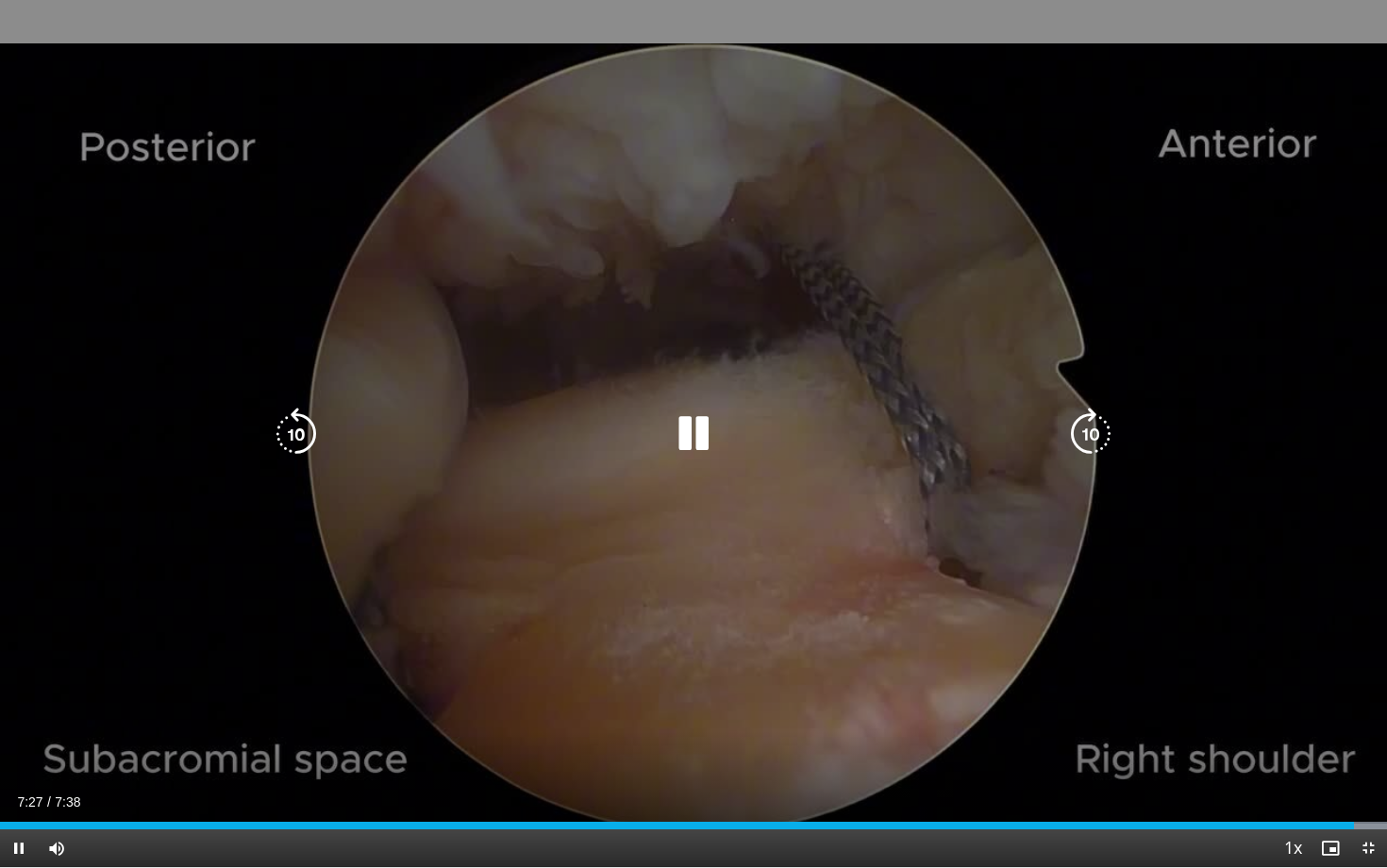 click at bounding box center (1091, 434) 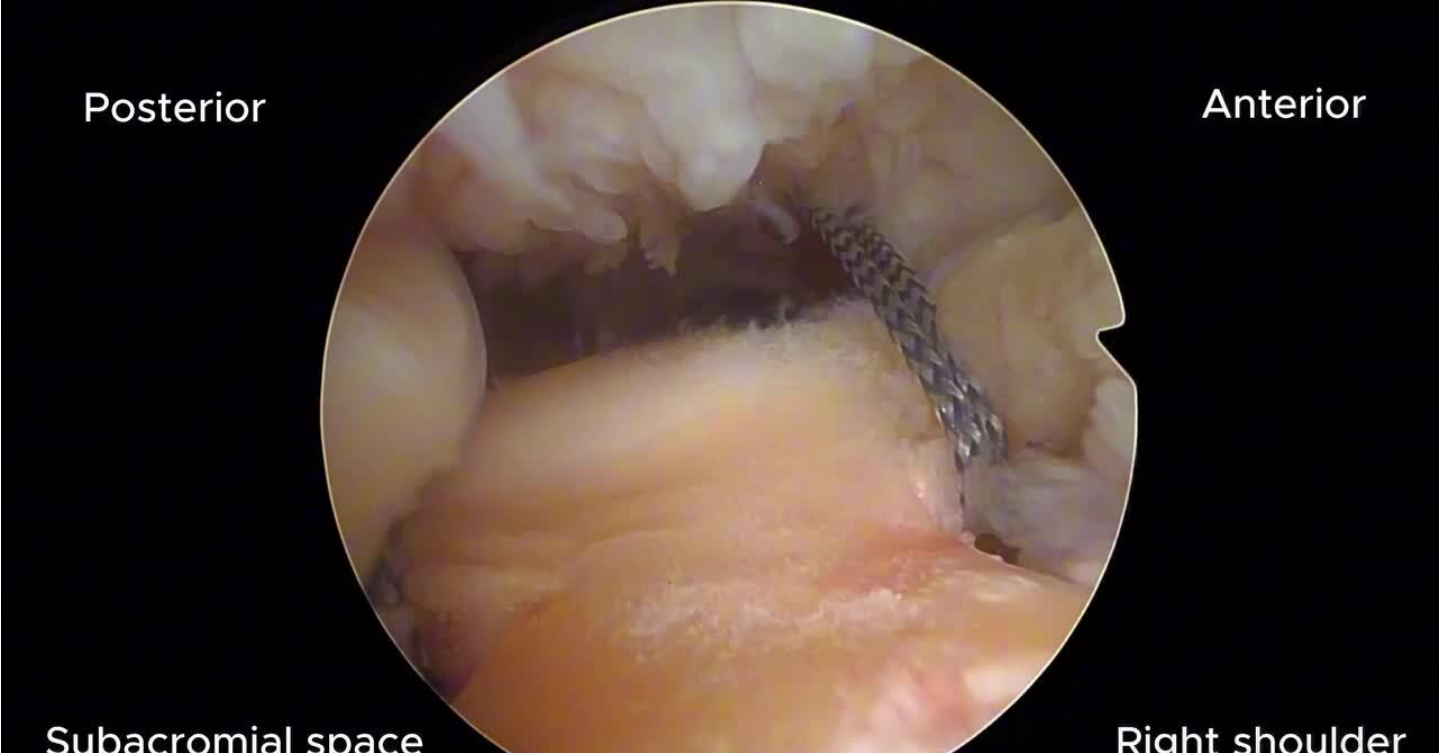 drag, startPoint x: 632, startPoint y: 680, endPoint x: 807, endPoint y: 680, distance: 175 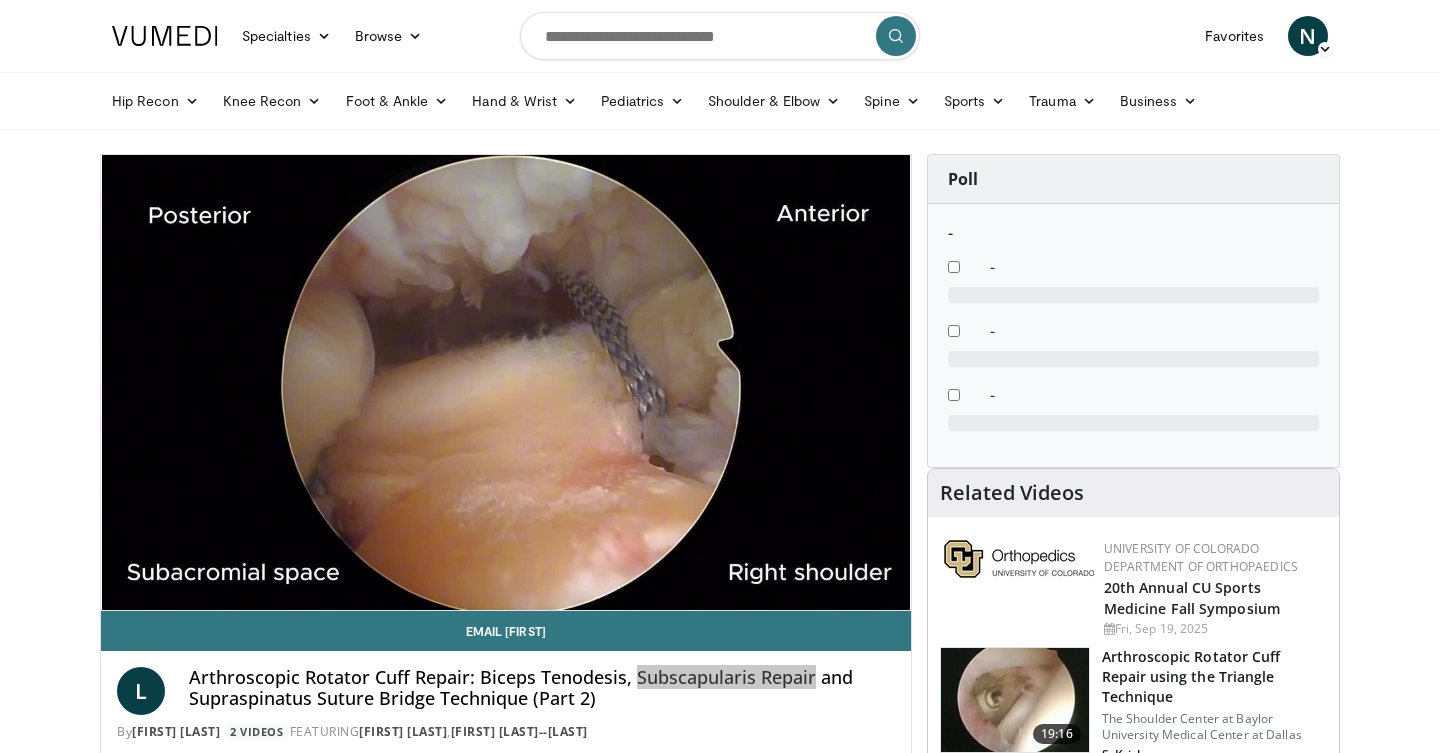click on "Arthroscopic Rotator Cuff Repair: Biceps Tenodesis, Subscapularis Repair and Supraspinatus Suture Bridge Technique (Part 2)" at bounding box center [542, 688] 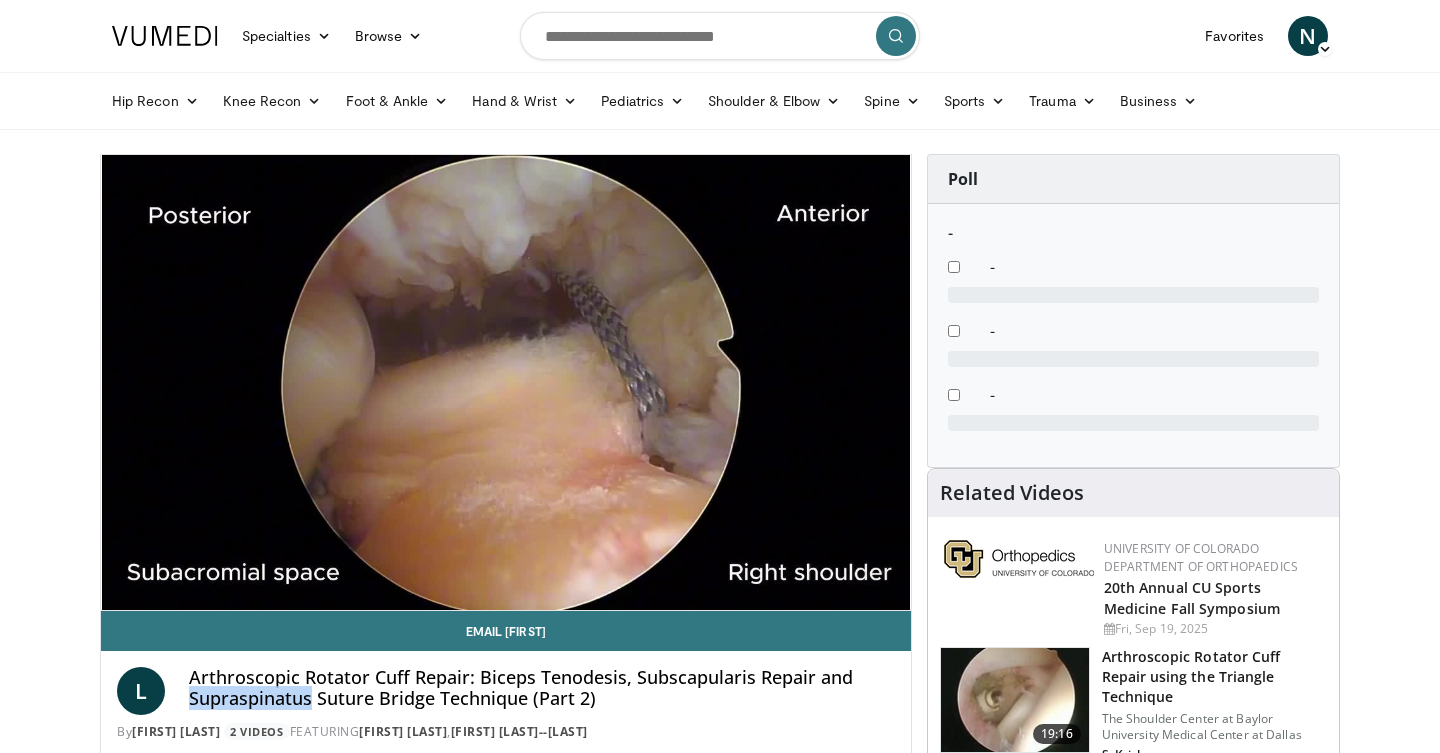 drag, startPoint x: 191, startPoint y: 697, endPoint x: 312, endPoint y: 700, distance: 121.037186 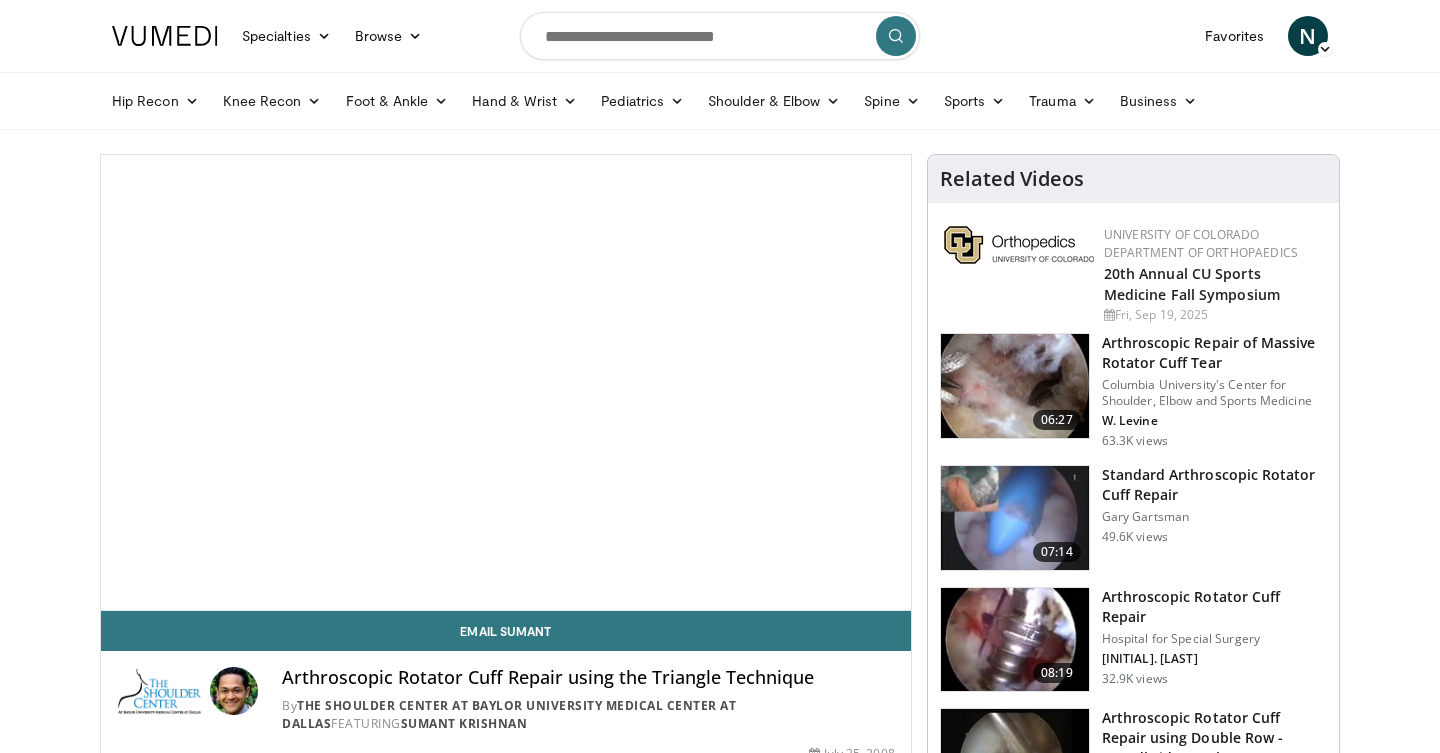 scroll, scrollTop: 0, scrollLeft: 0, axis: both 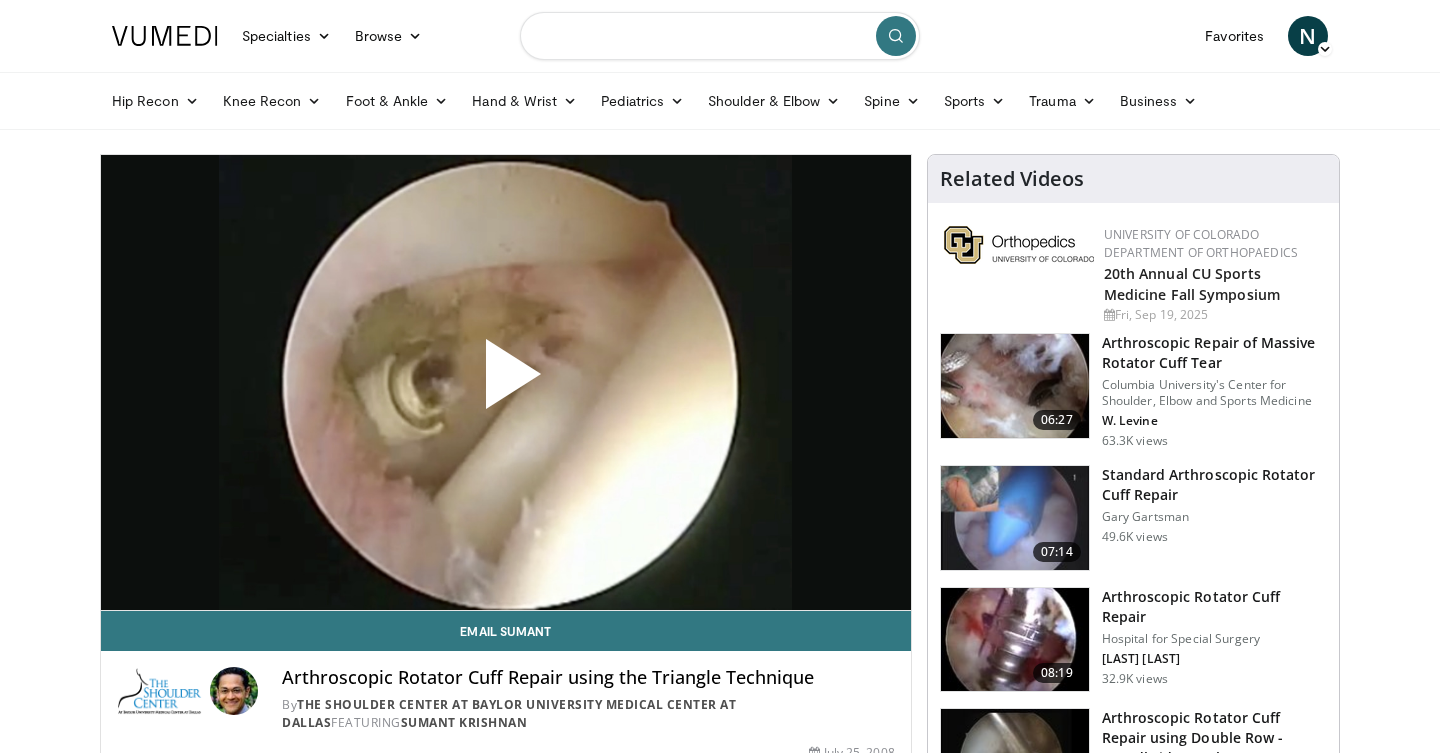 click at bounding box center [720, 36] 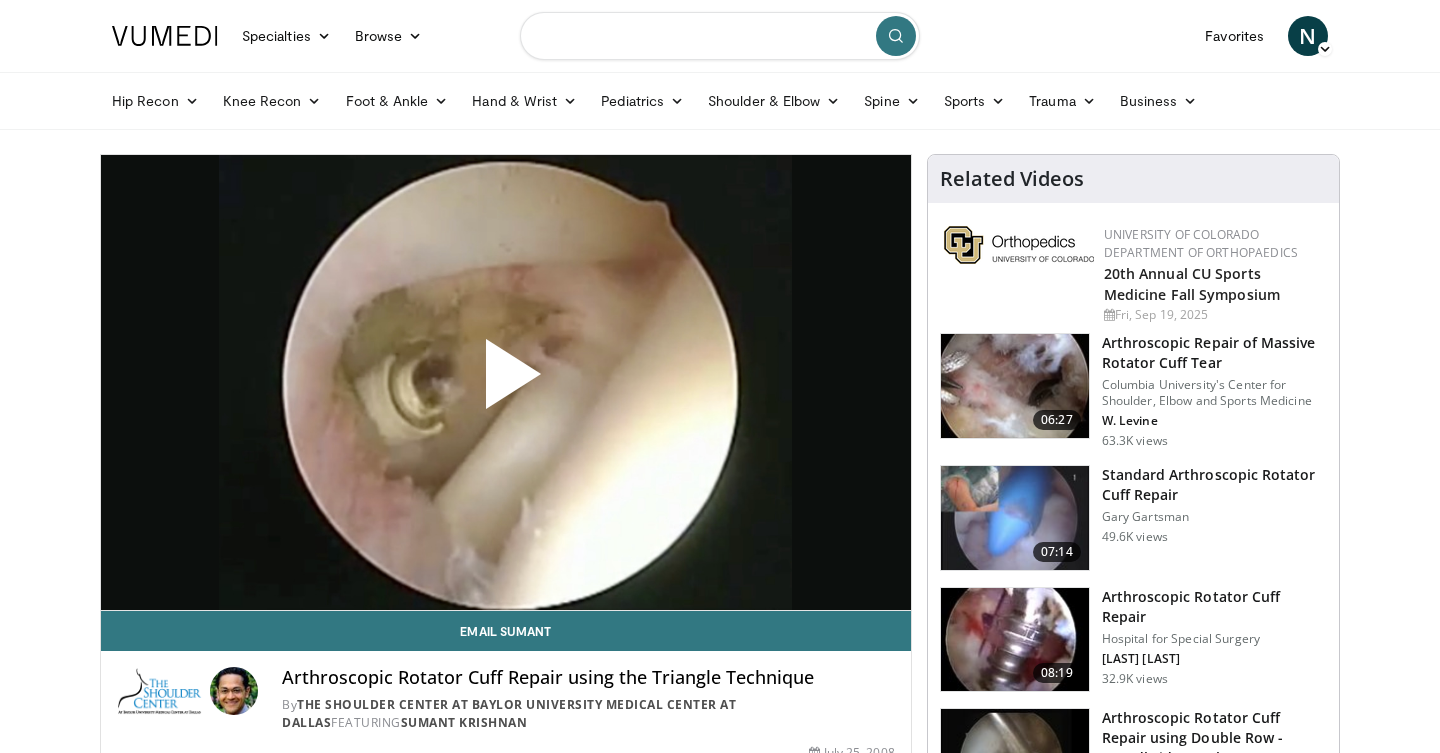 paste on "**********" 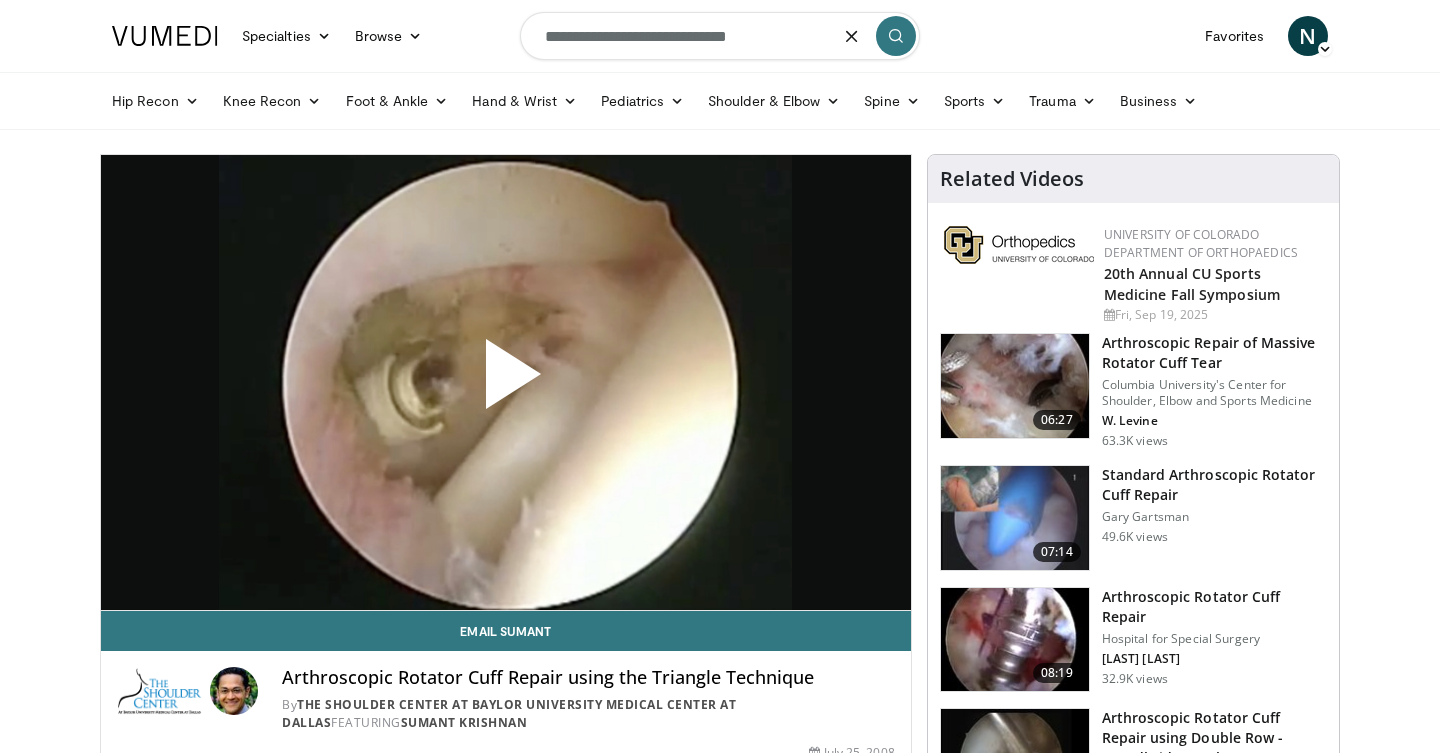 type on "**********" 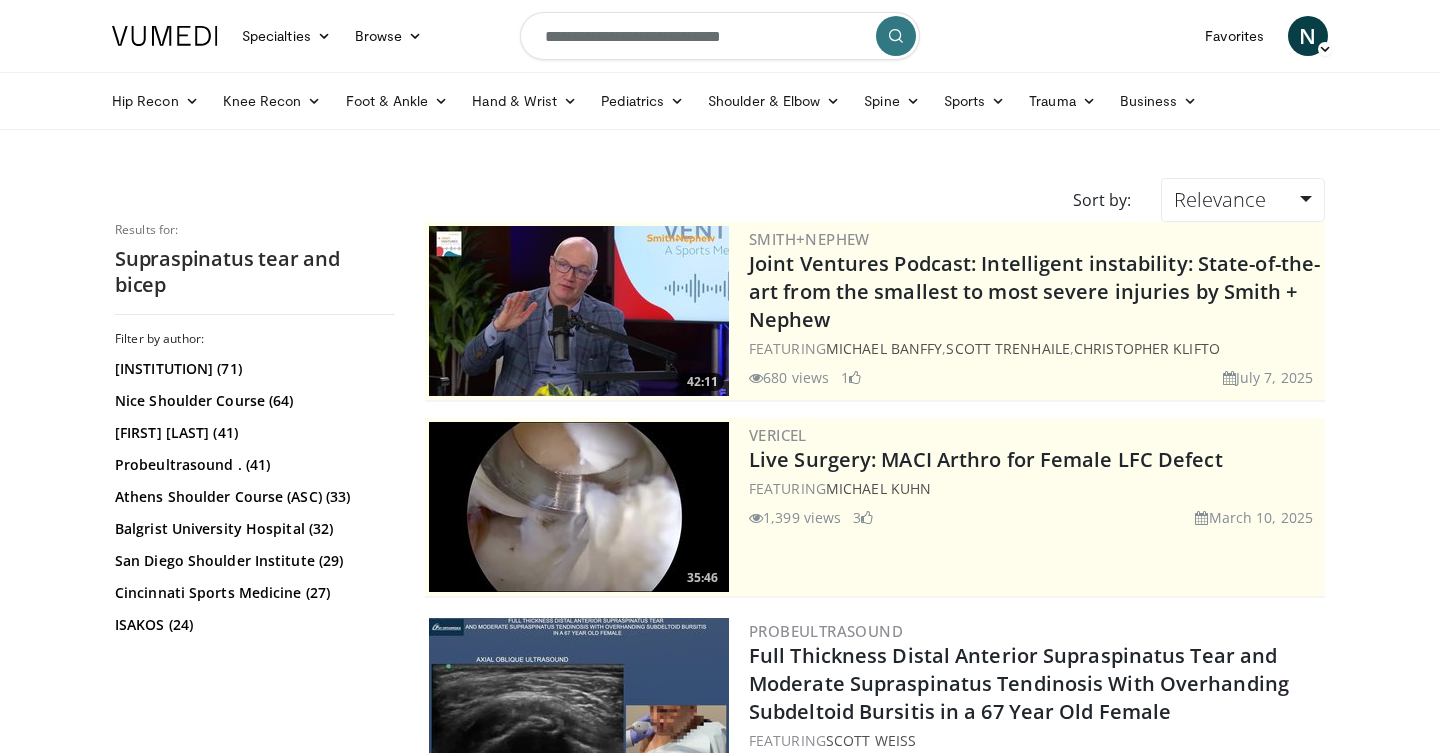 scroll, scrollTop: -2, scrollLeft: 0, axis: vertical 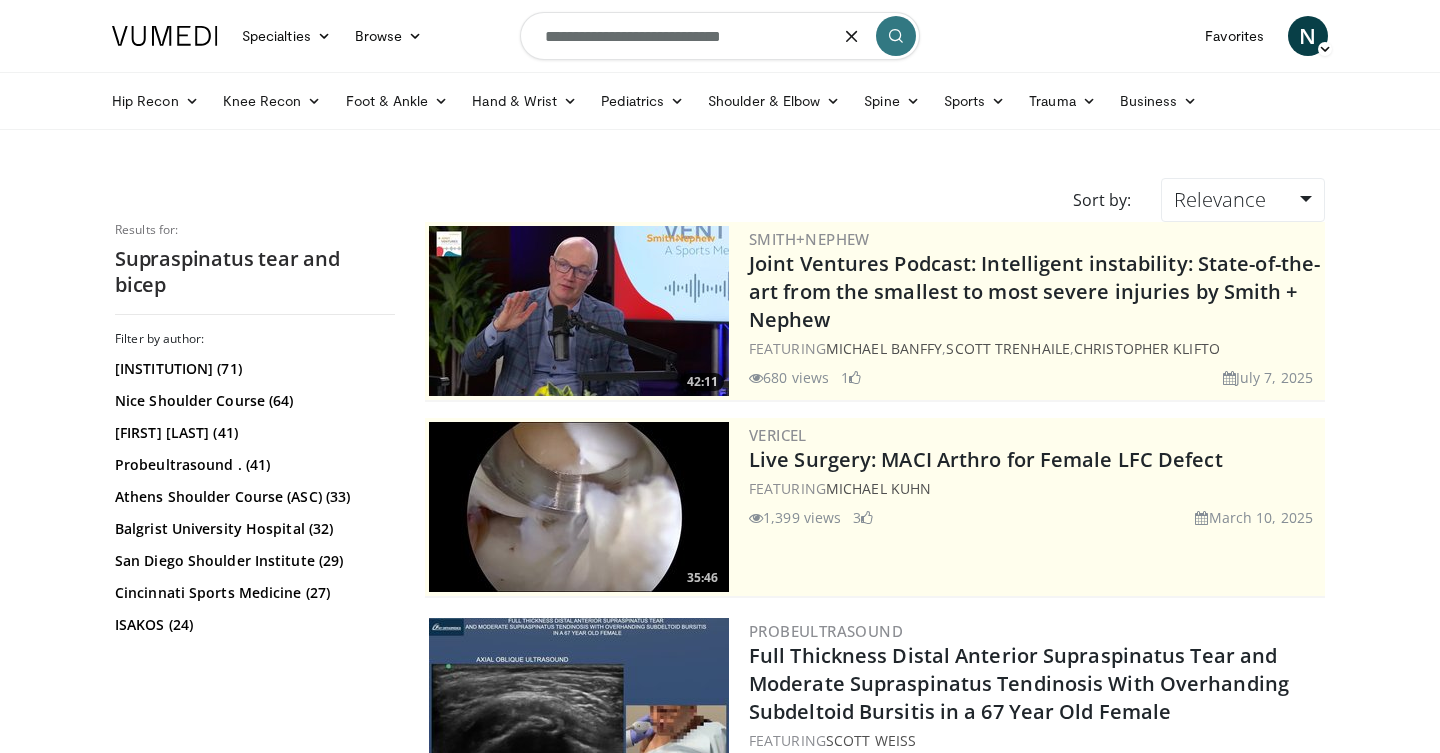click on "**********" at bounding box center (720, 36) 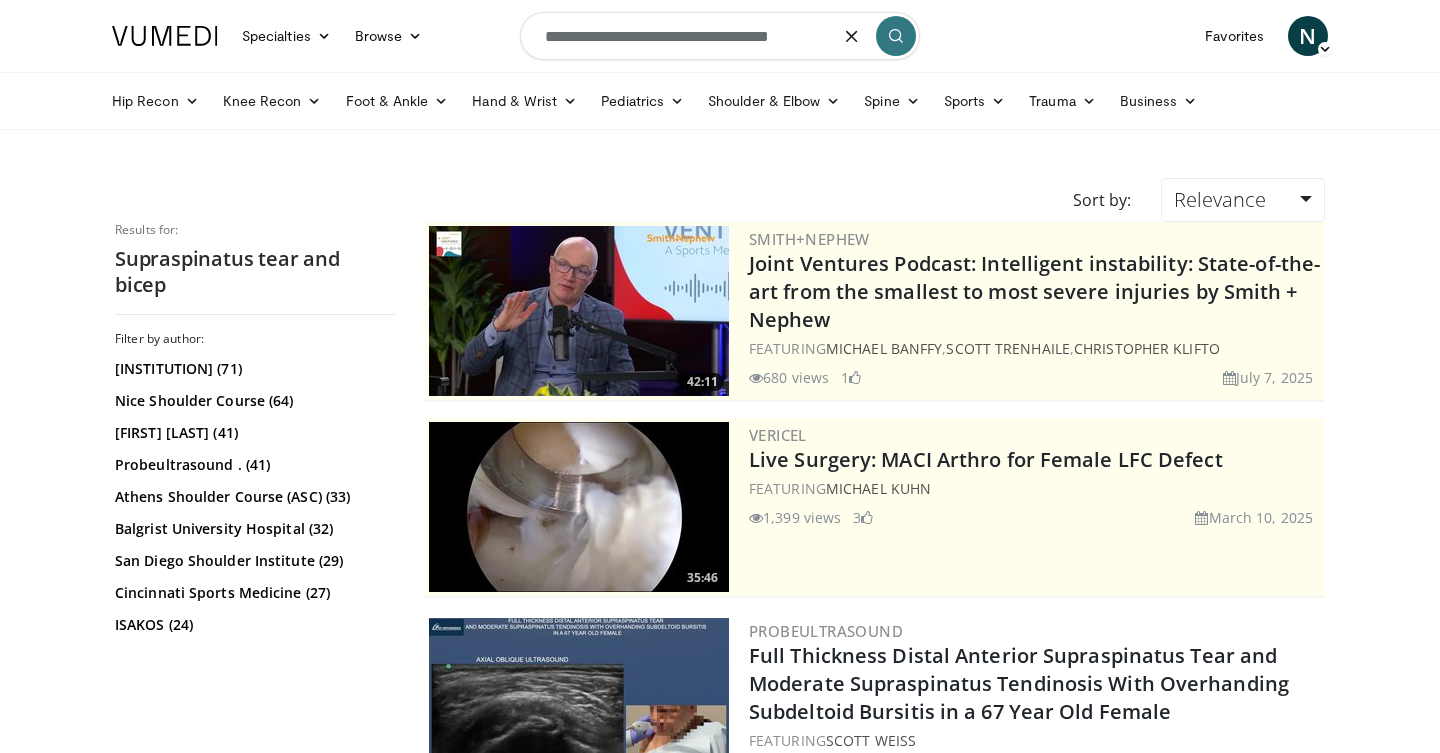 type on "**********" 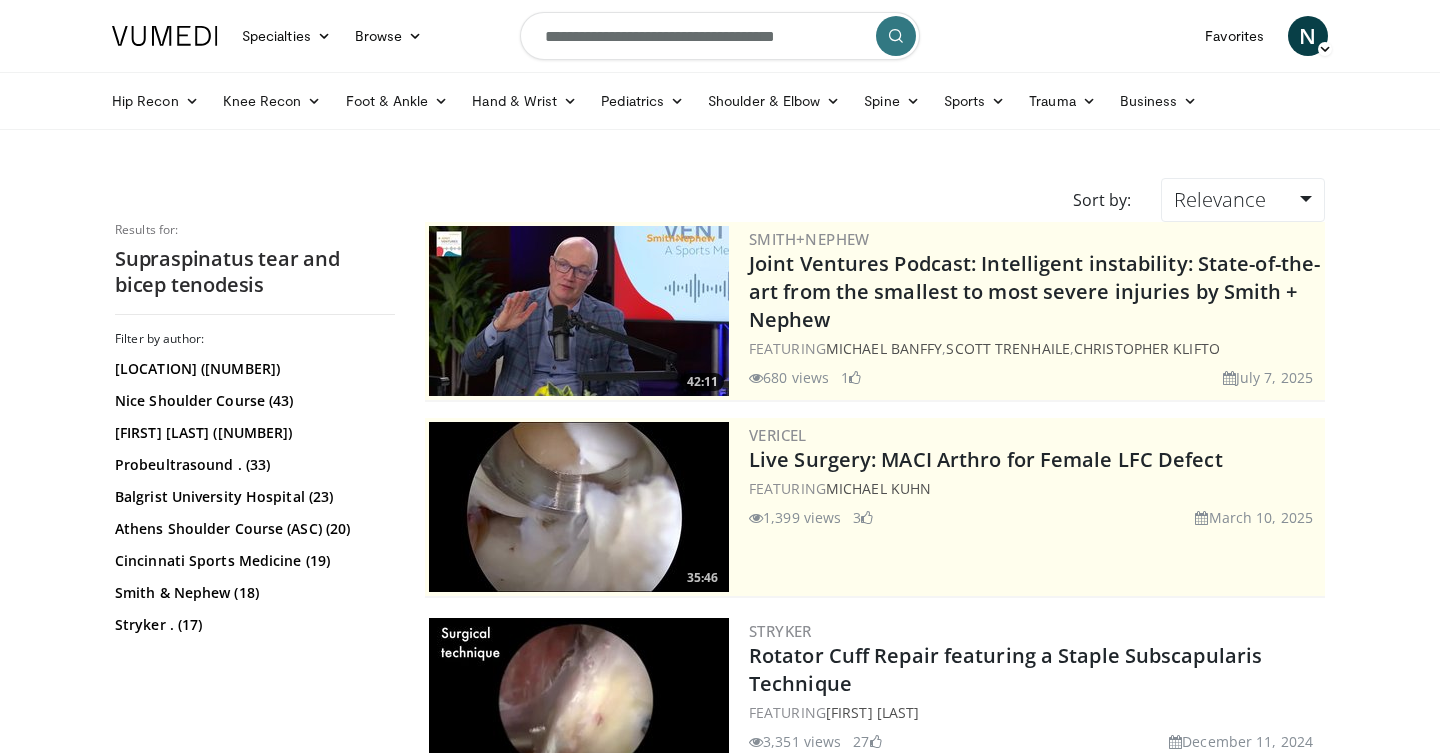 scroll, scrollTop: 0, scrollLeft: 0, axis: both 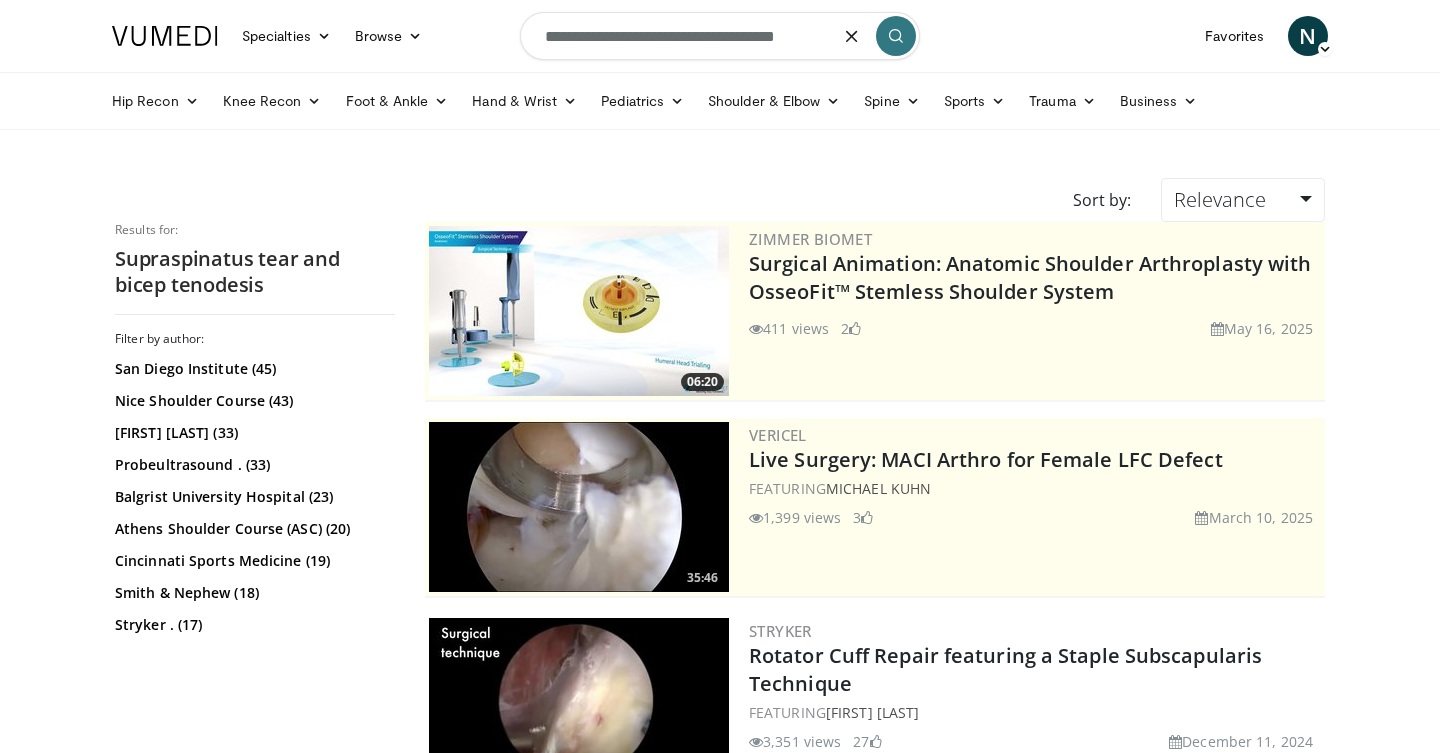 click on "**********" at bounding box center [720, 36] 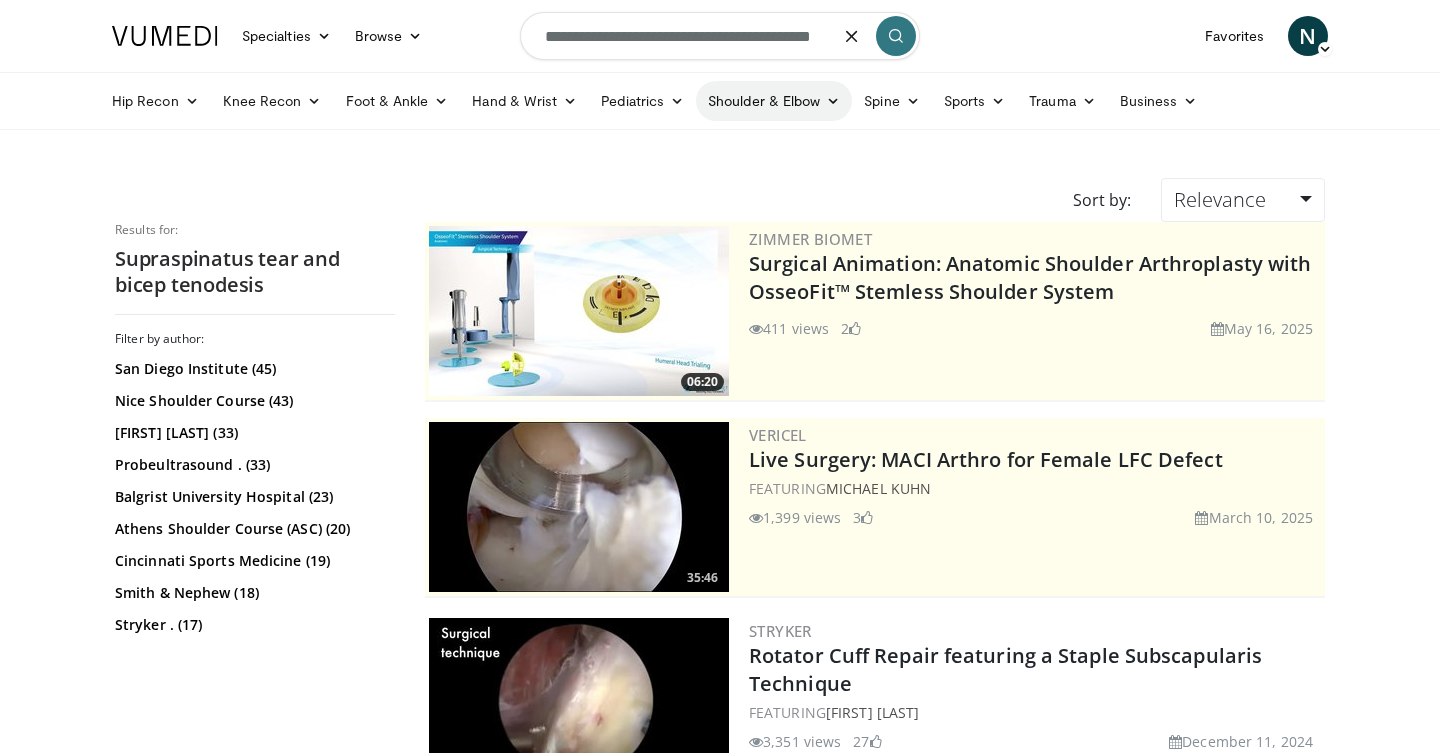 type on "**********" 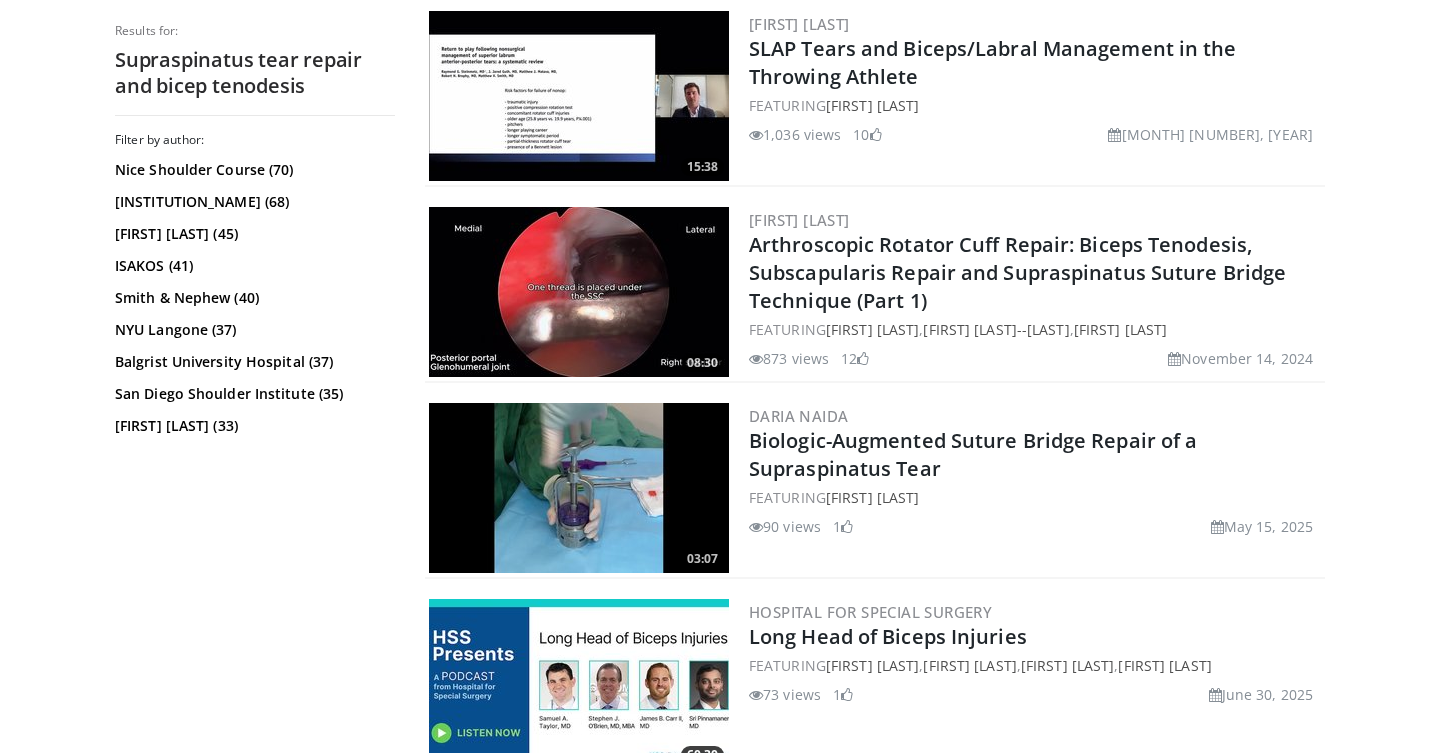 scroll, scrollTop: 1373, scrollLeft: 0, axis: vertical 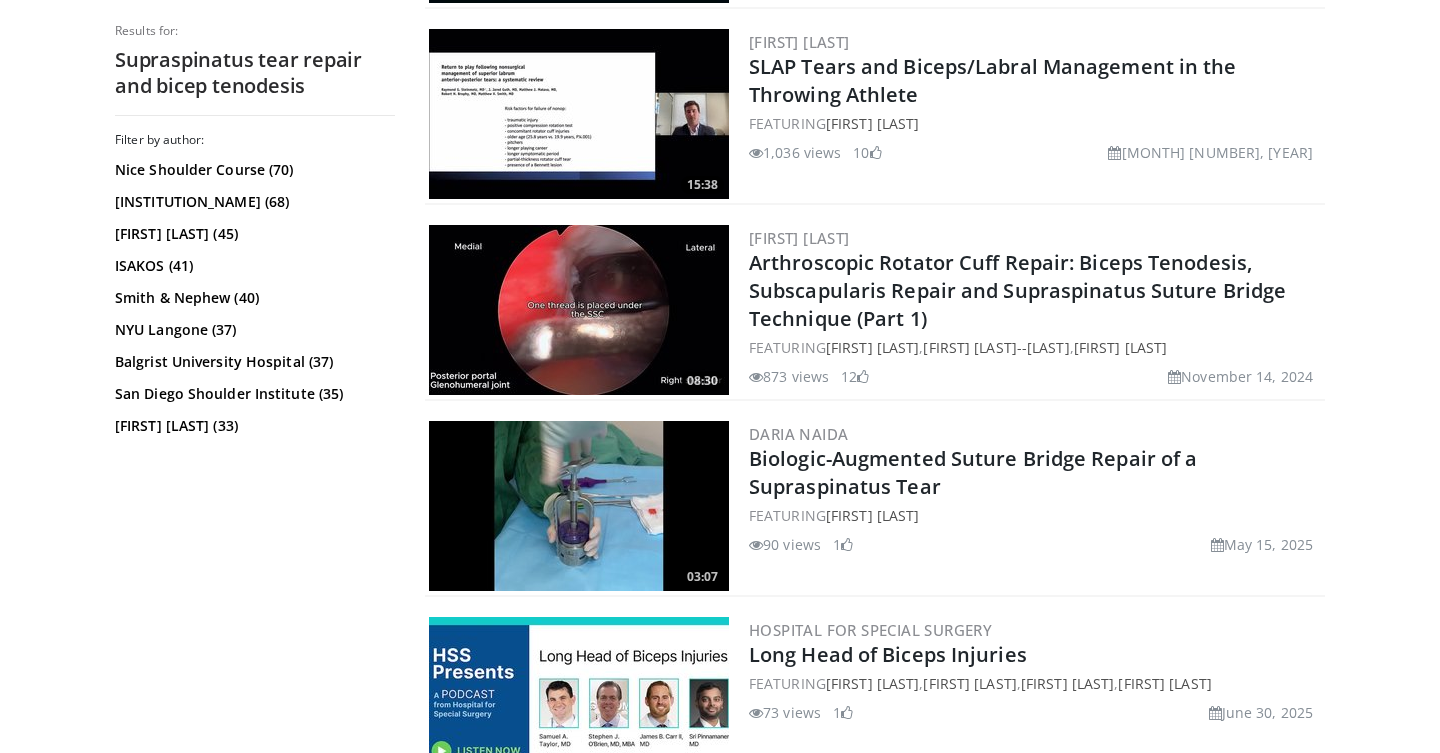 click at bounding box center (579, 310) 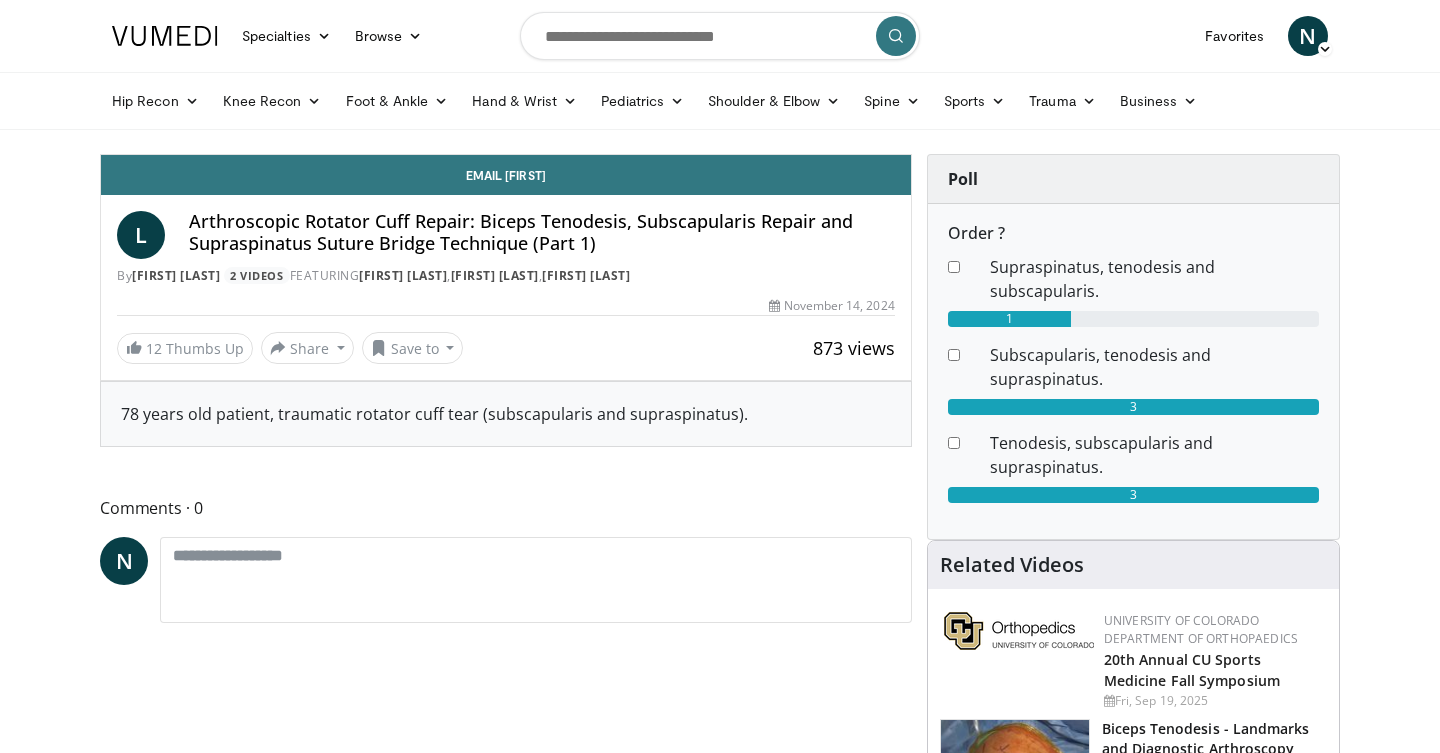 scroll, scrollTop: 0, scrollLeft: 0, axis: both 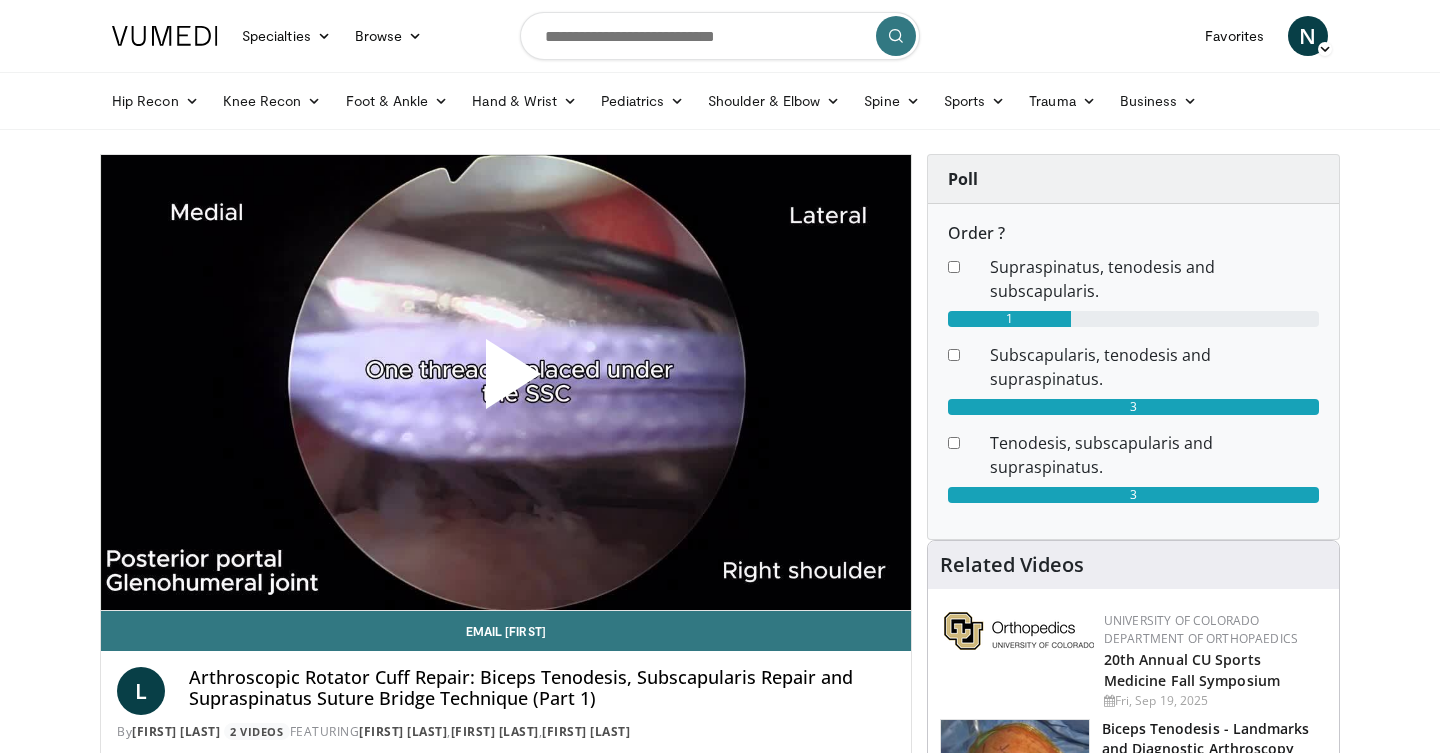 click at bounding box center (506, 382) 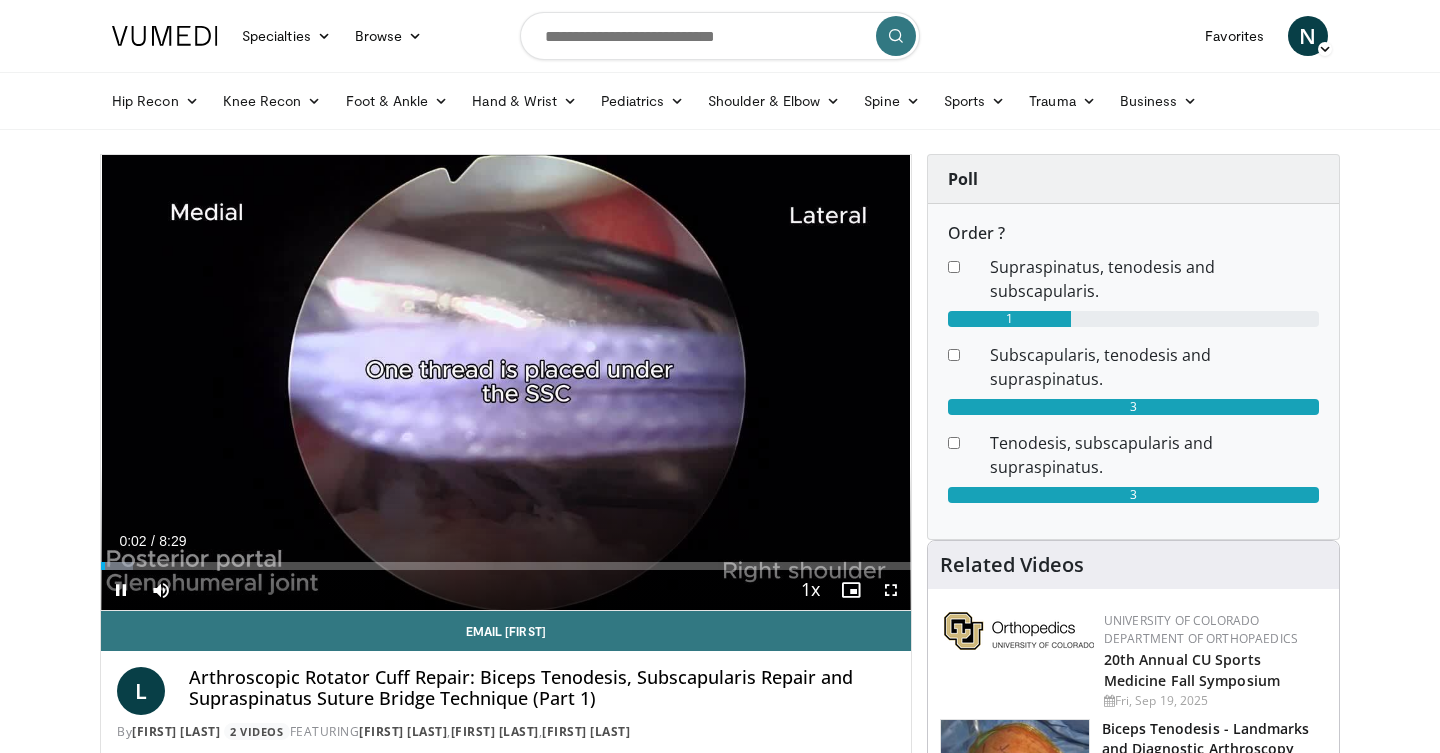 click at bounding box center [891, 590] 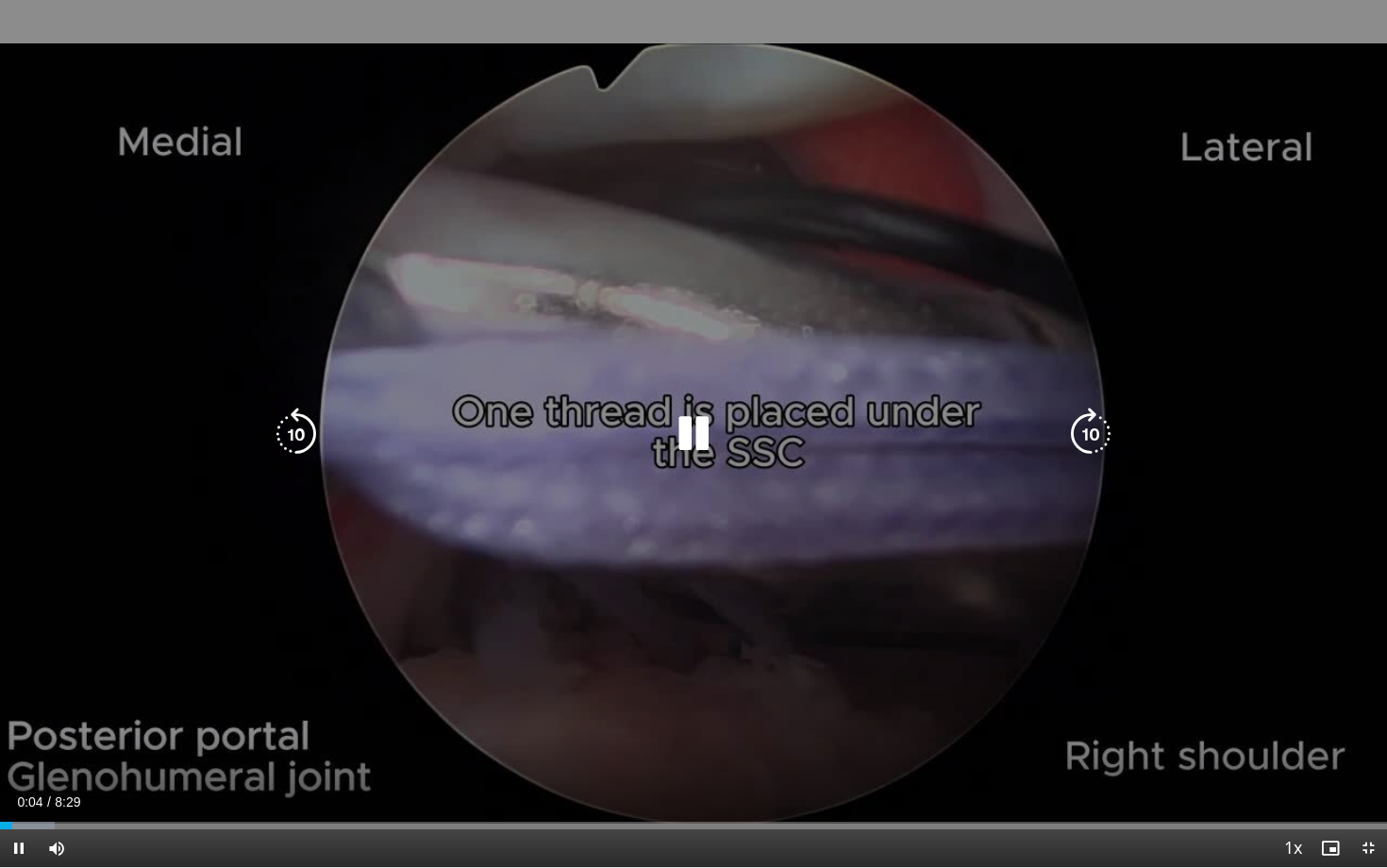 click at bounding box center (1091, 434) 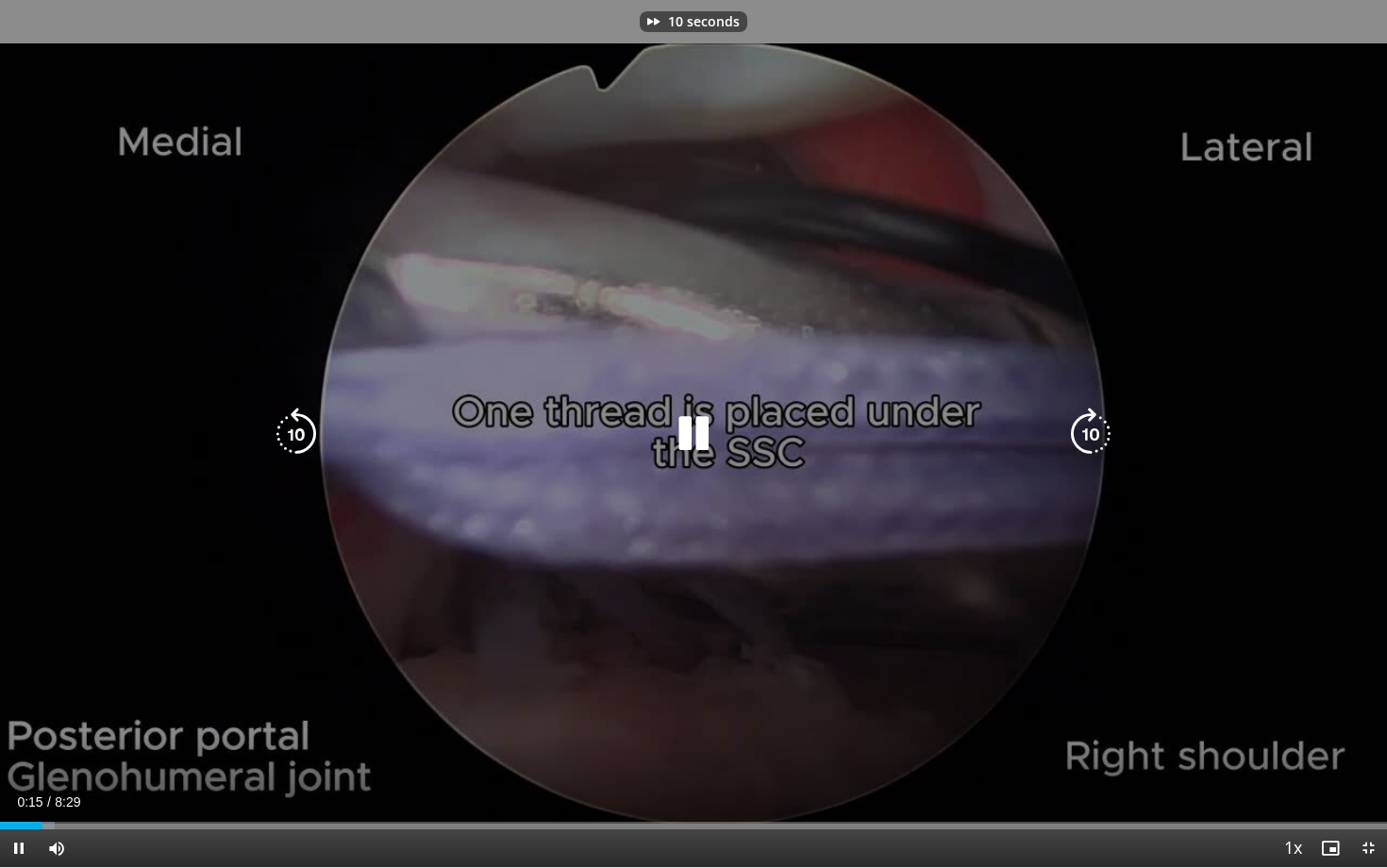 click at bounding box center (296, 434) 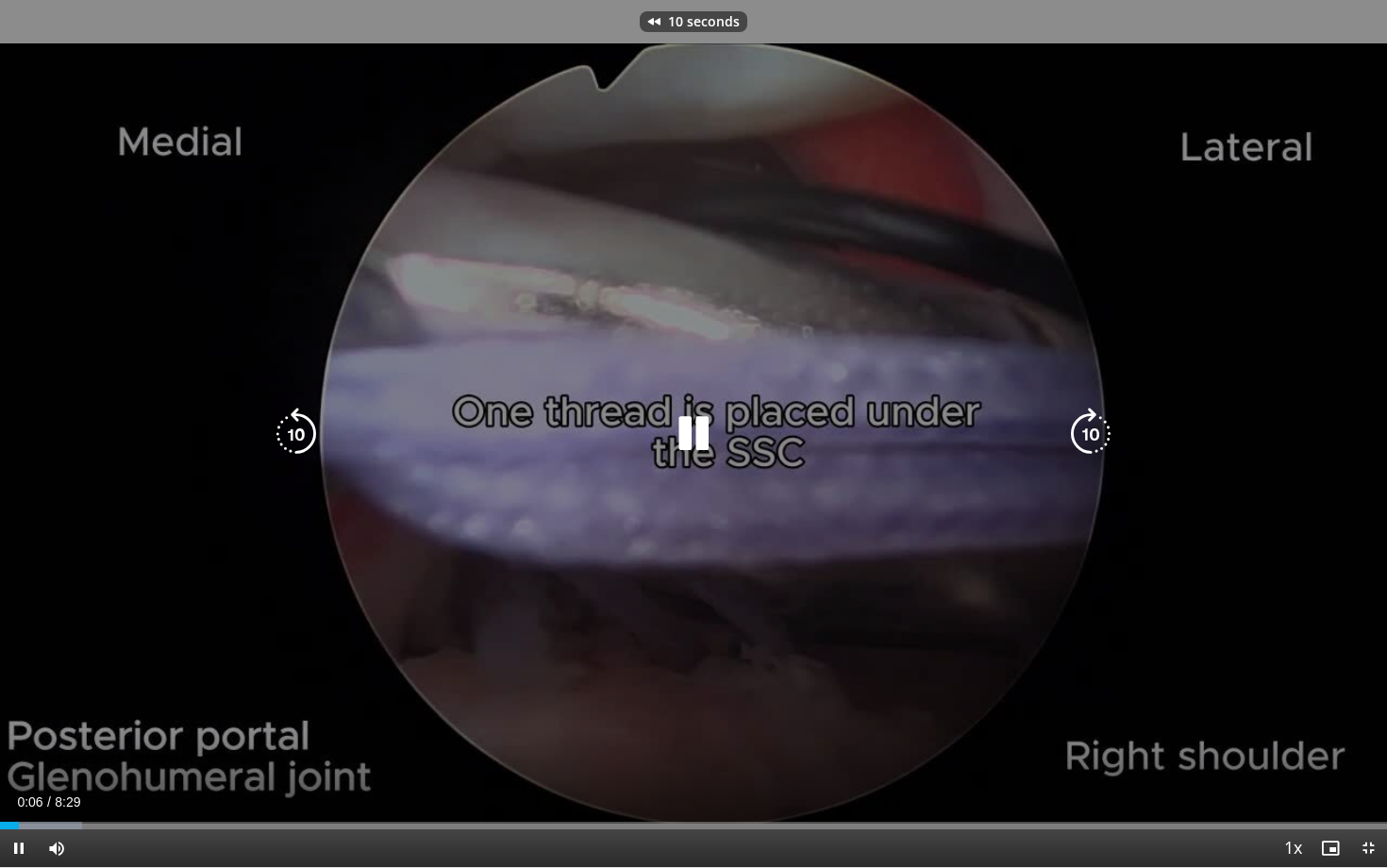 click at bounding box center (296, 434) 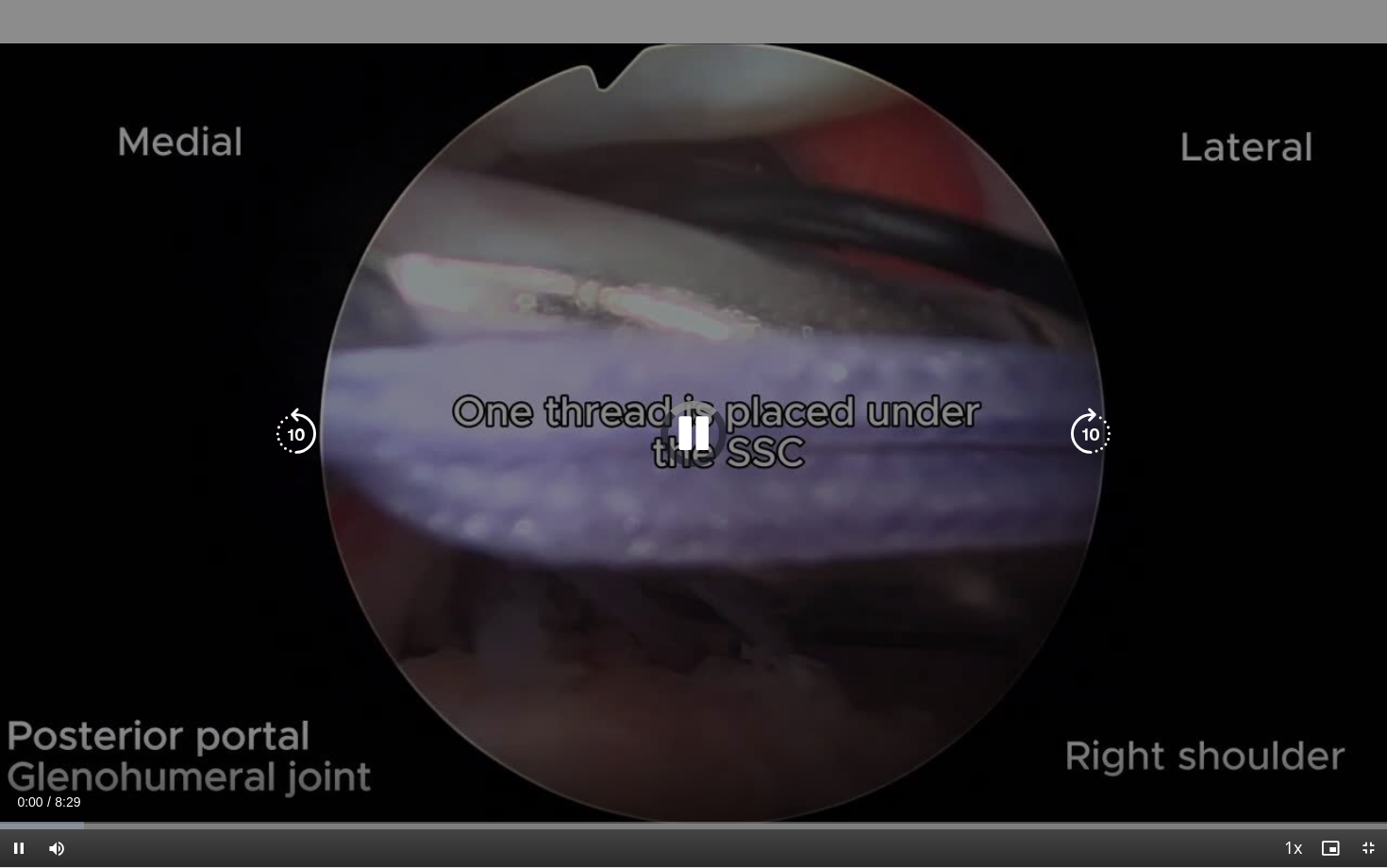 click at bounding box center (1091, 434) 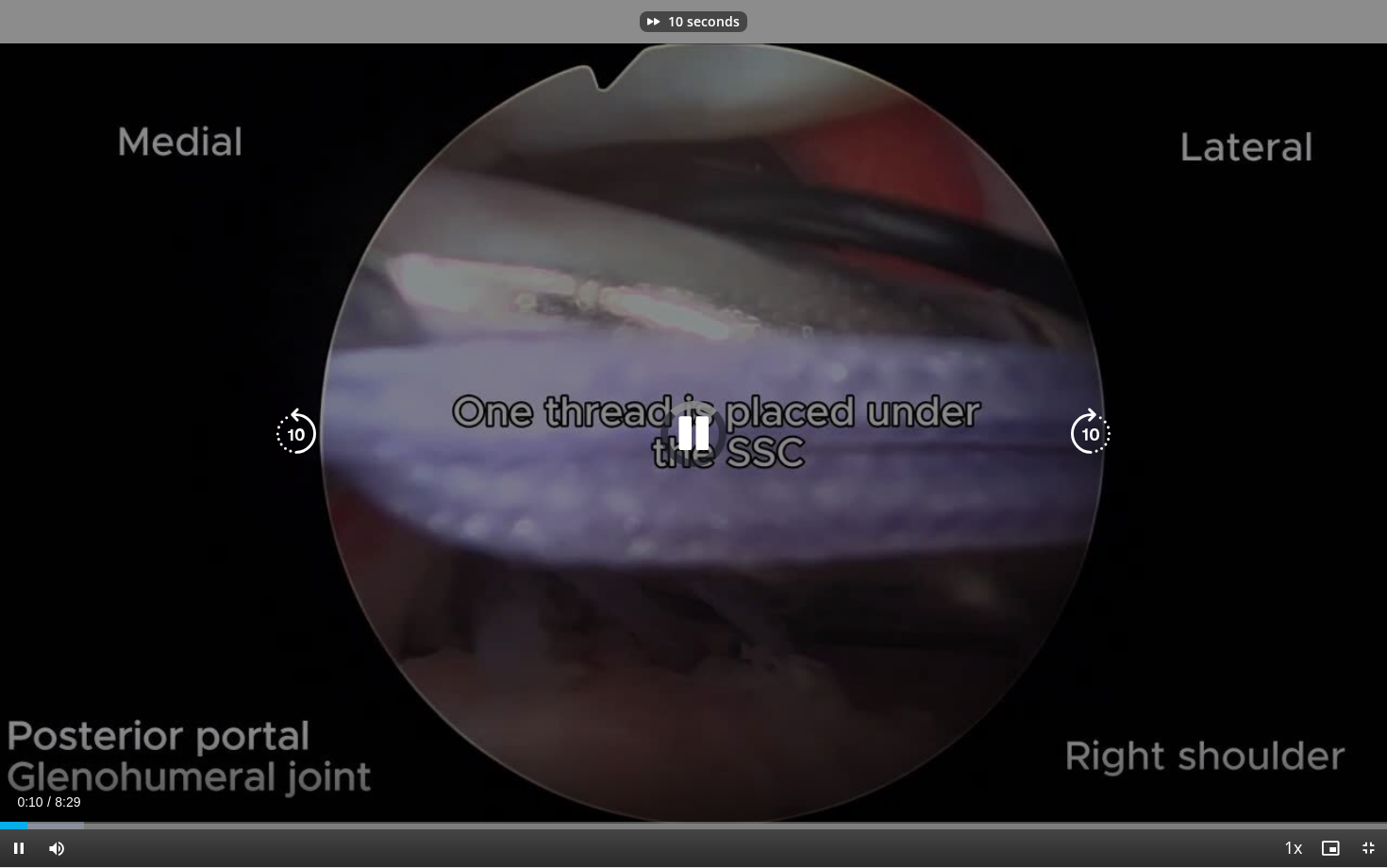 click at bounding box center (1091, 434) 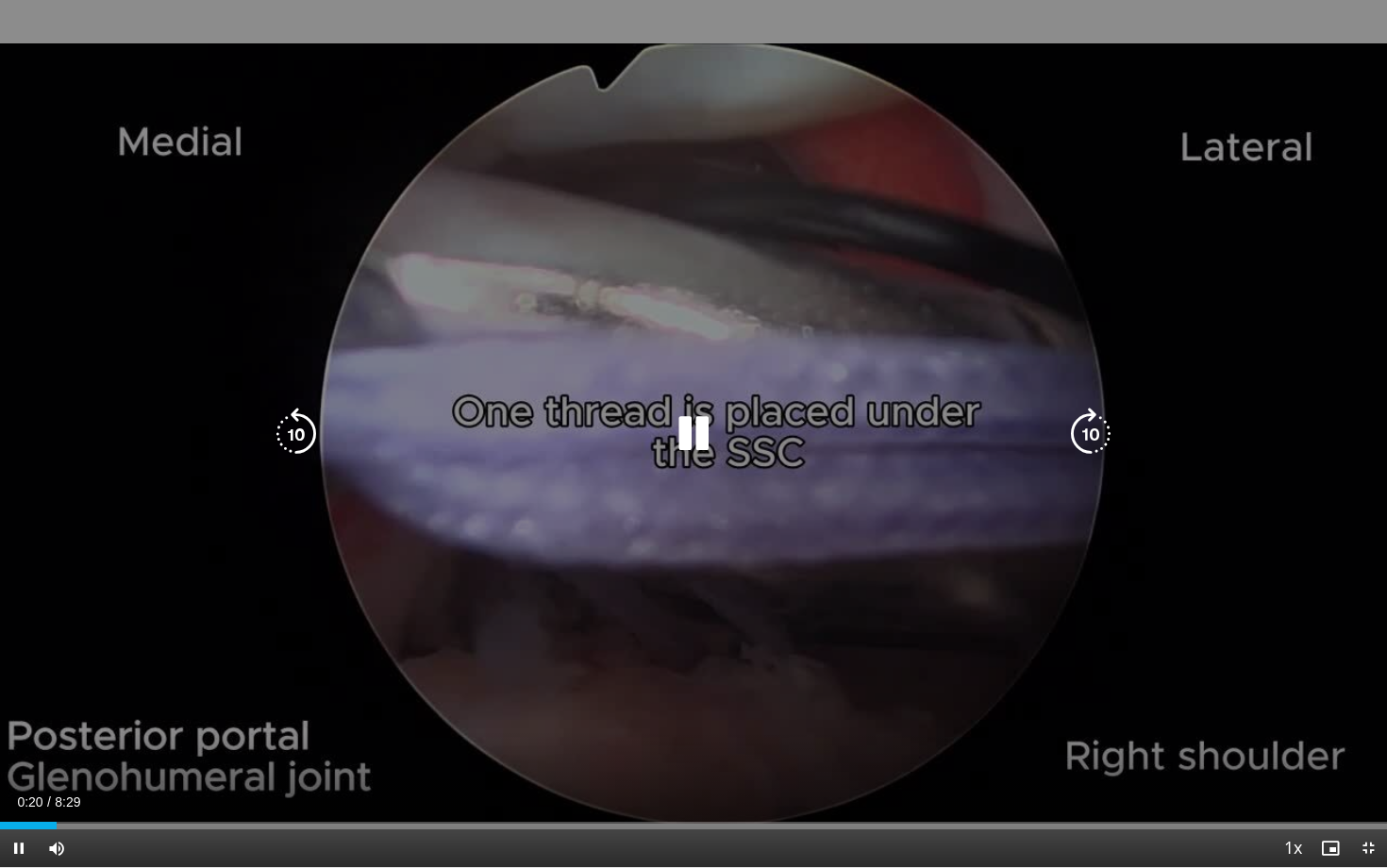 click at bounding box center [1091, 434] 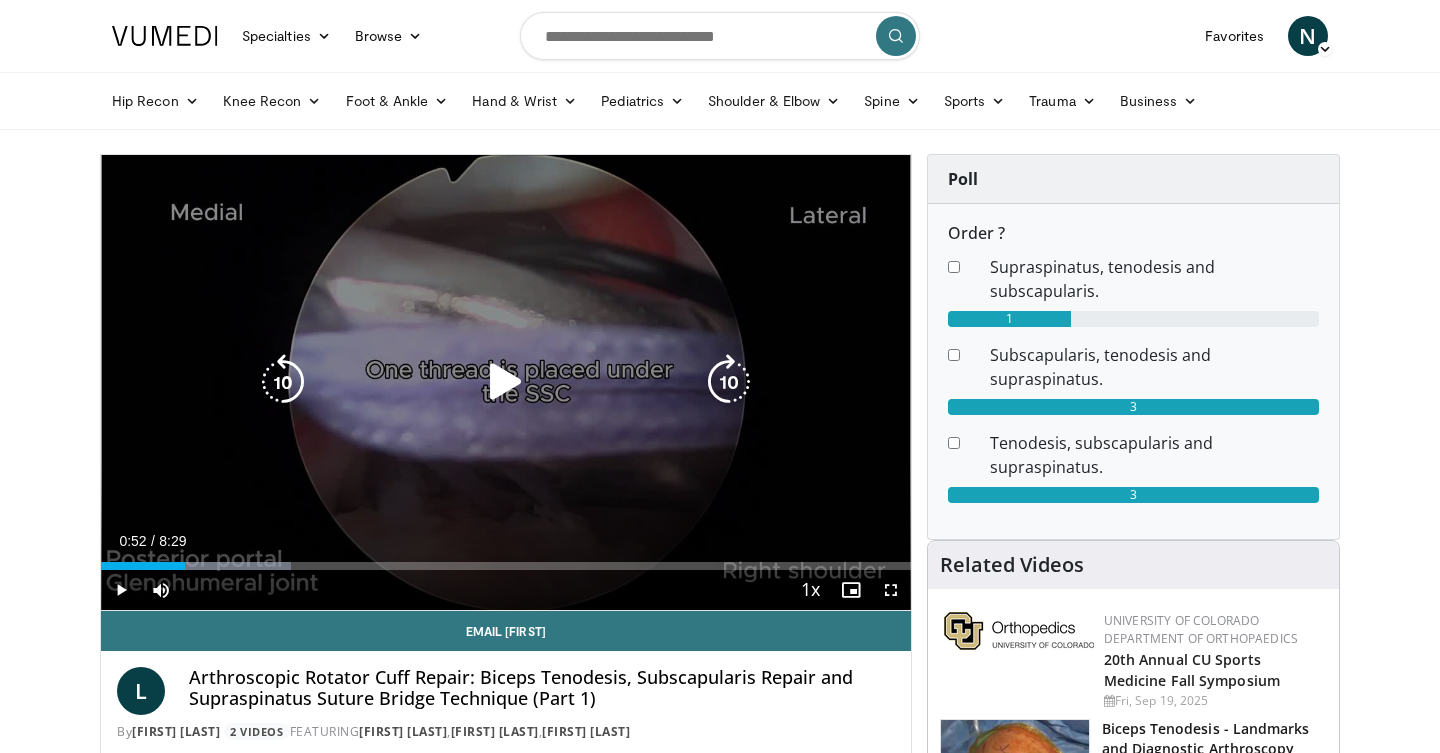 click at bounding box center [506, 382] 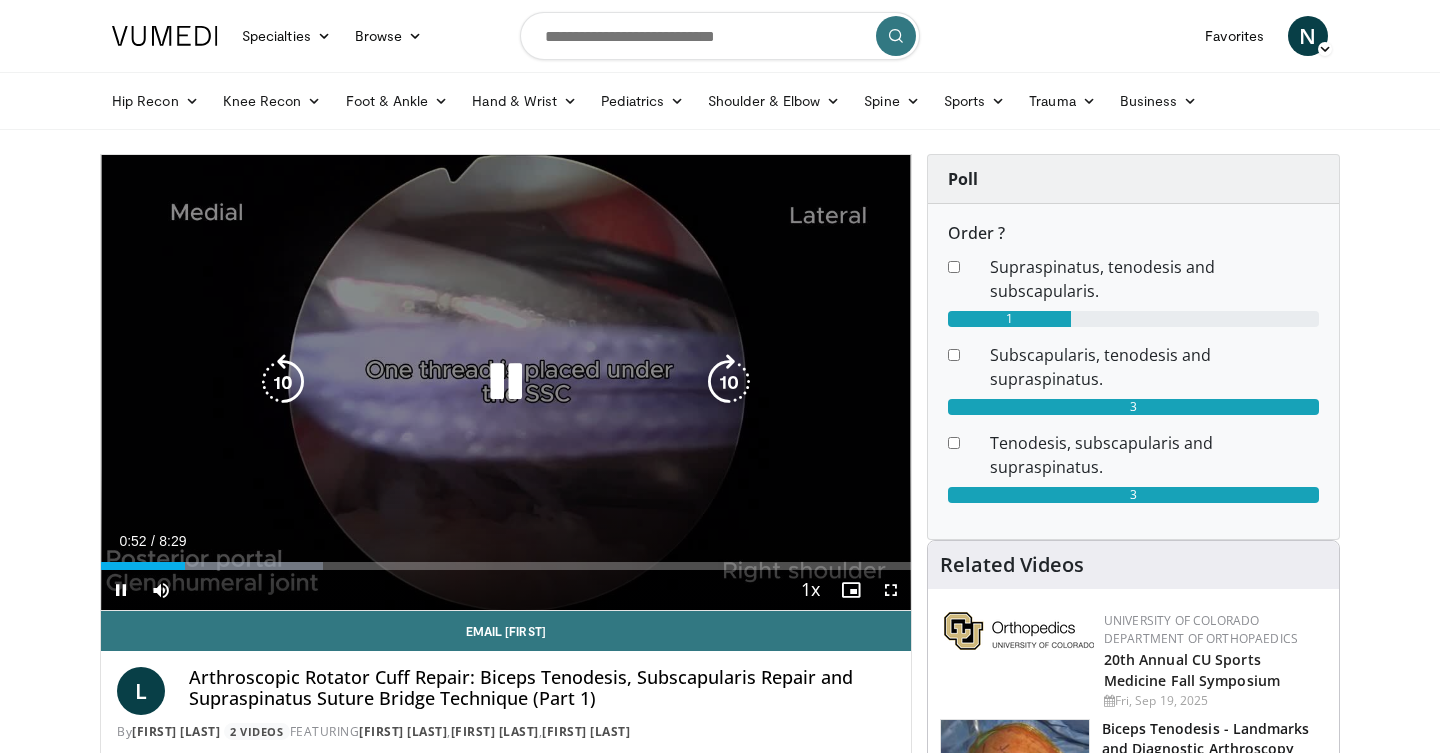 click at bounding box center [283, 382] 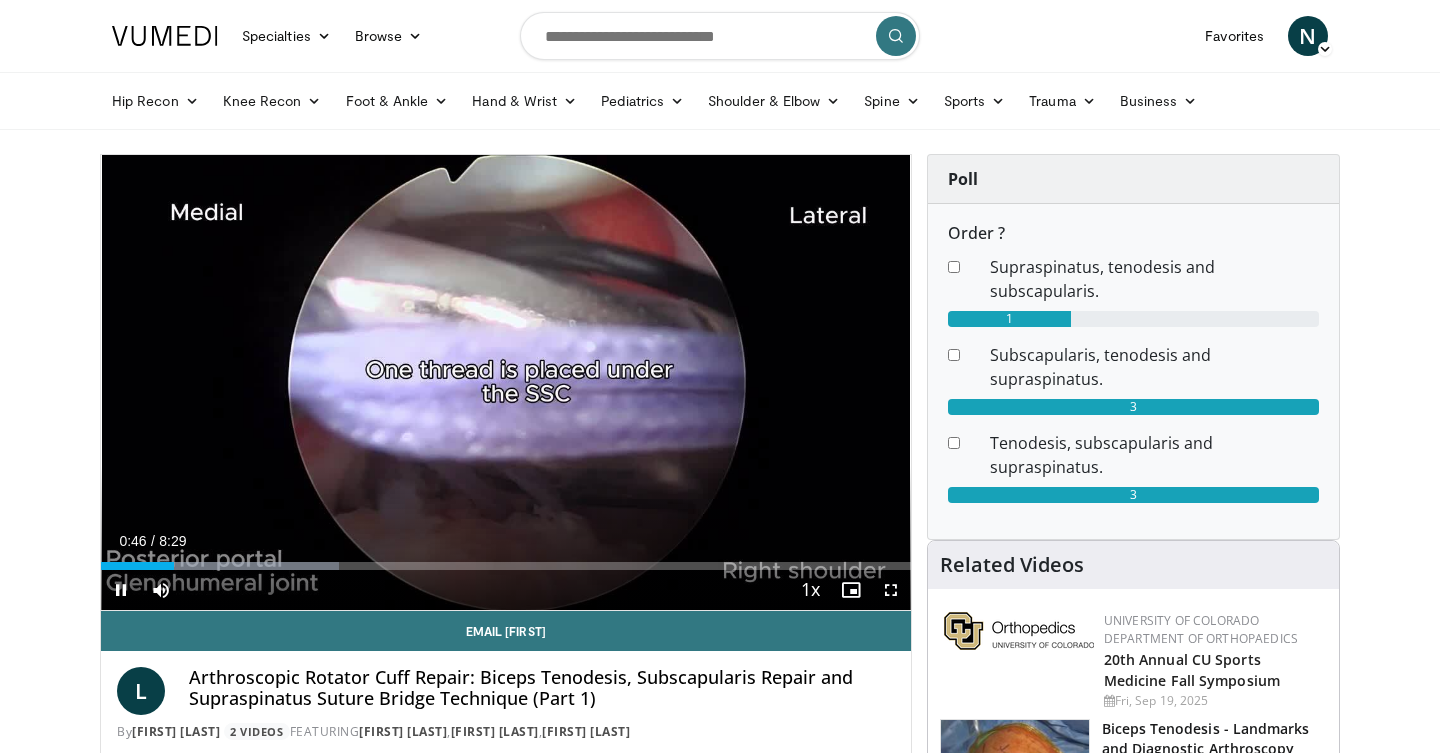 click at bounding box center (891, 590) 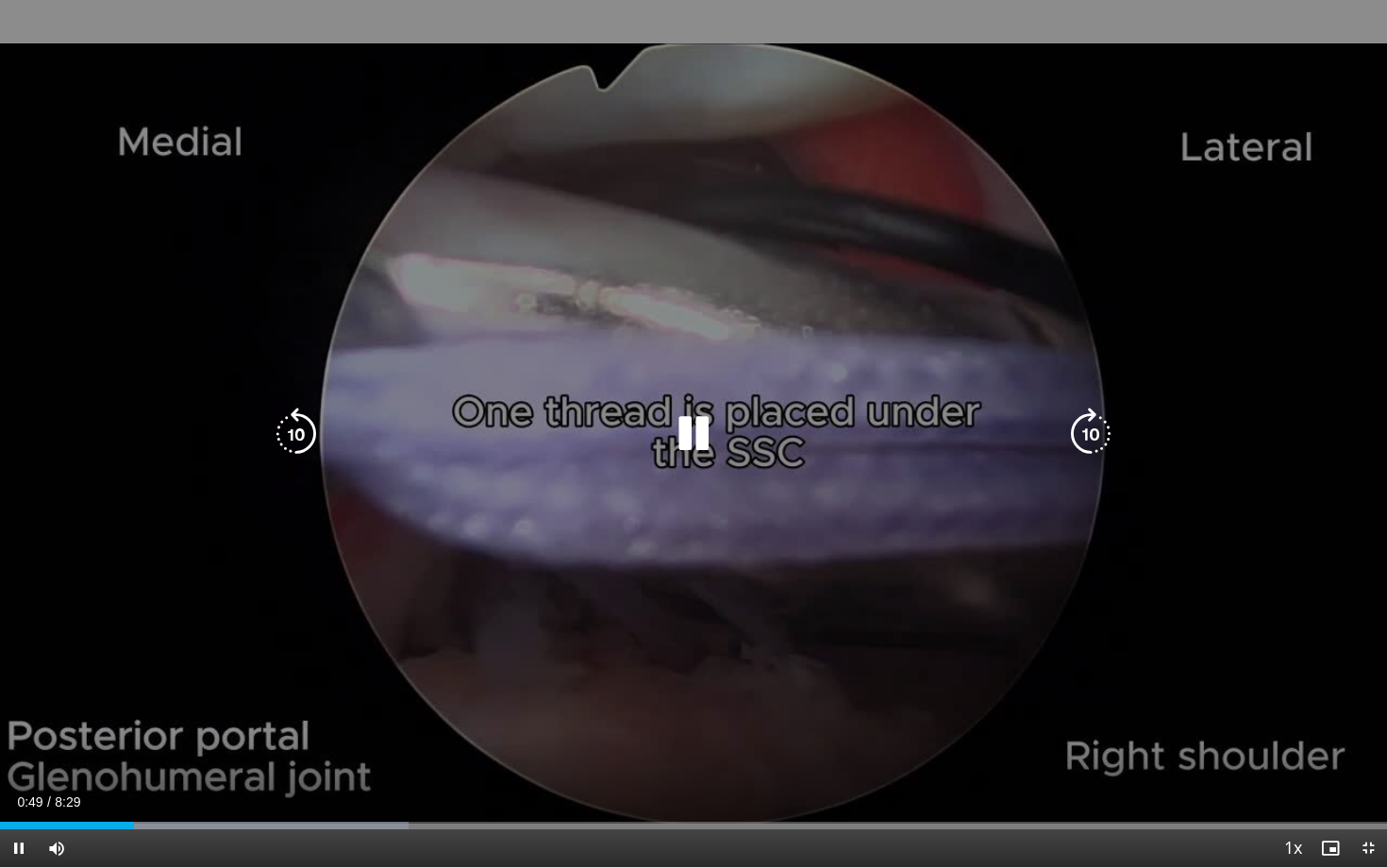 click at bounding box center [694, 434] 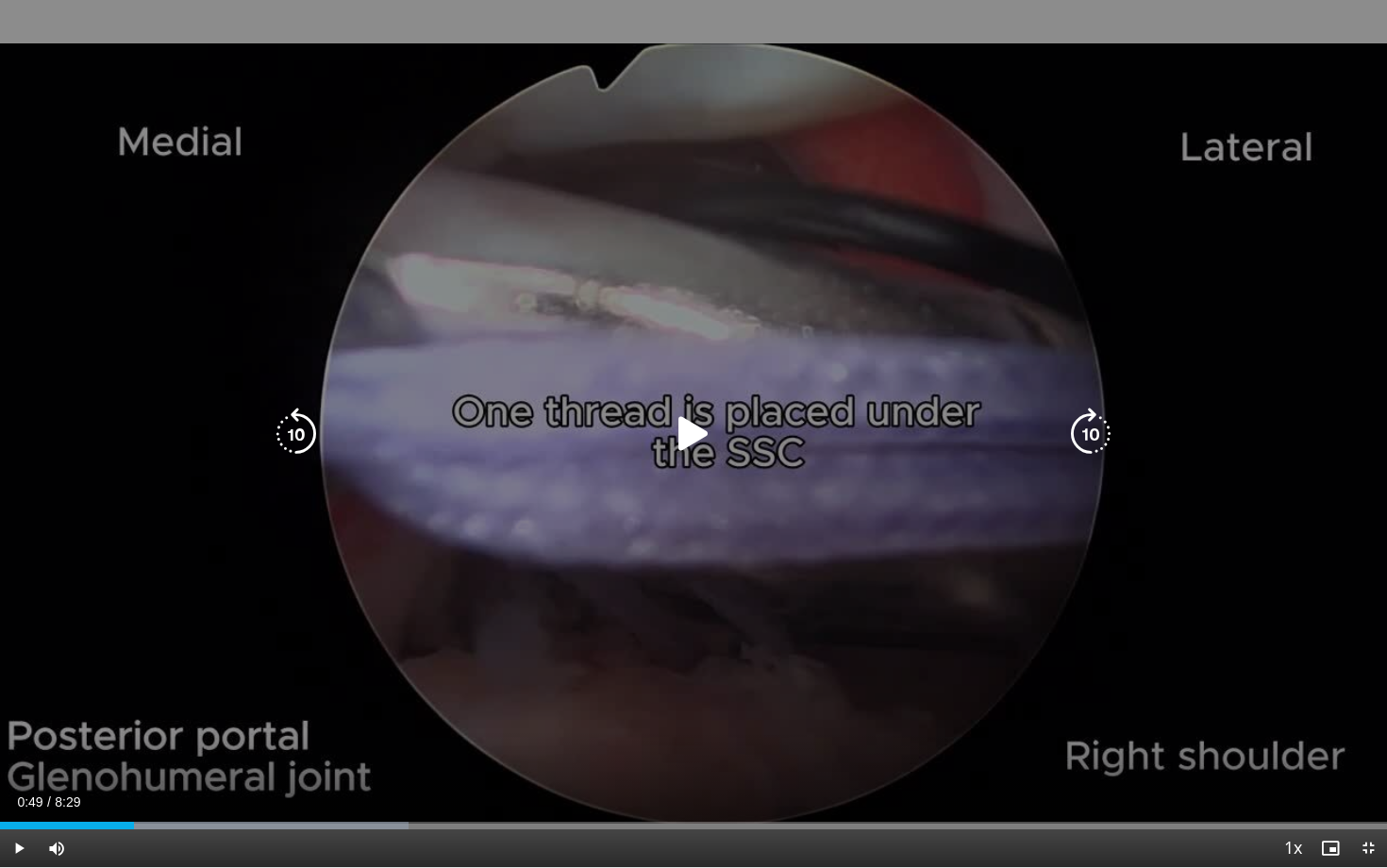 click at bounding box center [694, 434] 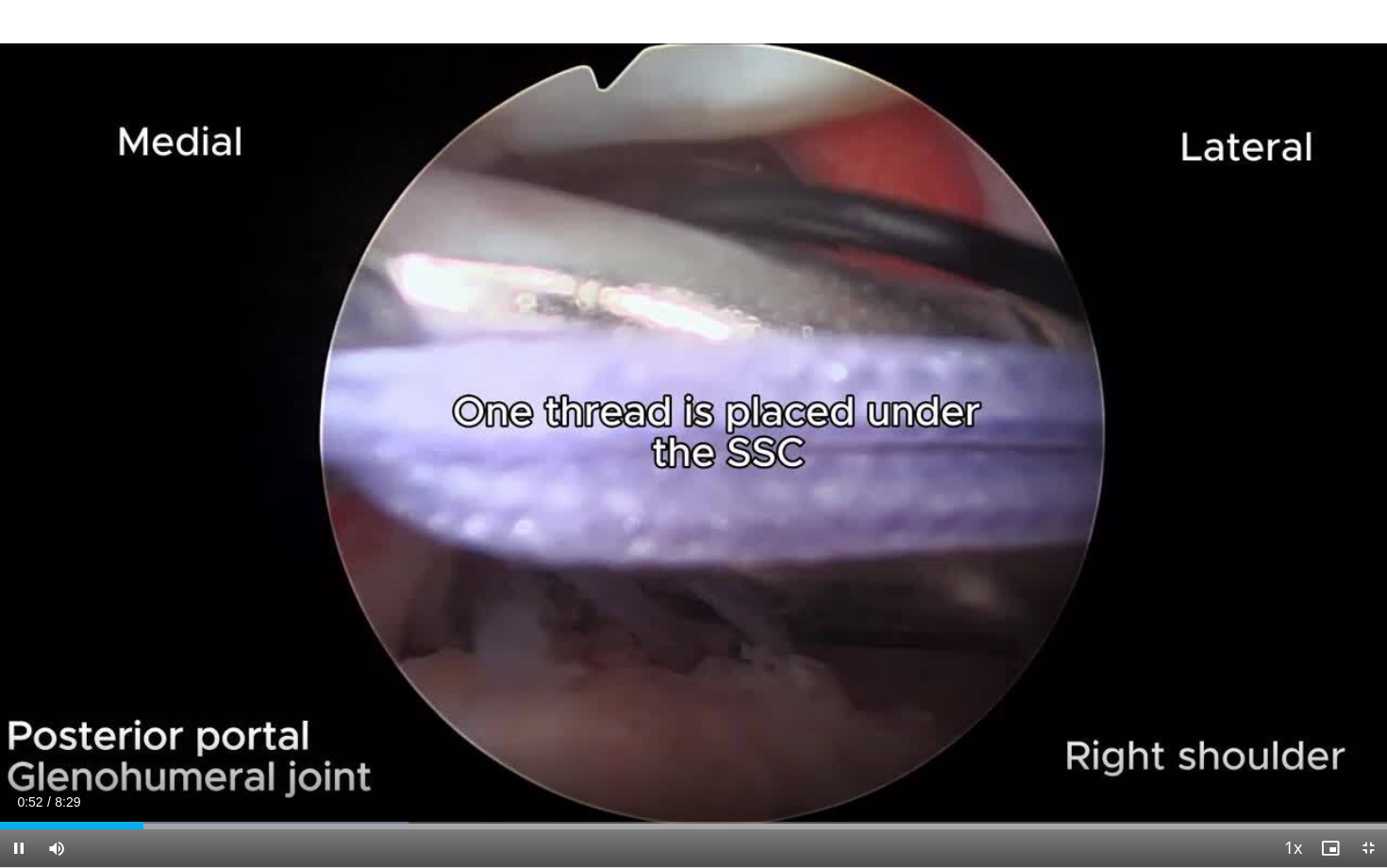 click on "10 seconds
Tap to unmute" at bounding box center (694, 433) 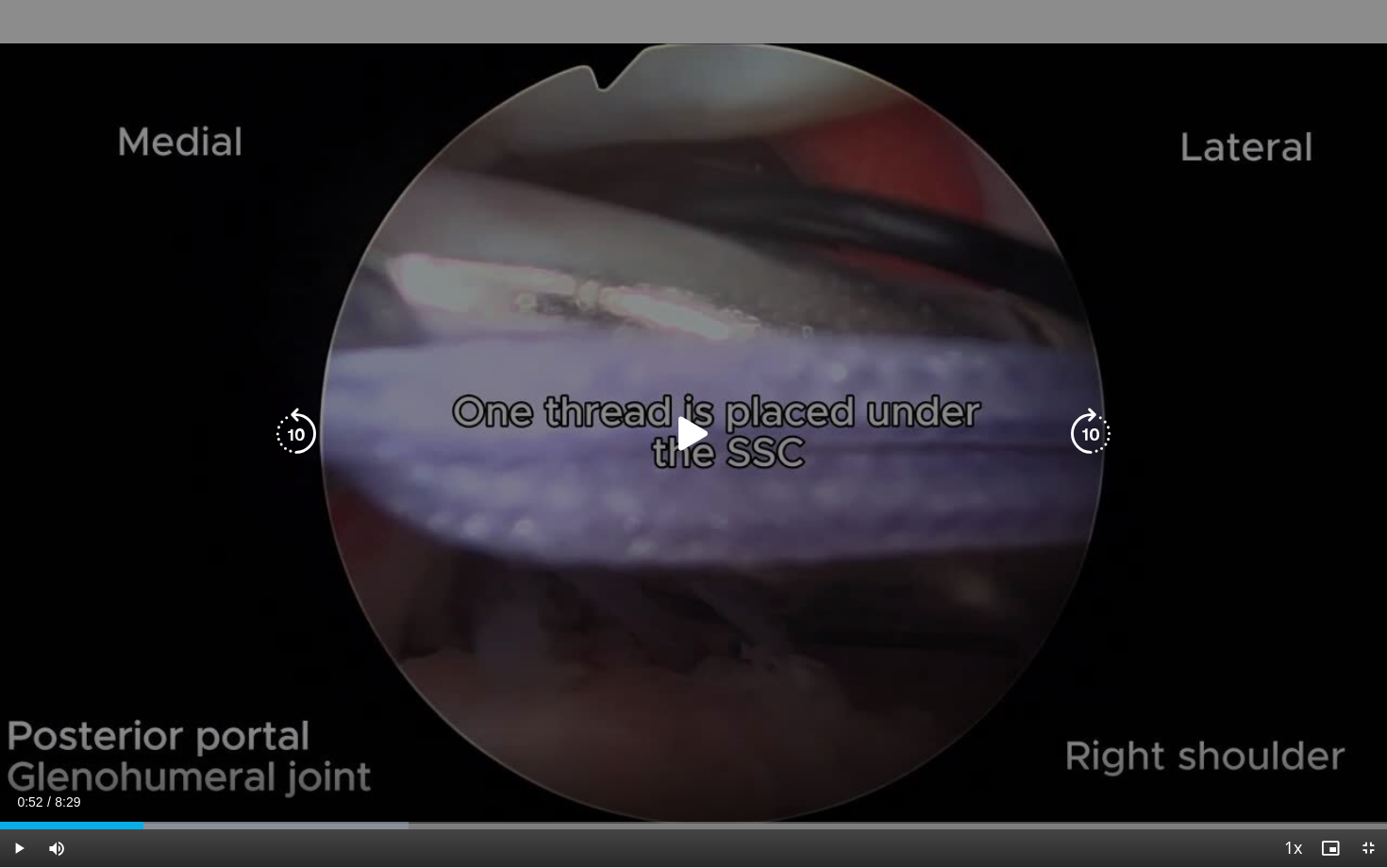 click at bounding box center [694, 434] 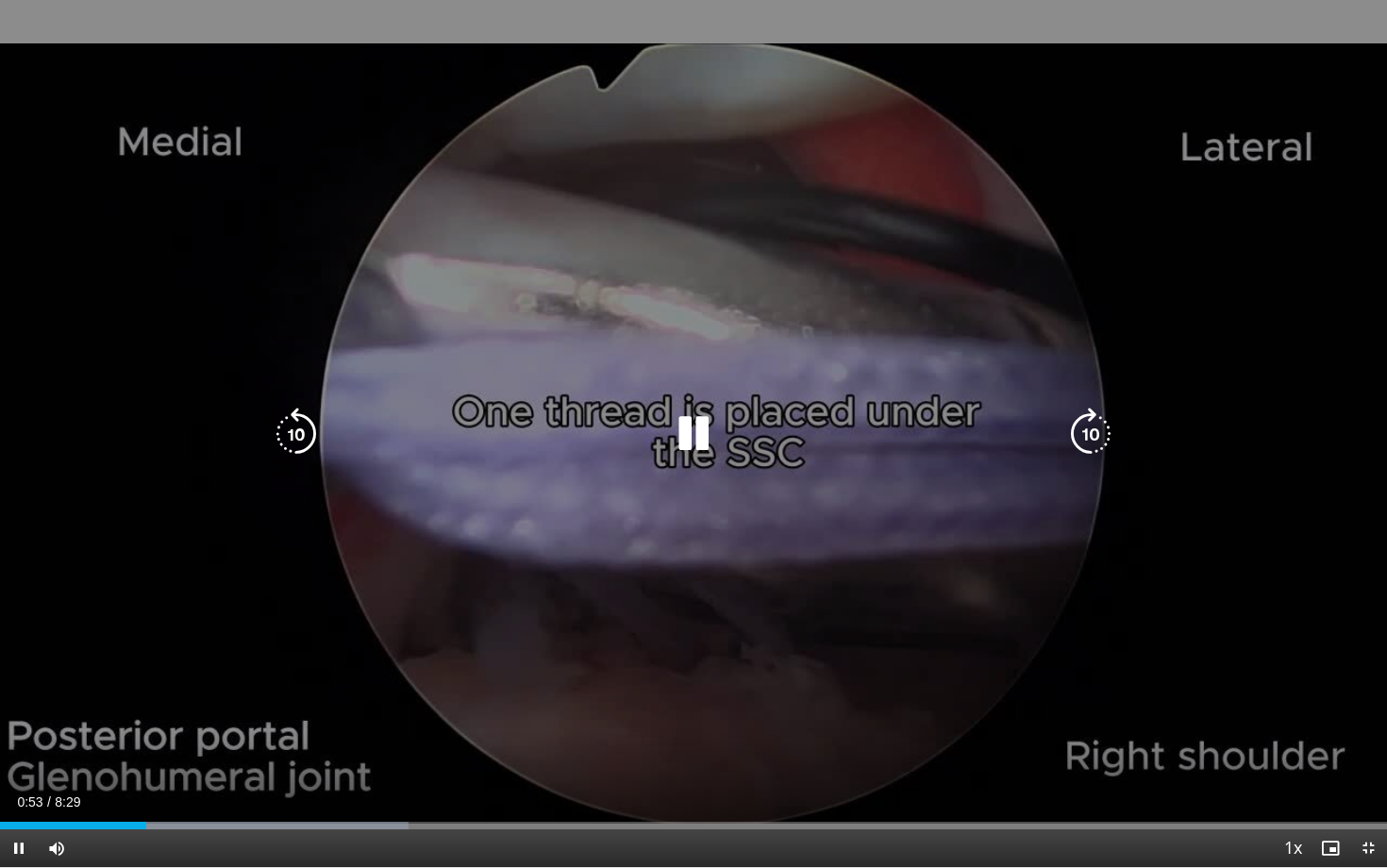 click at bounding box center (694, 434) 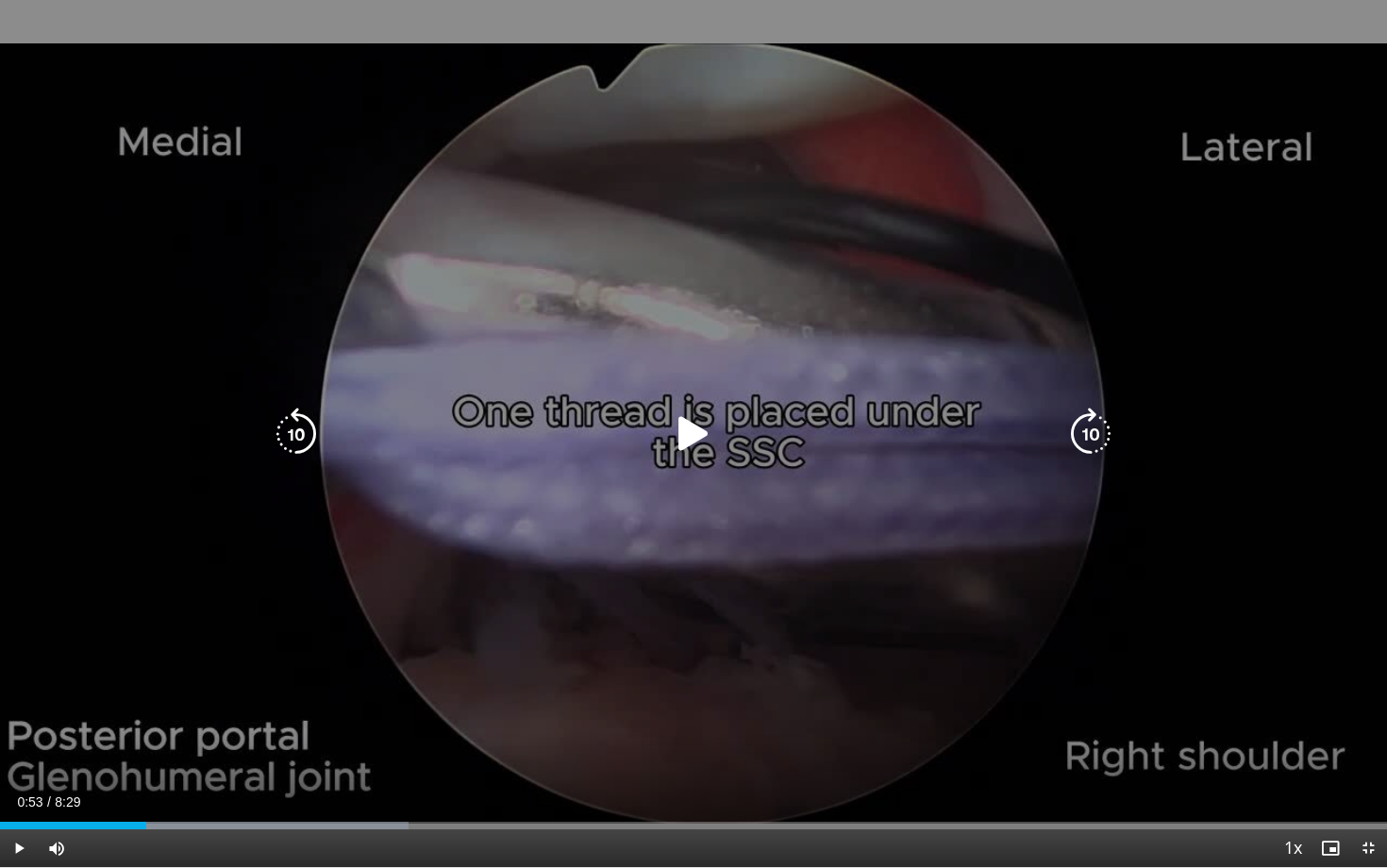 click at bounding box center [694, 434] 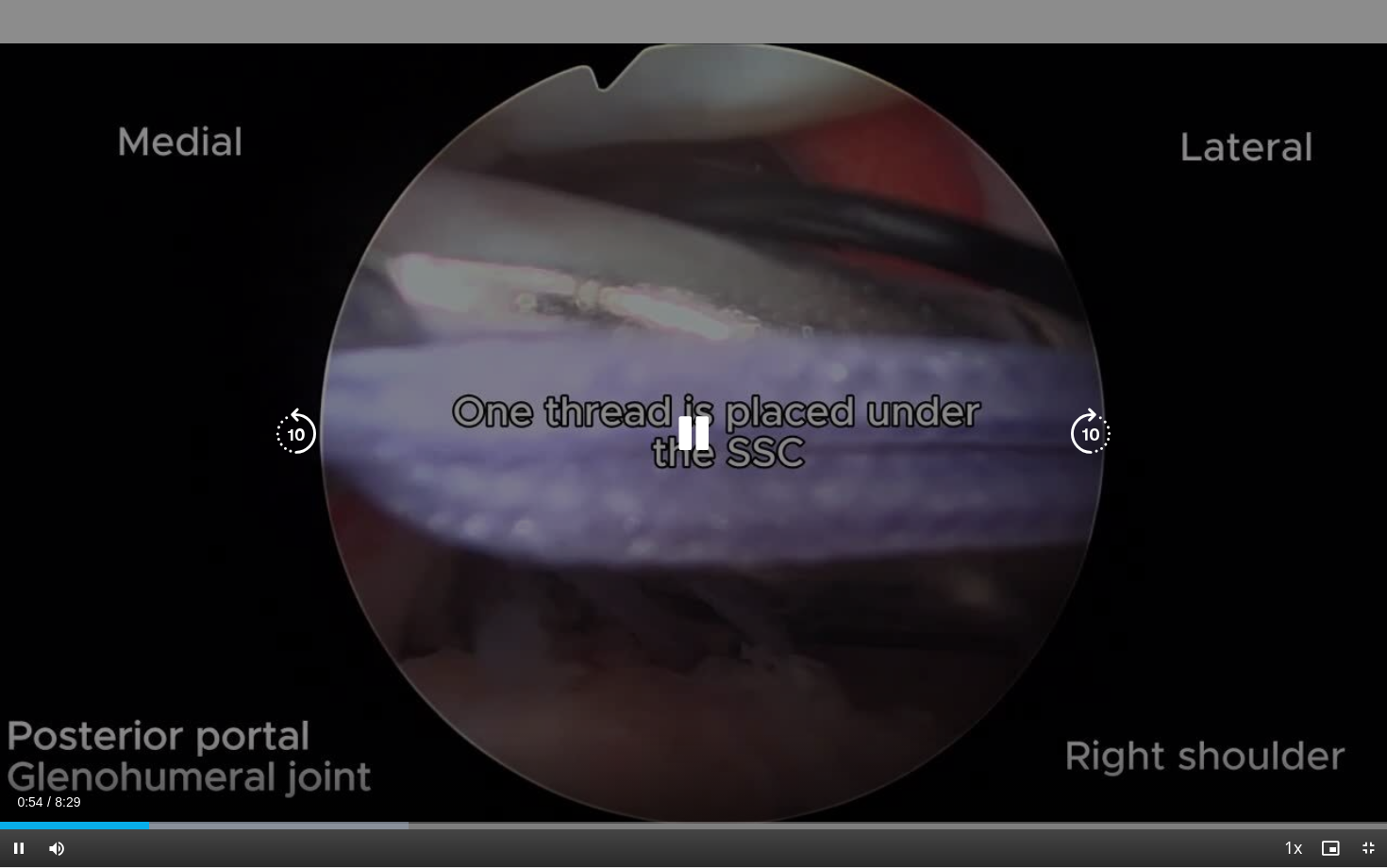 click at bounding box center (694, 434) 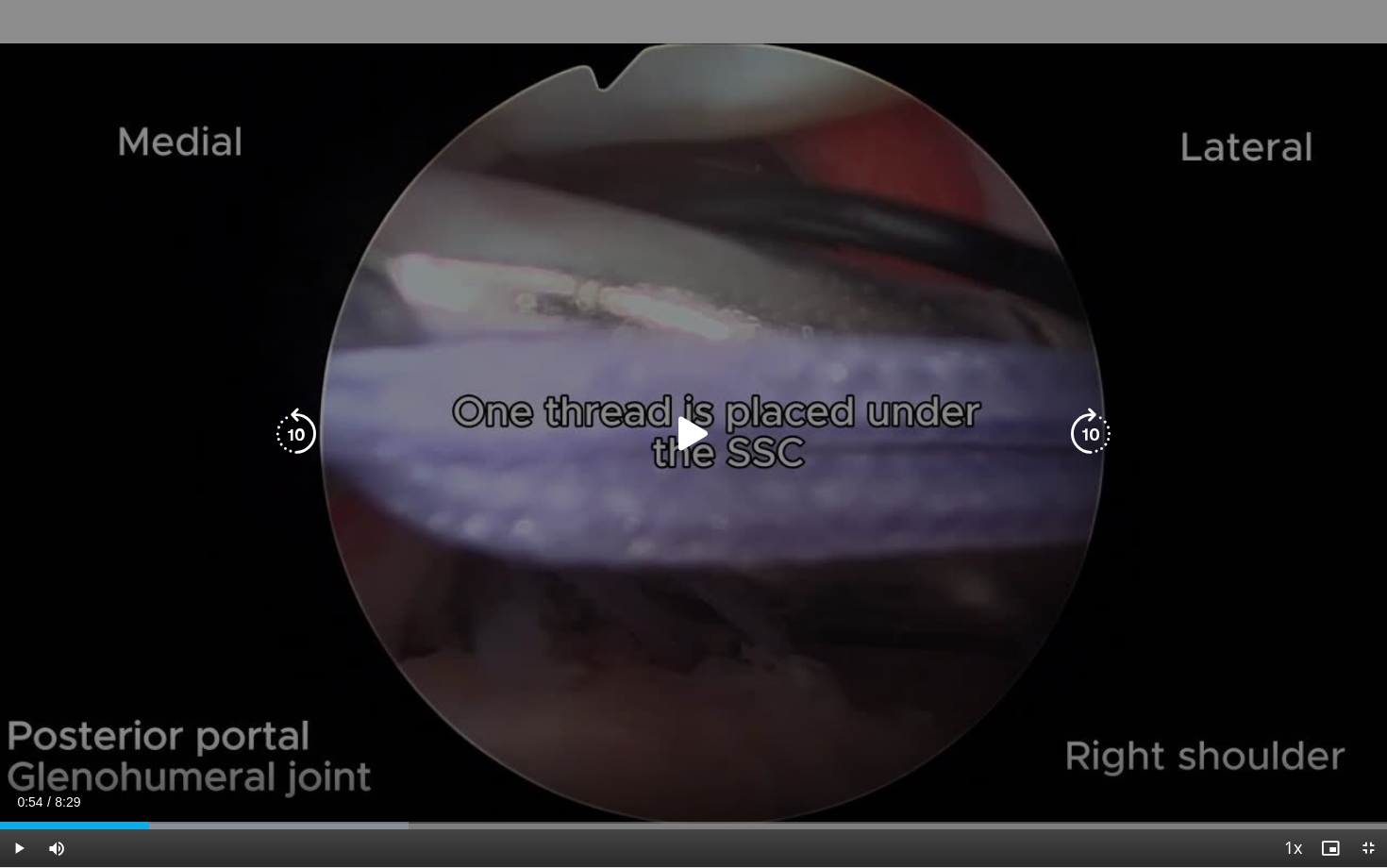 click at bounding box center [694, 434] 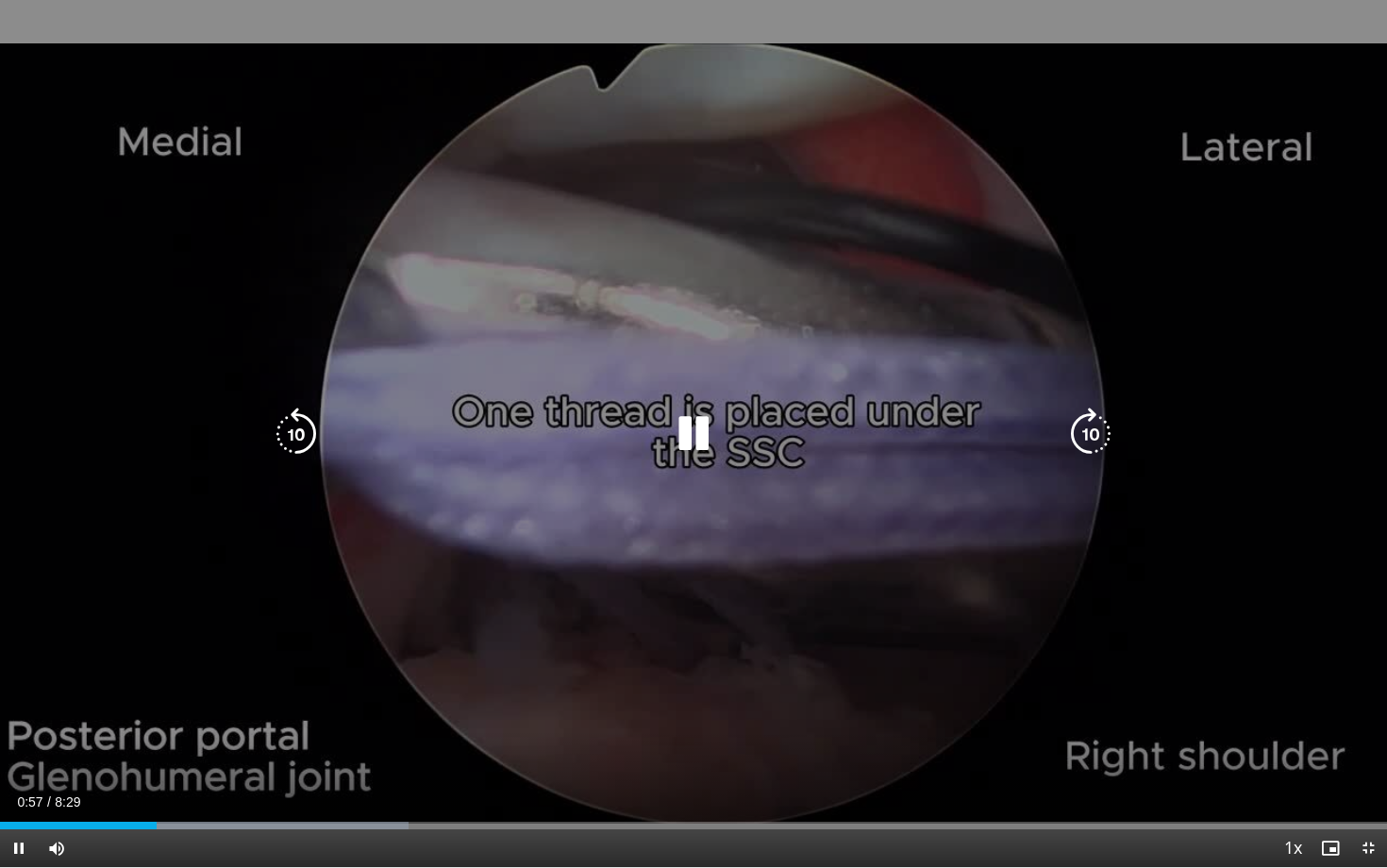 click at bounding box center [694, 434] 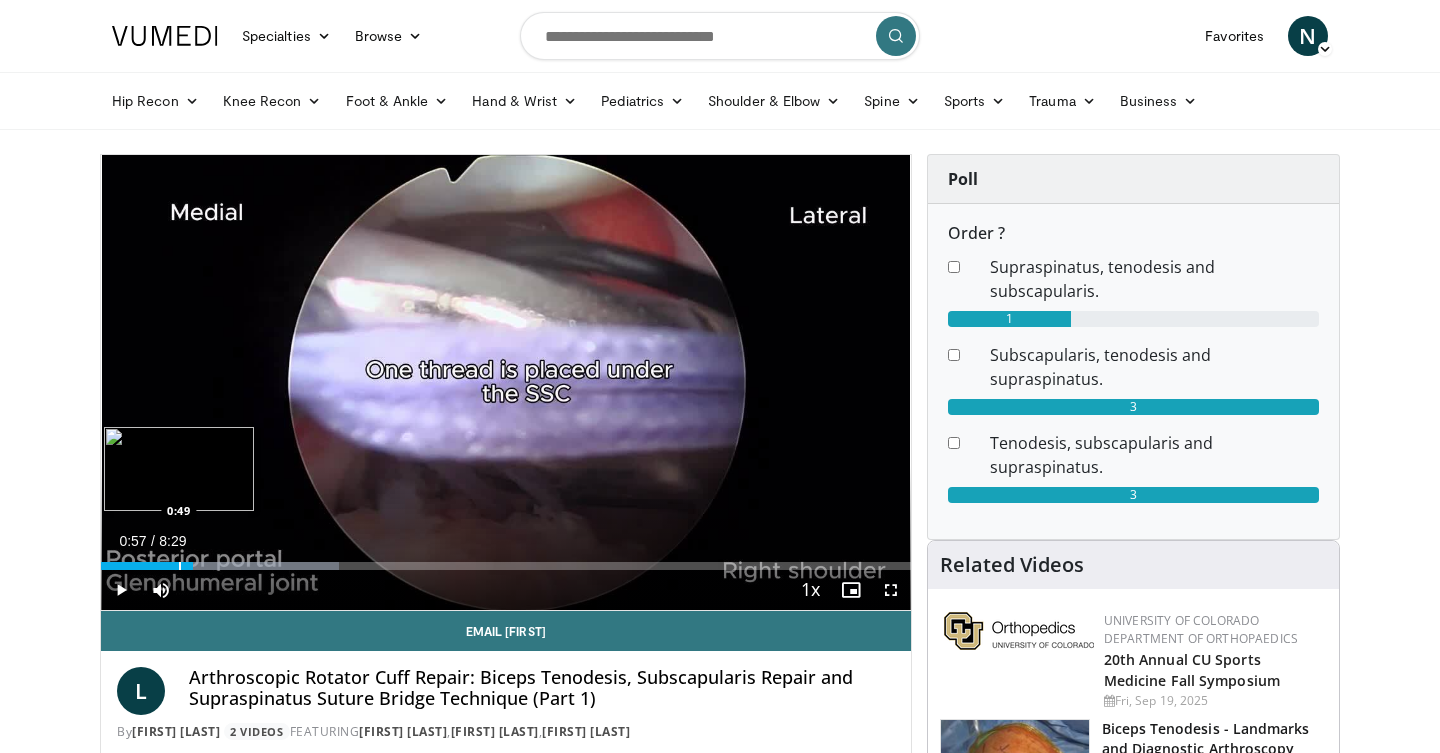 click at bounding box center [180, 566] 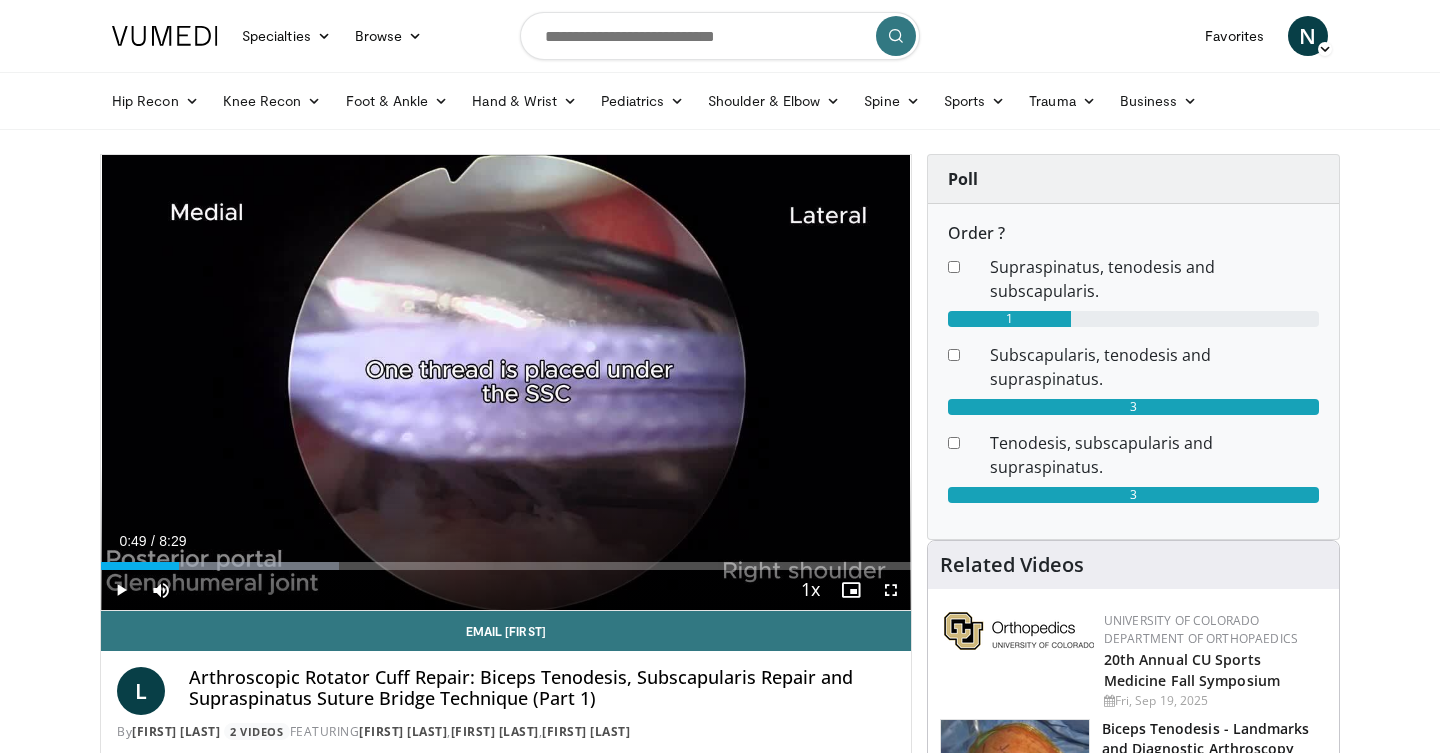 click at bounding box center (121, 590) 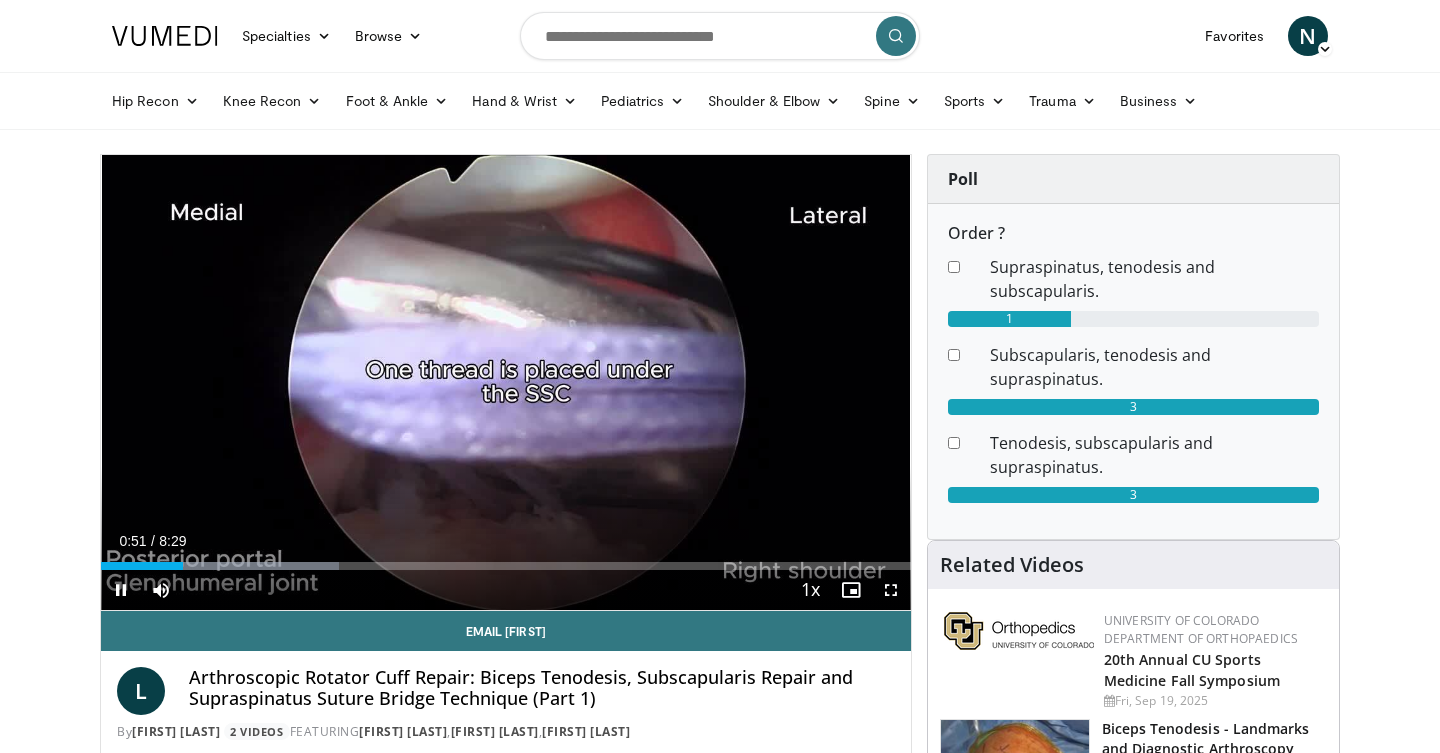click at bounding box center (121, 590) 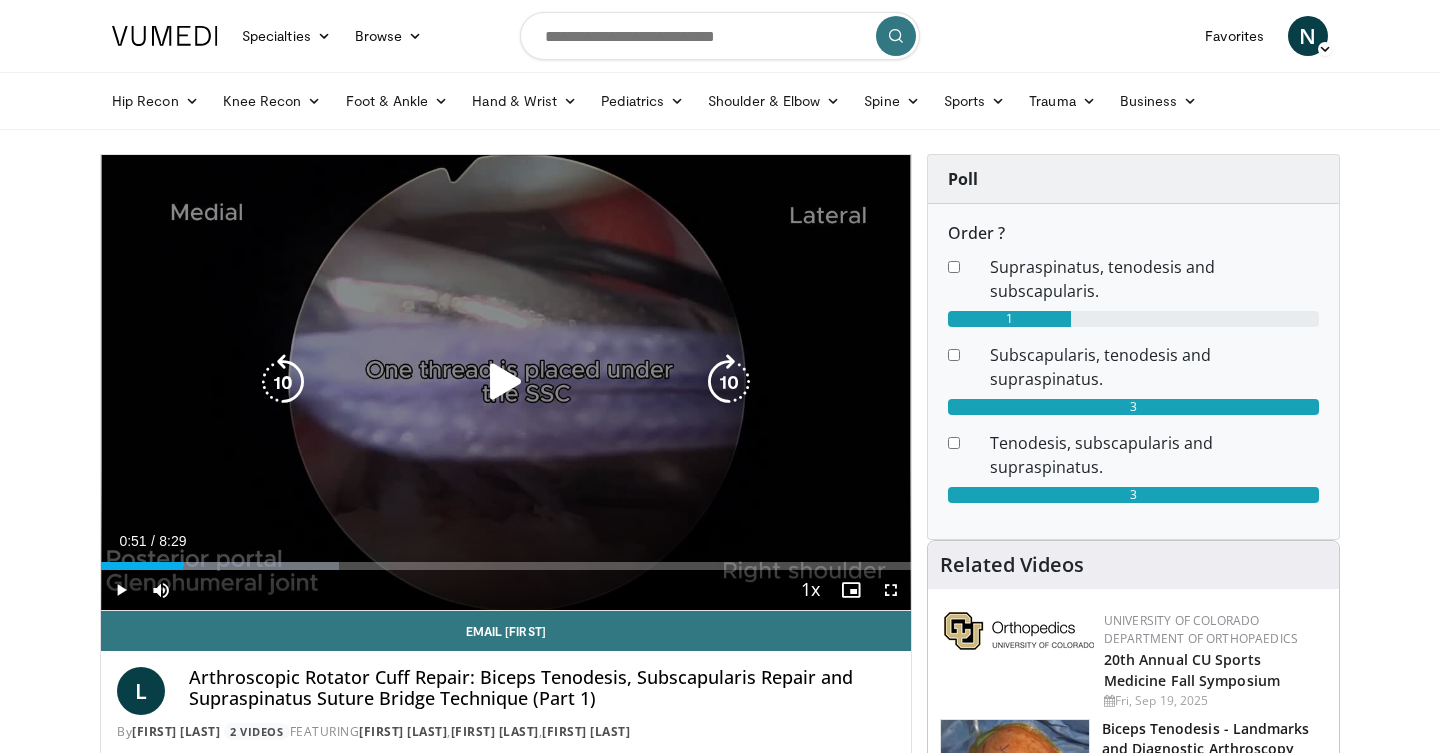 click on "10 seconds
Tap to unmute" at bounding box center (506, 382) 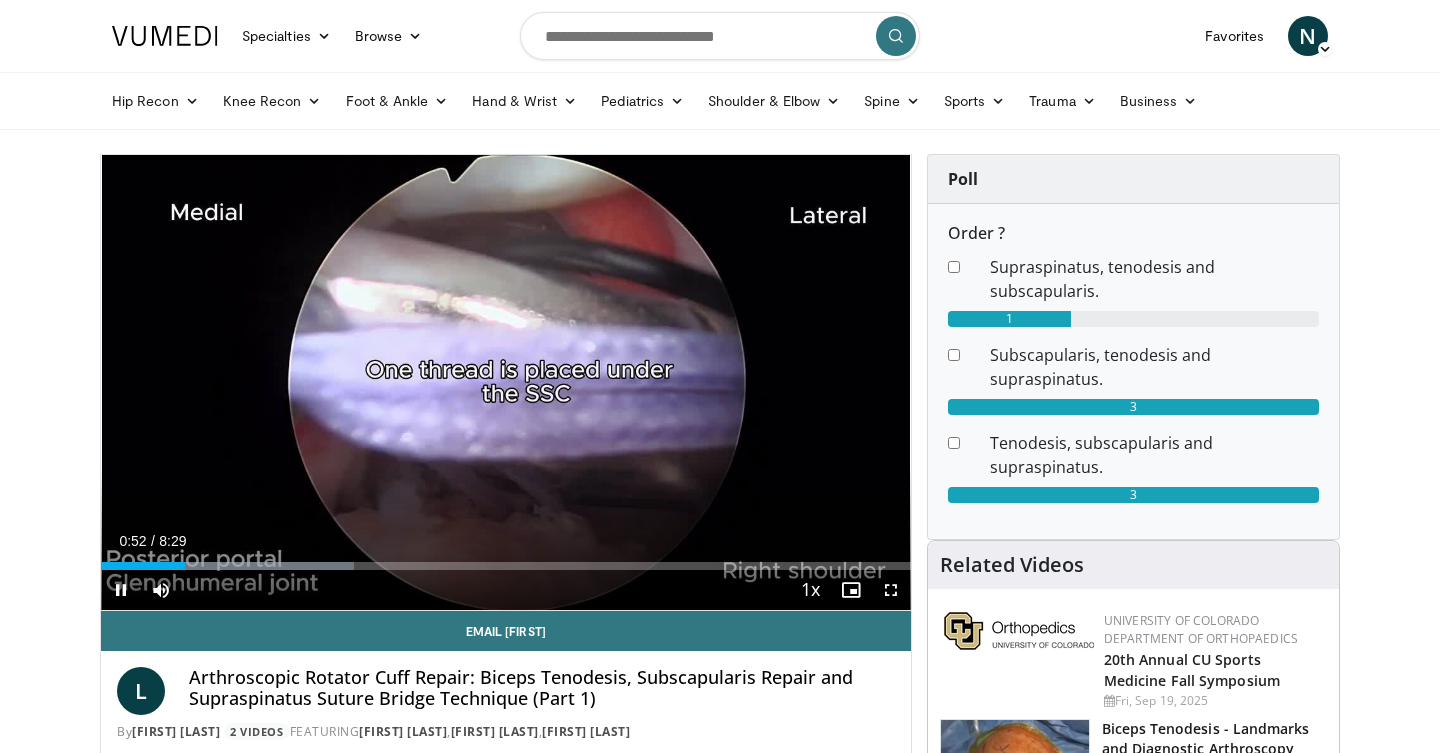 click on "Current Time  0:52 / Duration  8:29 Pause Skip Backward Skip Forward Mute 0% Loaded :  31.29% 0:52 4:08 Stream Type  LIVE Seek to live, currently behind live LIVE   1x Playback Rate 0.5x 0.75x 1x , selected 1.25x 1.5x 1.75x 2x Chapters Chapters Descriptions descriptions off , selected Captions captions off , selected Audio Track en (Main) , selected Fullscreen Enable picture-in-picture mode" at bounding box center (506, 590) 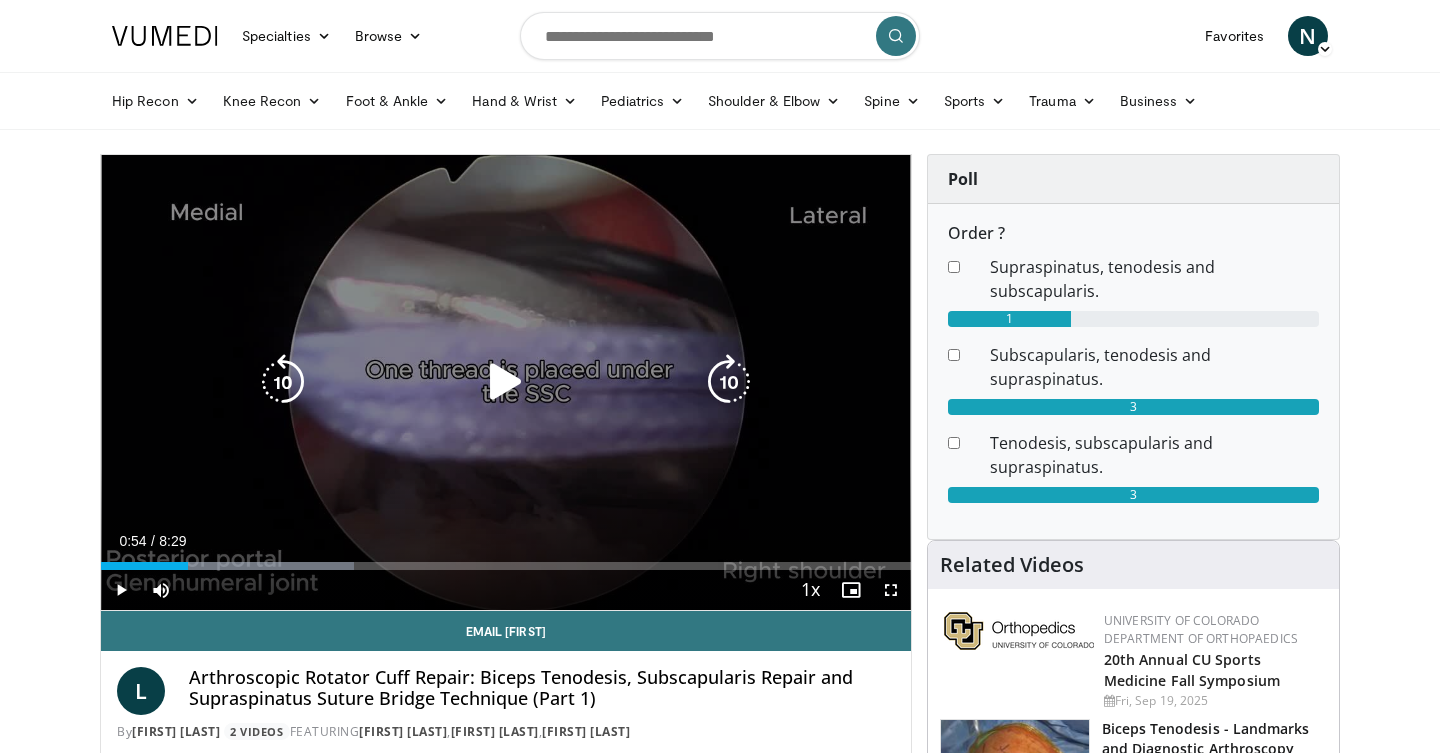 click on "10 seconds
Tap to unmute" at bounding box center [506, 382] 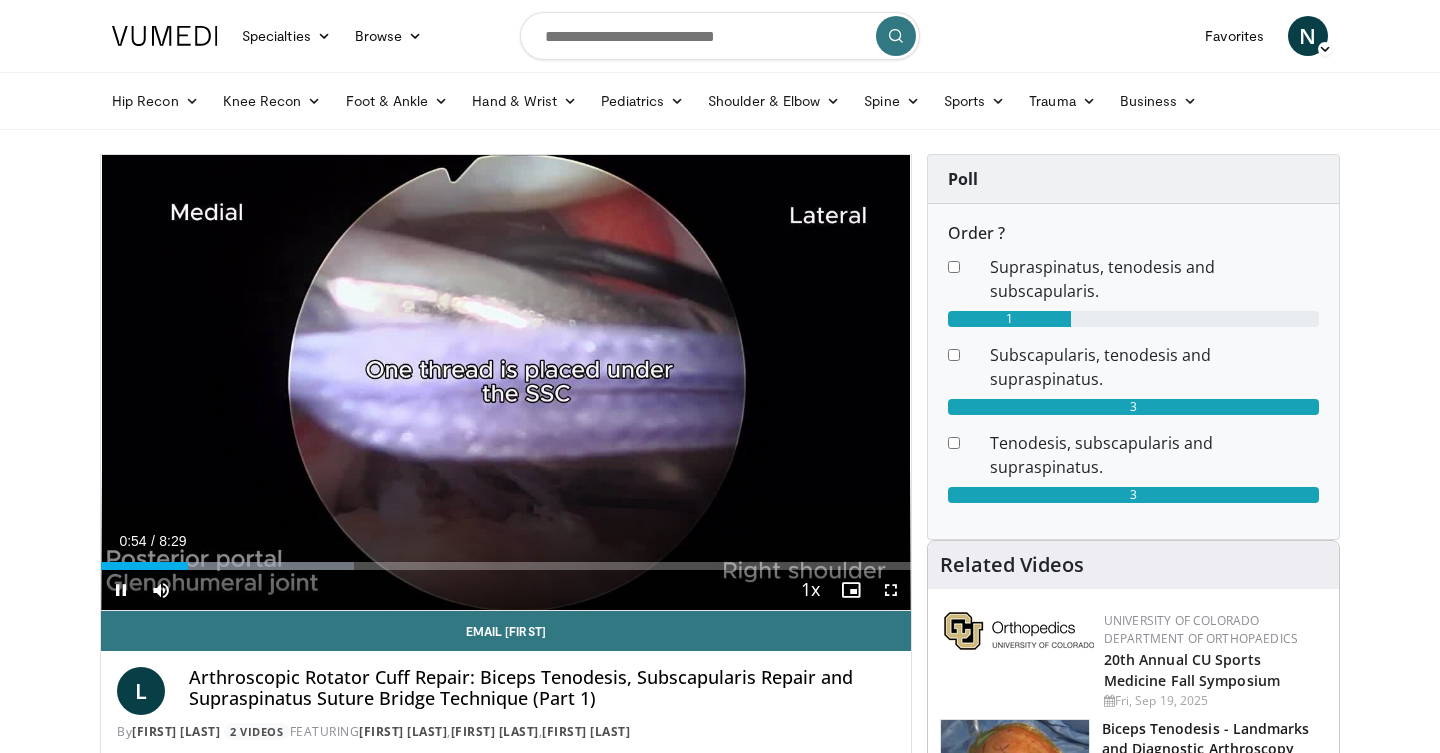 click on "Current Time  0:54 / Duration  8:29 Pause Skip Backward Skip Forward Mute 0% Loaded :  31.29% 0:54 4:54 Stream Type  LIVE Seek to live, currently behind live LIVE   1x Playback Rate 0.5x 0.75x 1x , selected 1.25x 1.5x 1.75x 2x Chapters Chapters Descriptions descriptions off , selected Captions captions off , selected Audio Track en (Main) , selected Fullscreen Enable picture-in-picture mode" at bounding box center [506, 590] 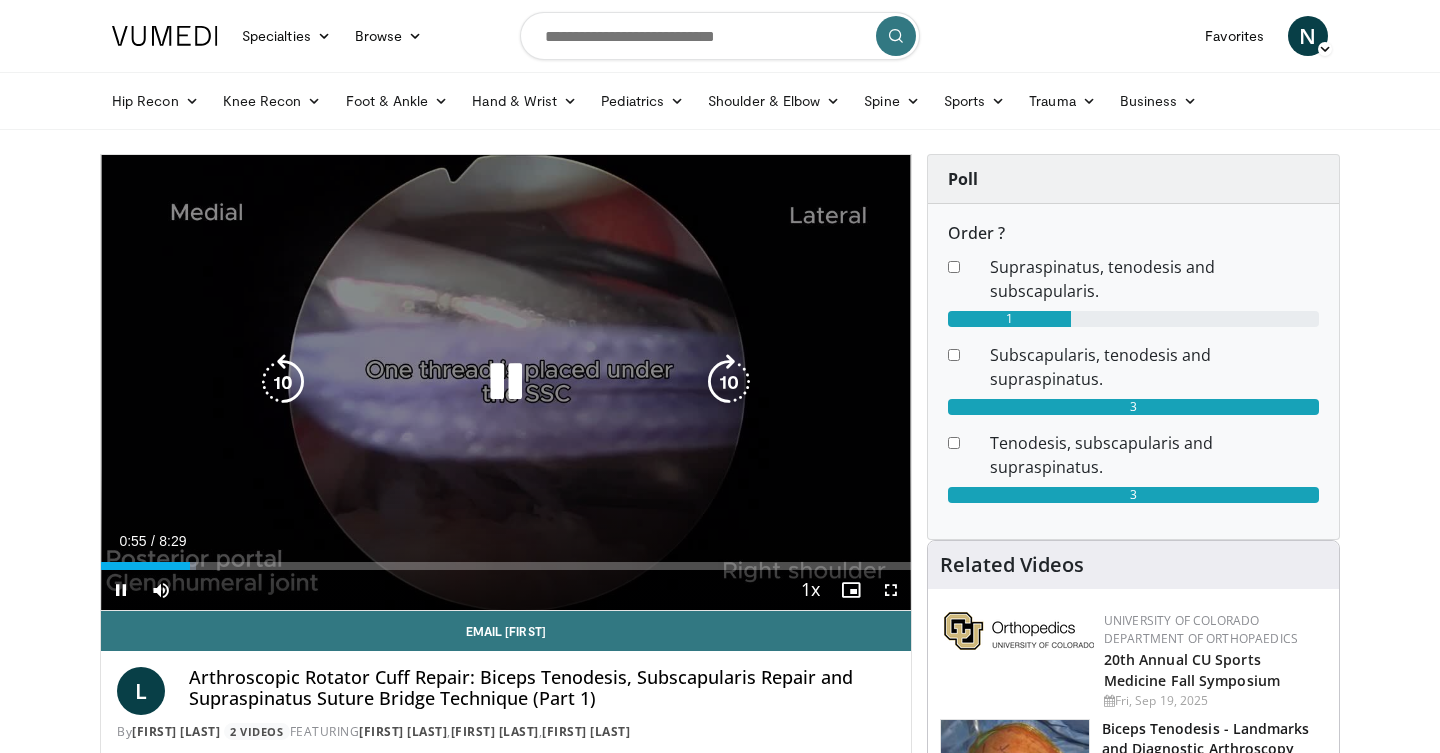 click at bounding box center [283, 382] 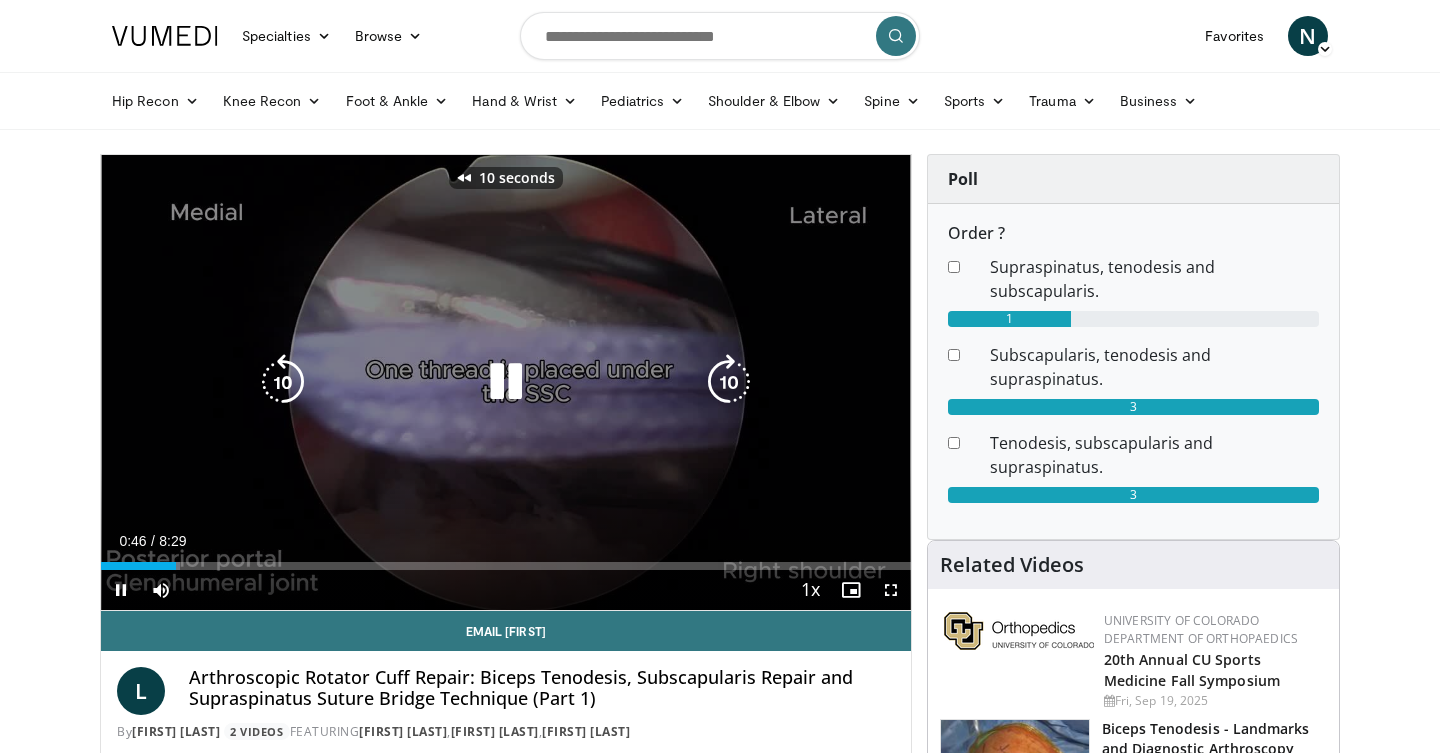 click at bounding box center [283, 382] 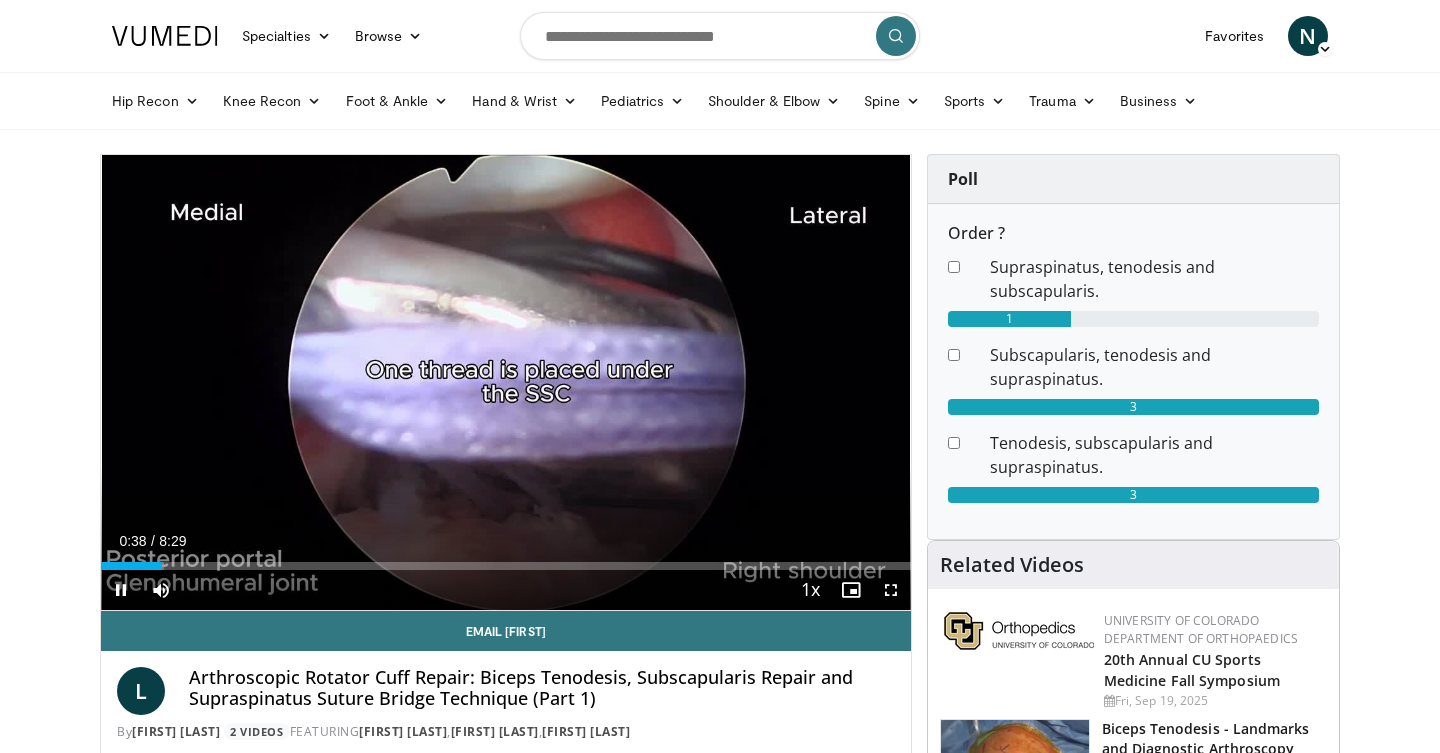click at bounding box center (891, 590) 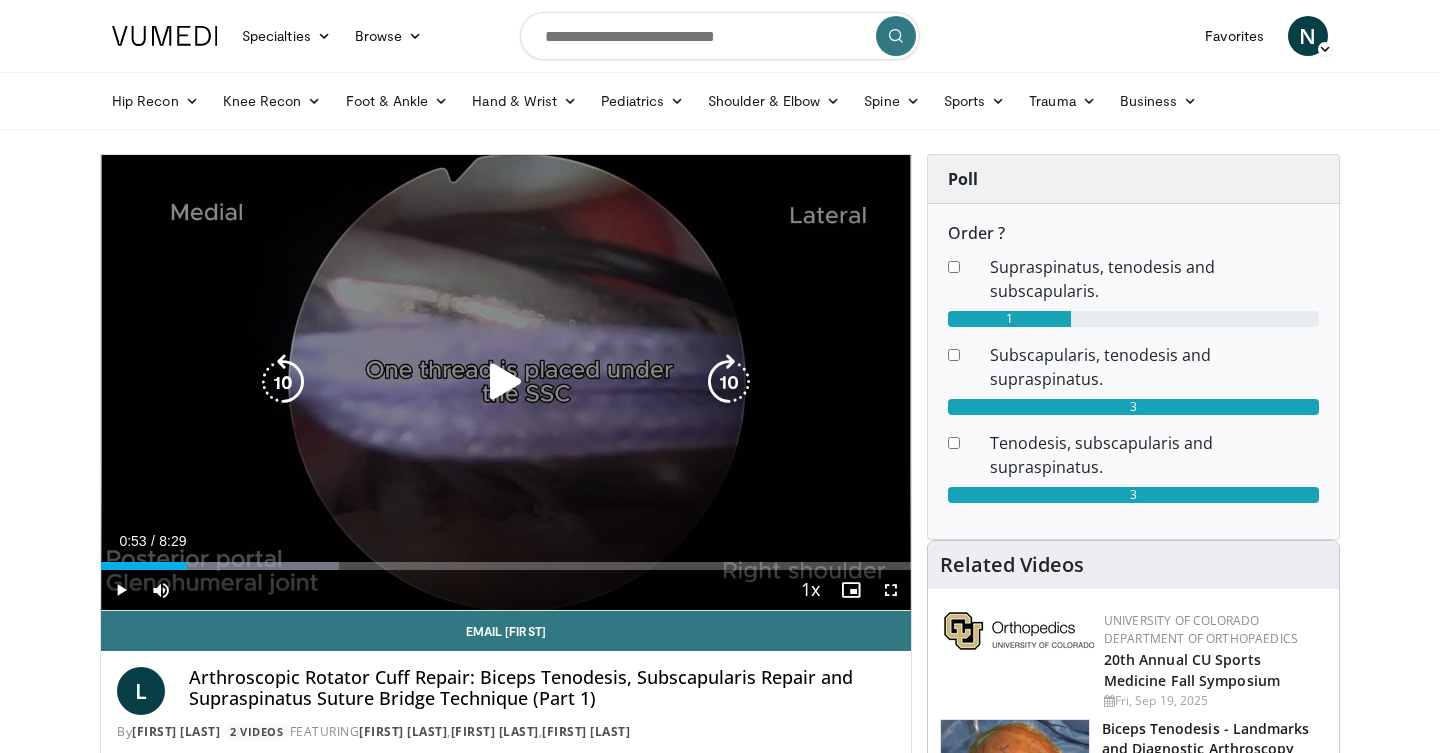 click on "20 seconds
Tap to unmute" at bounding box center [506, 382] 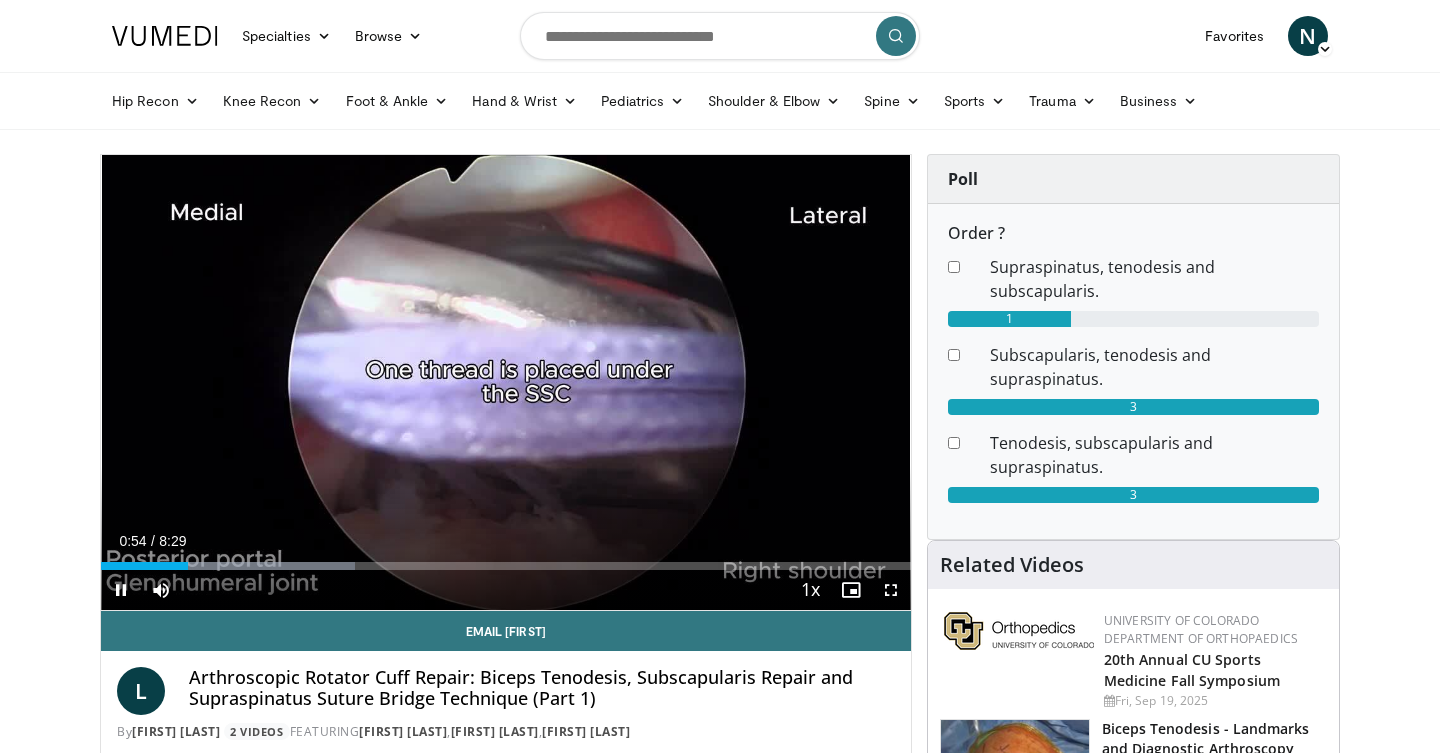 click at bounding box center [891, 590] 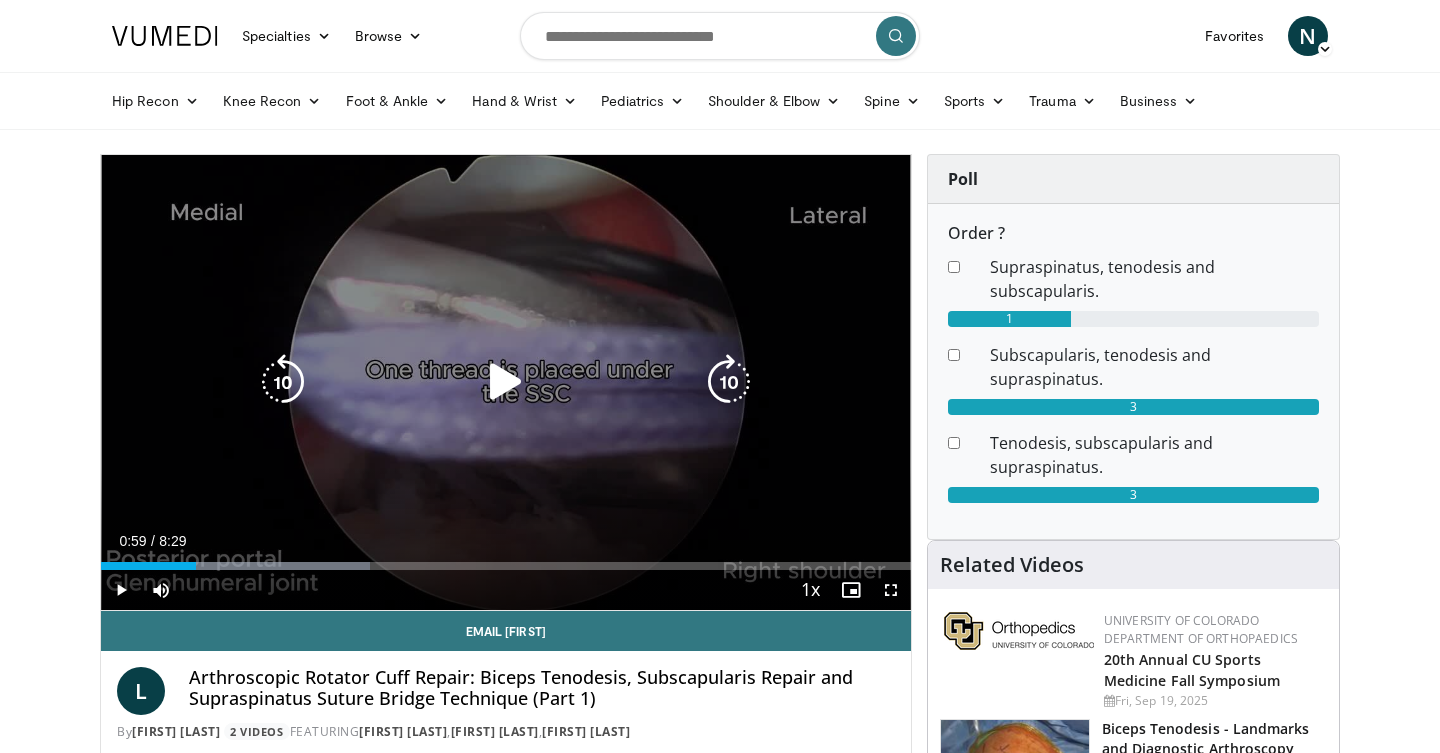 click on "10 seconds
Tap to unmute" at bounding box center [506, 382] 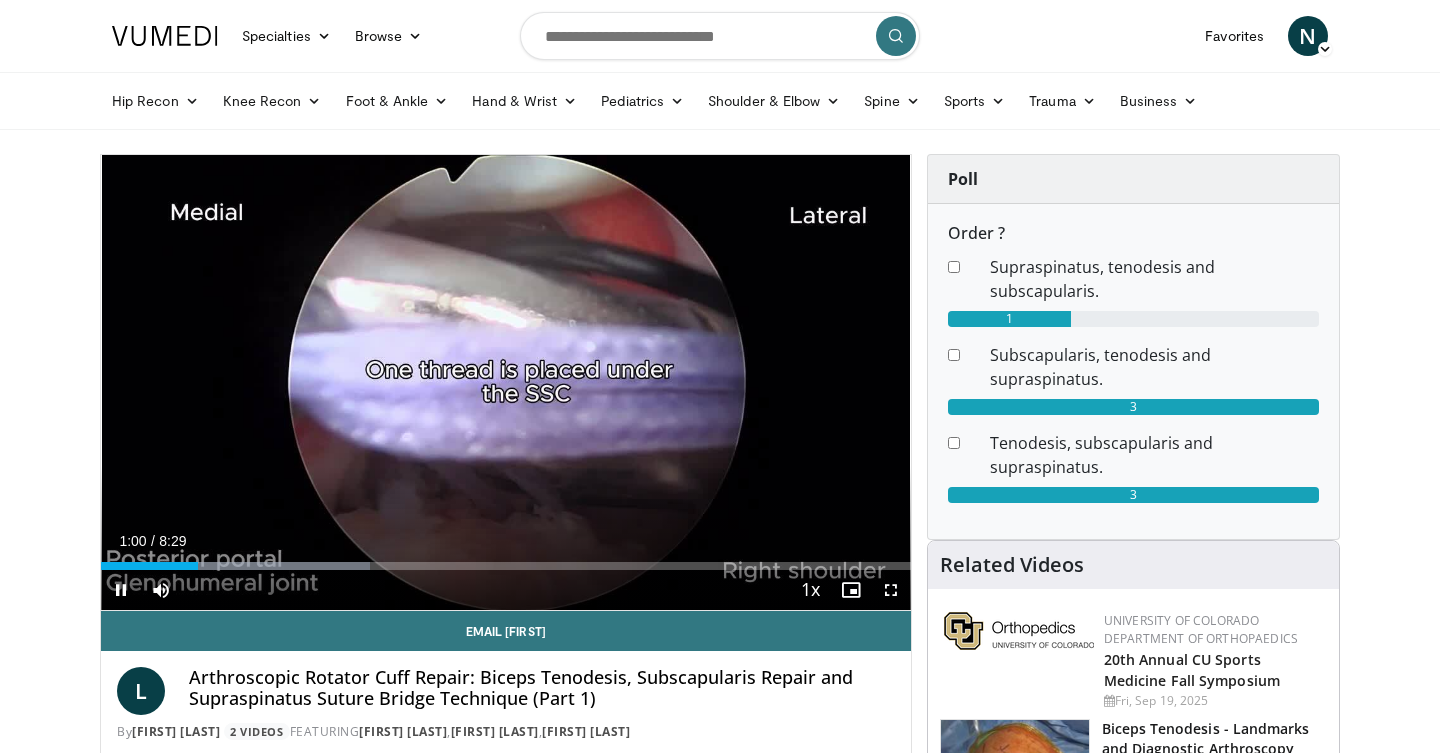 click at bounding box center [891, 590] 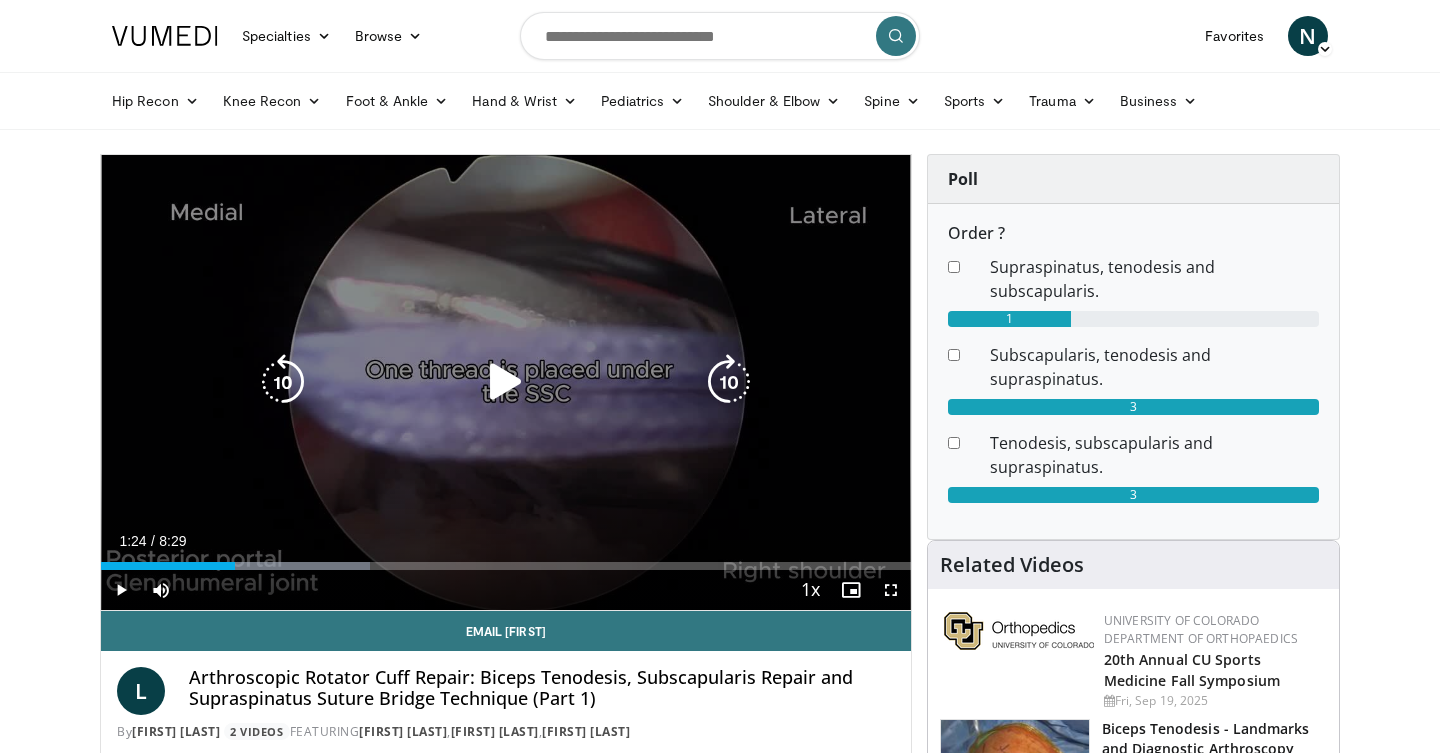 click at bounding box center (506, 382) 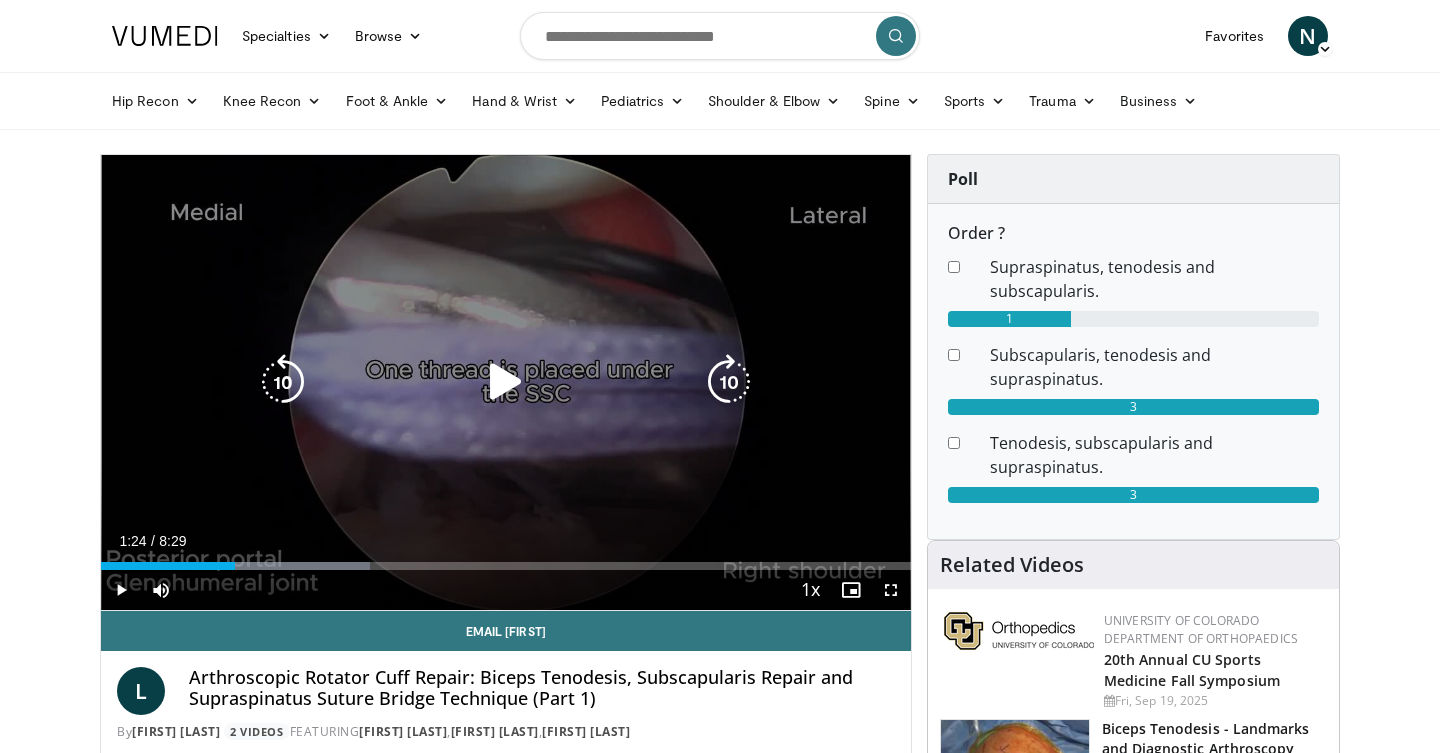 click at bounding box center (506, 382) 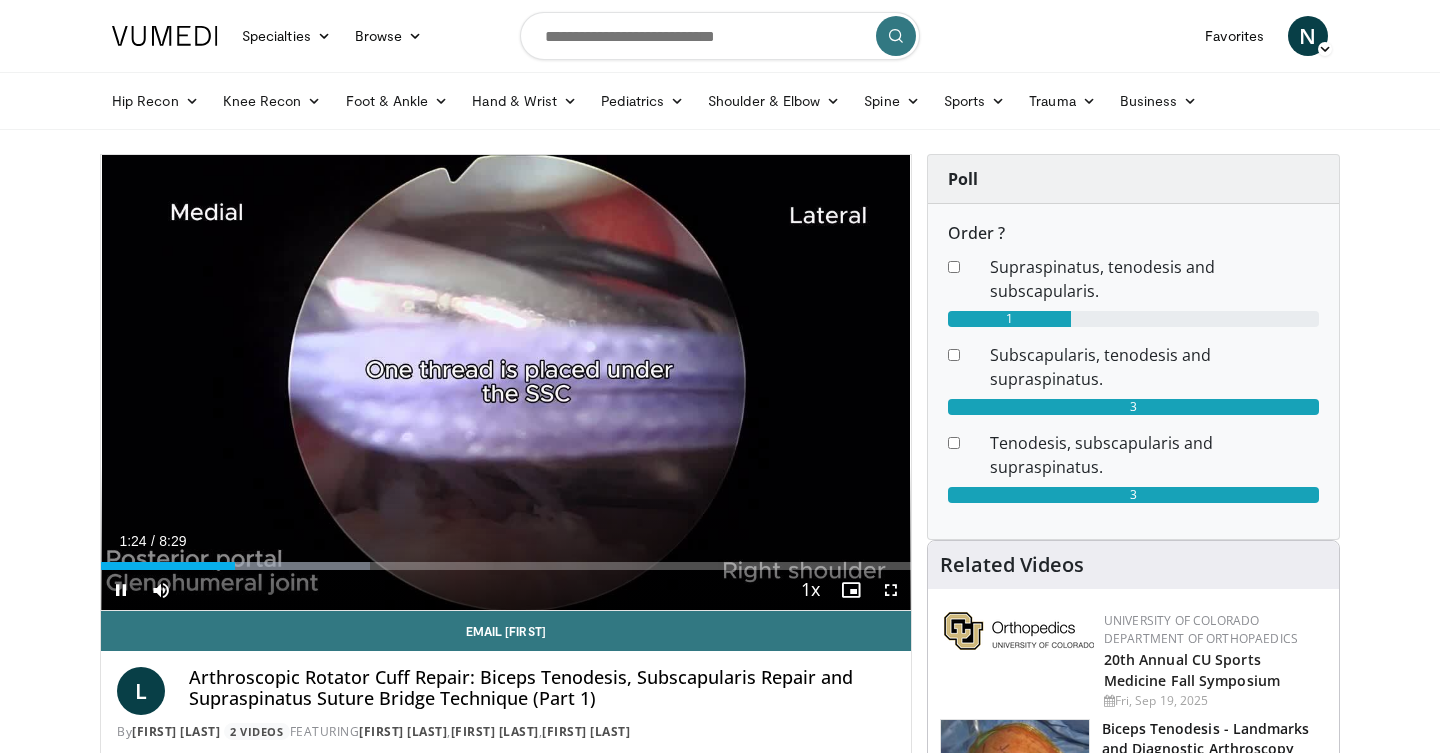 click at bounding box center [891, 590] 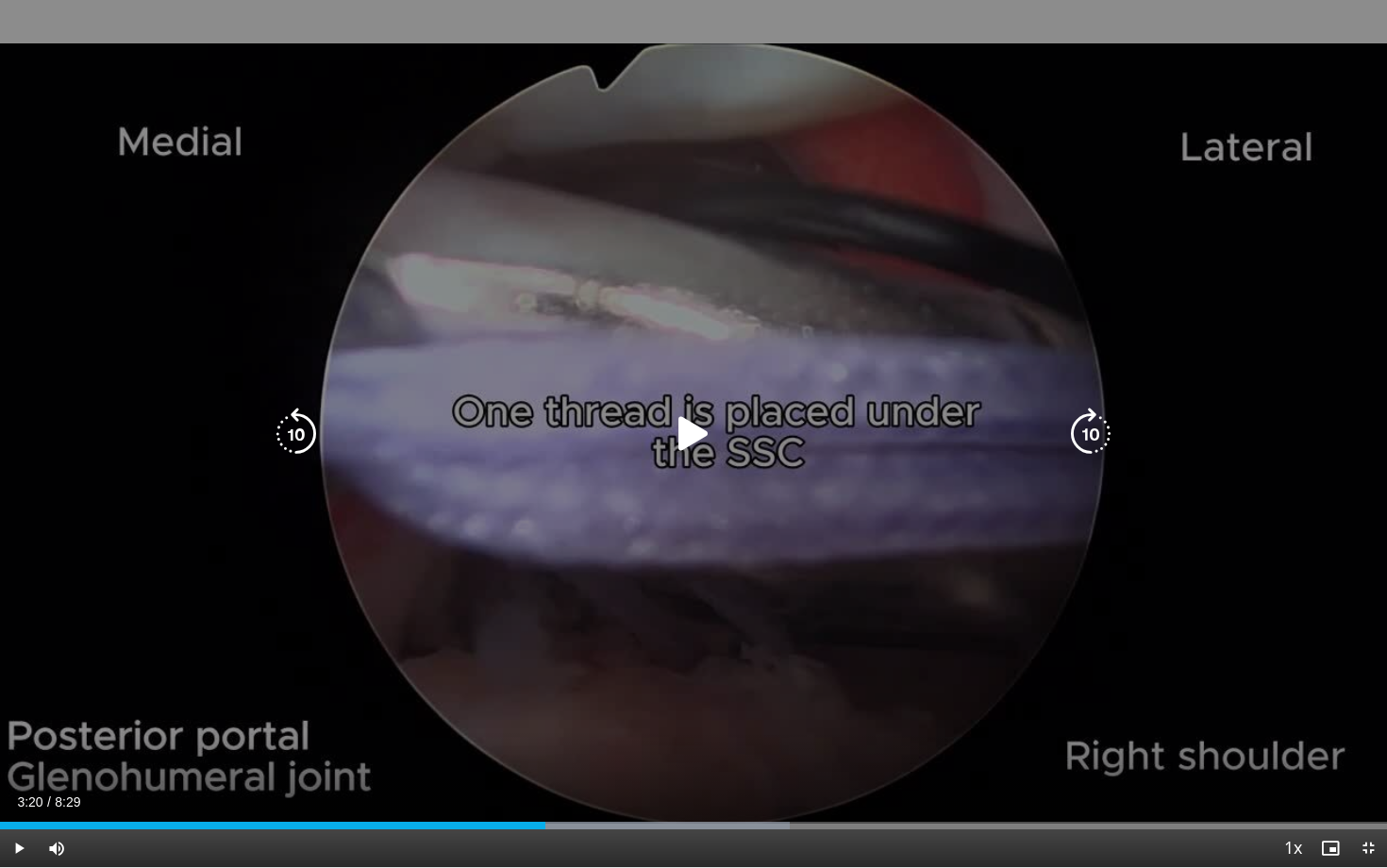 click at bounding box center [694, 434] 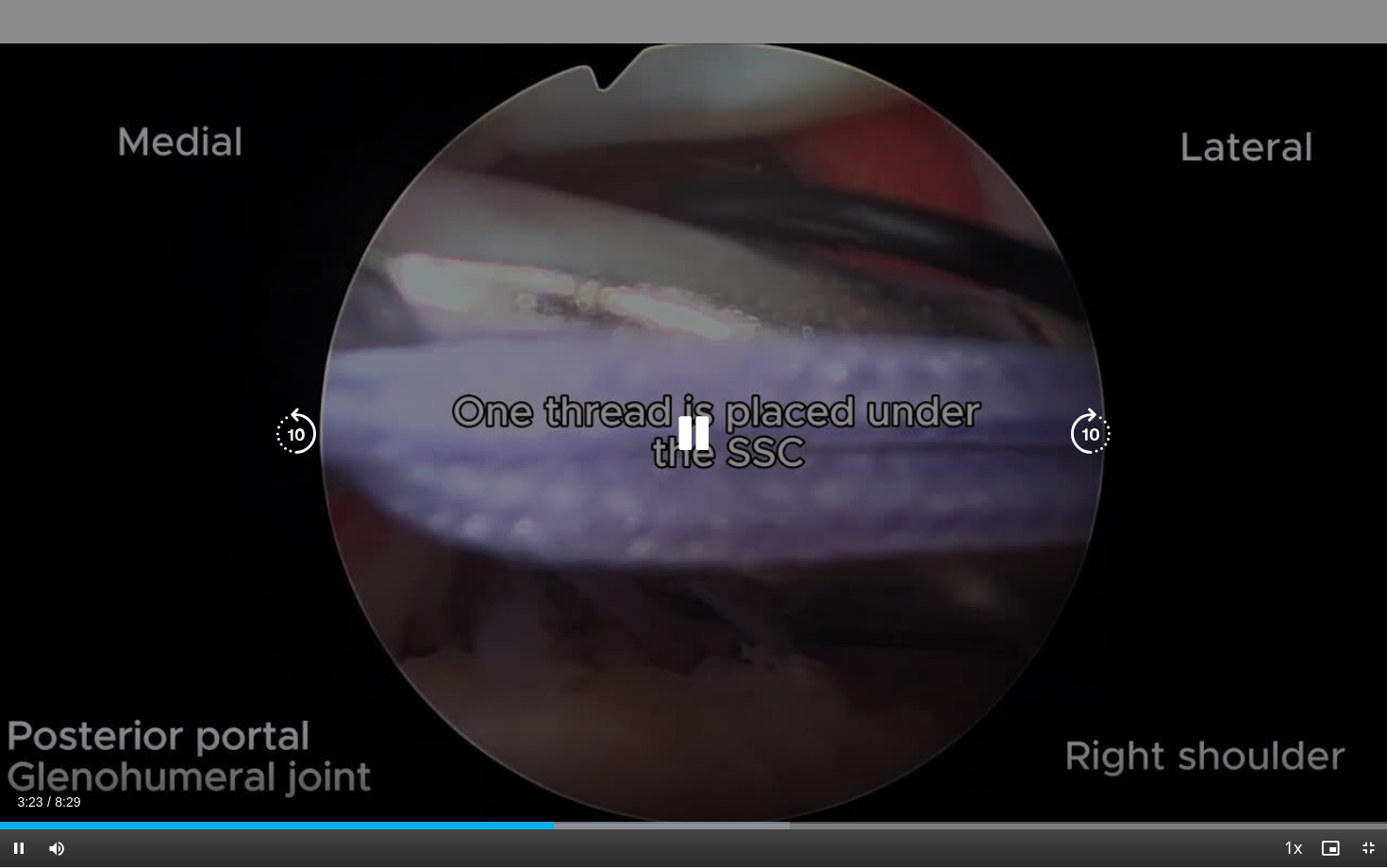 click at bounding box center (694, 434) 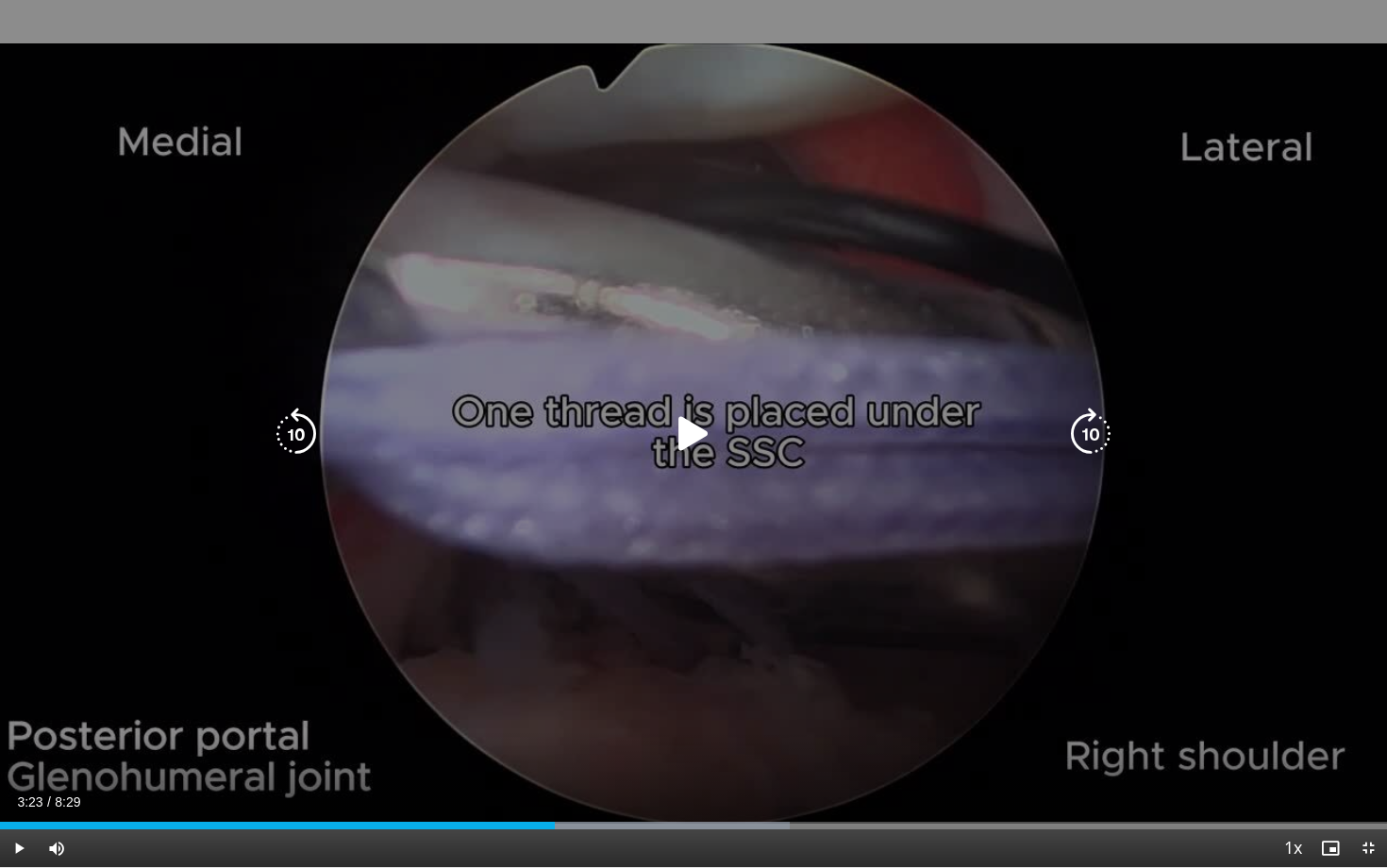 click at bounding box center [694, 434] 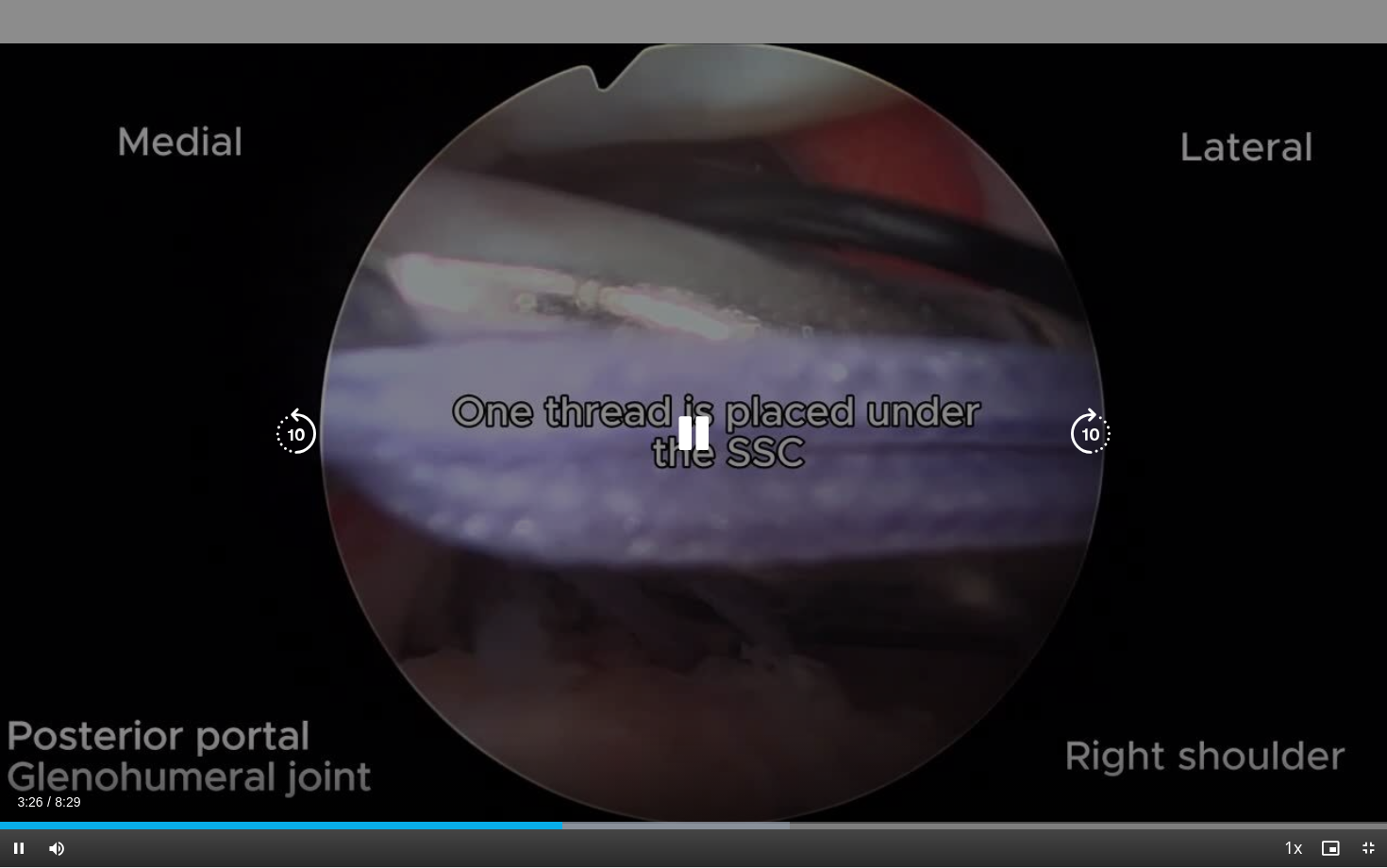 click at bounding box center (1091, 434) 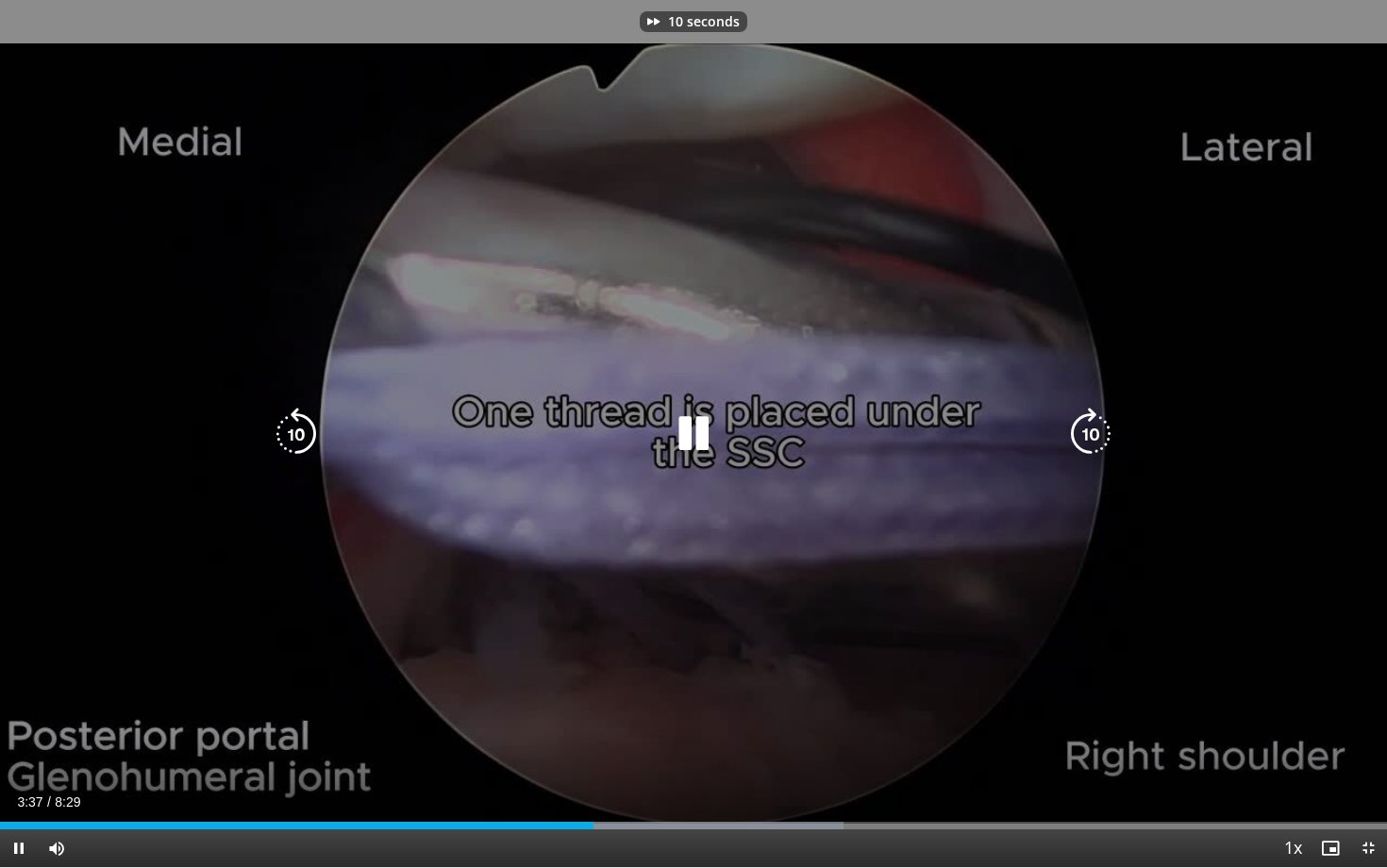 click at bounding box center [296, 434] 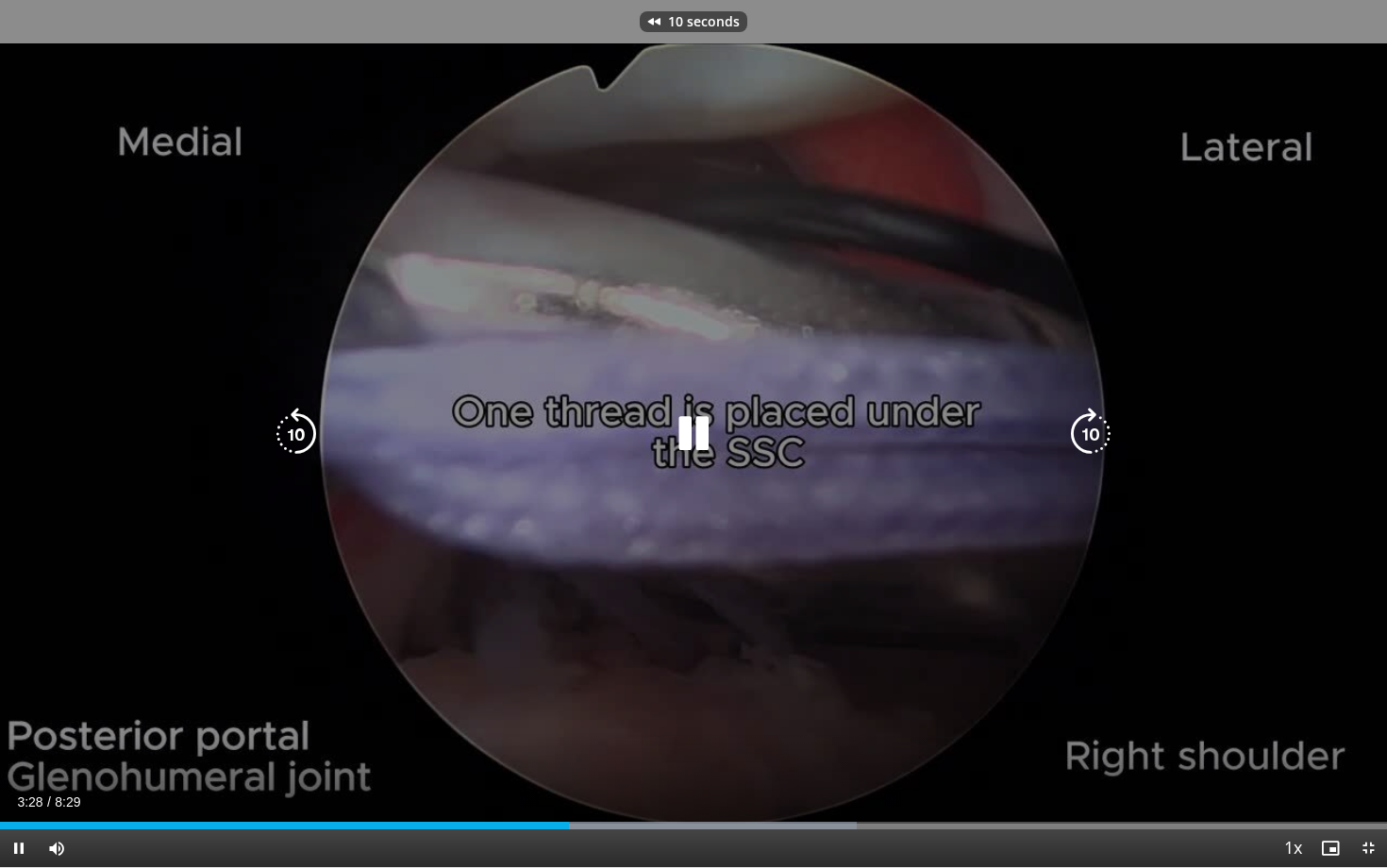 click at bounding box center (694, 434) 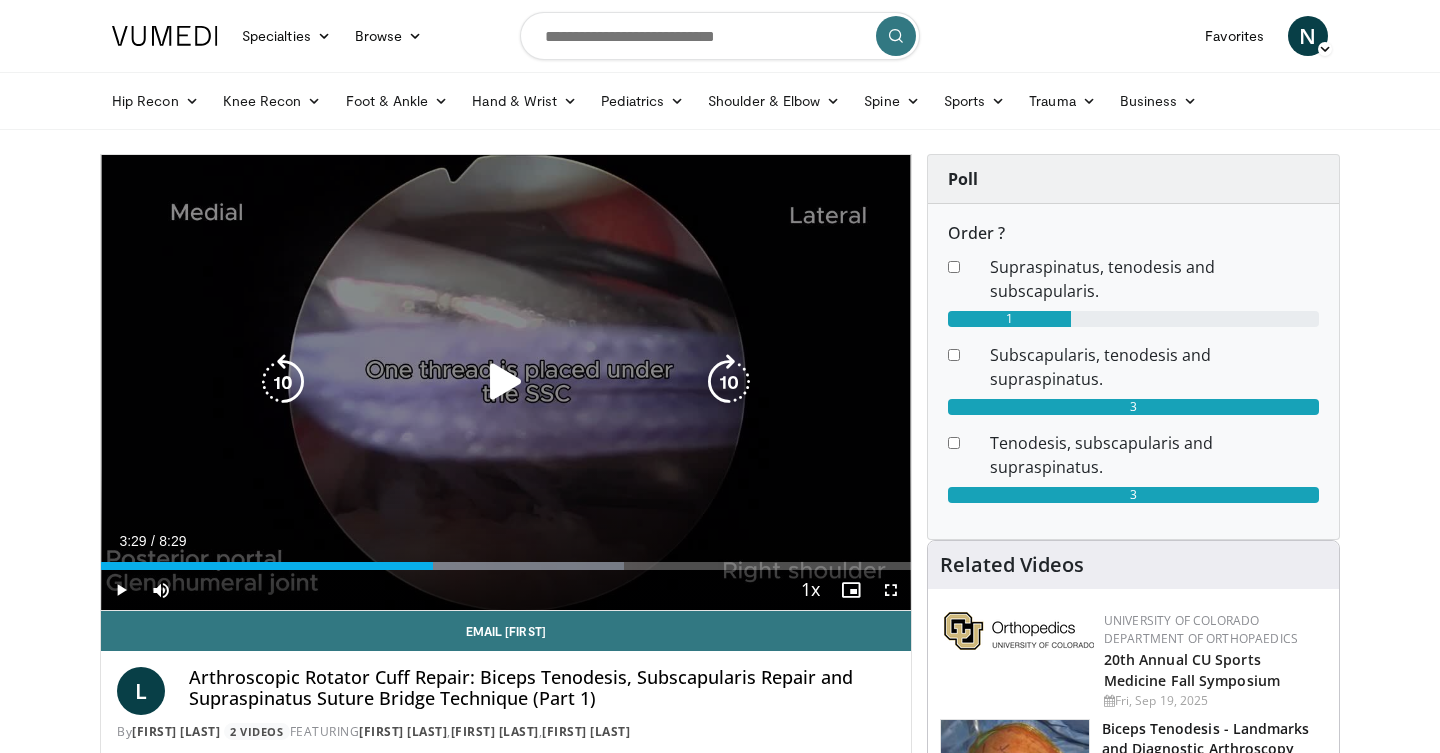 click at bounding box center [506, 382] 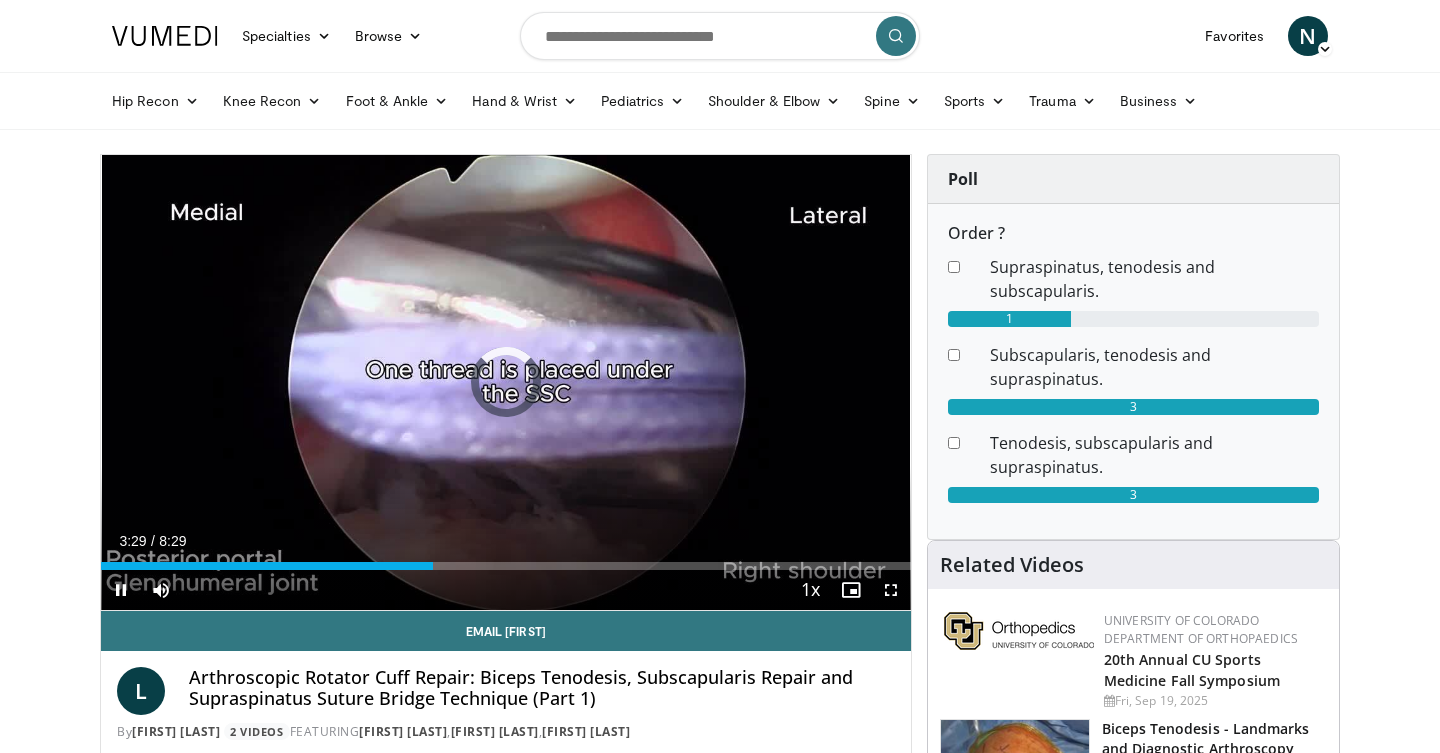 click at bounding box center [891, 590] 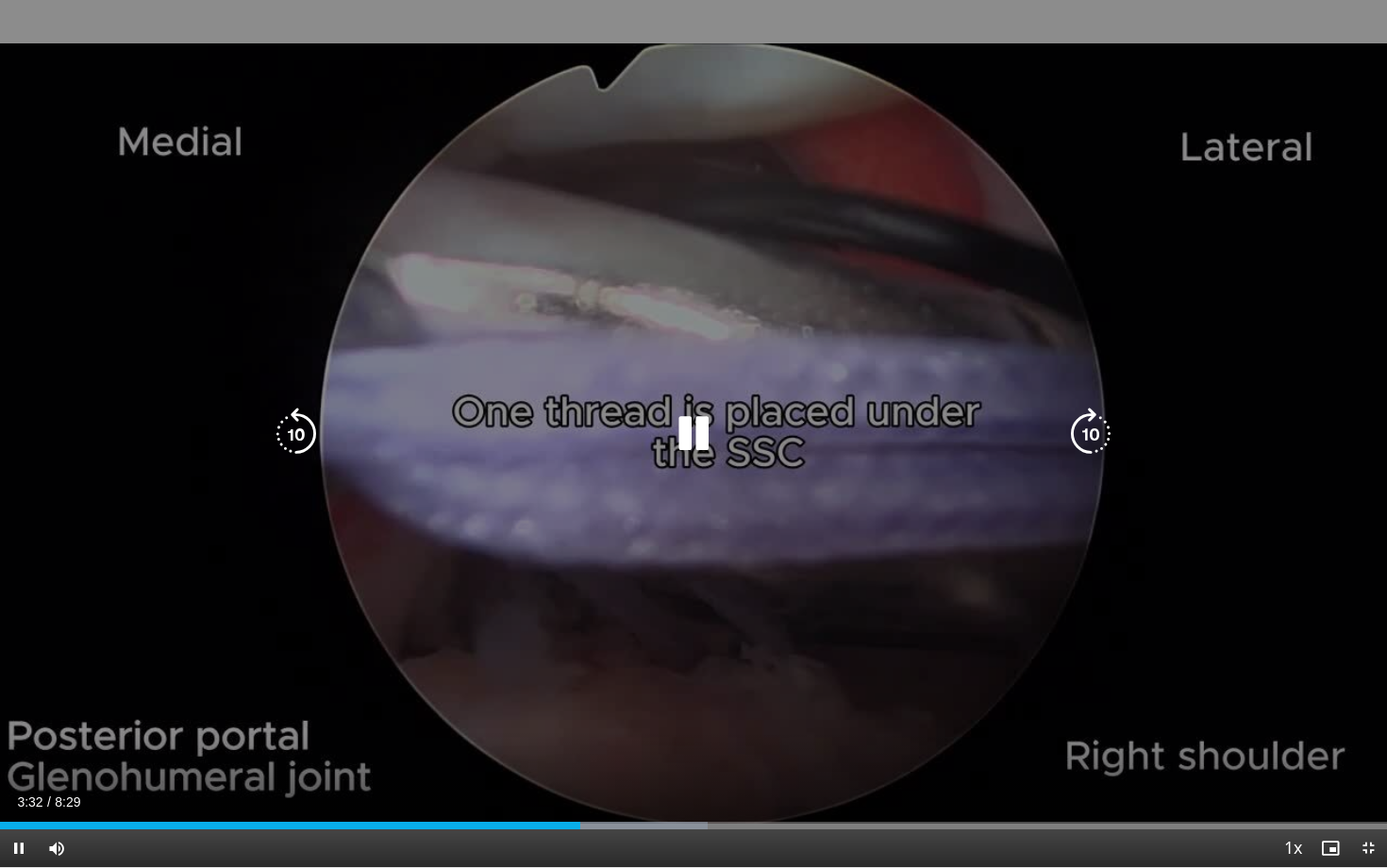 click at bounding box center [1091, 434] 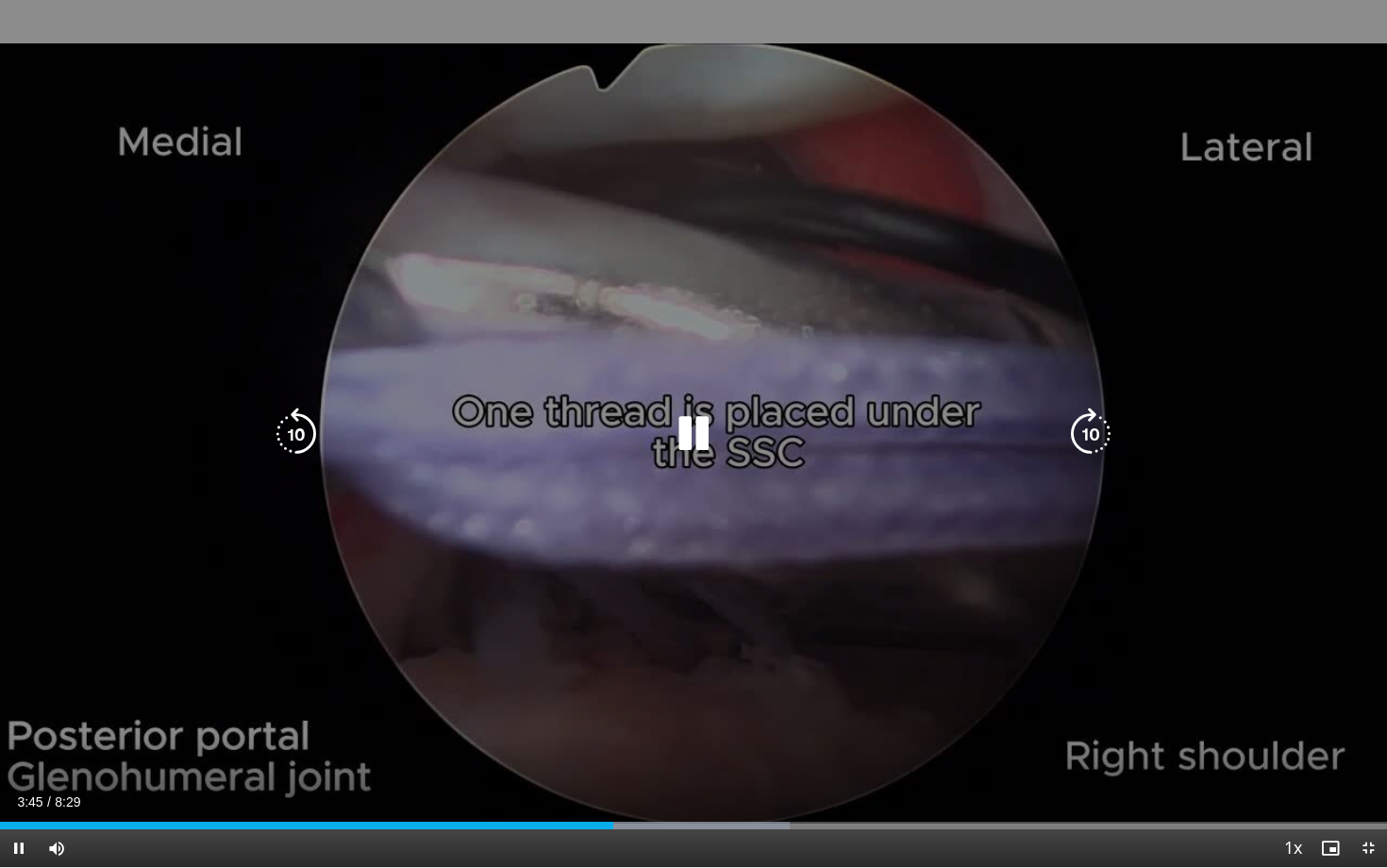 click at bounding box center [1091, 434] 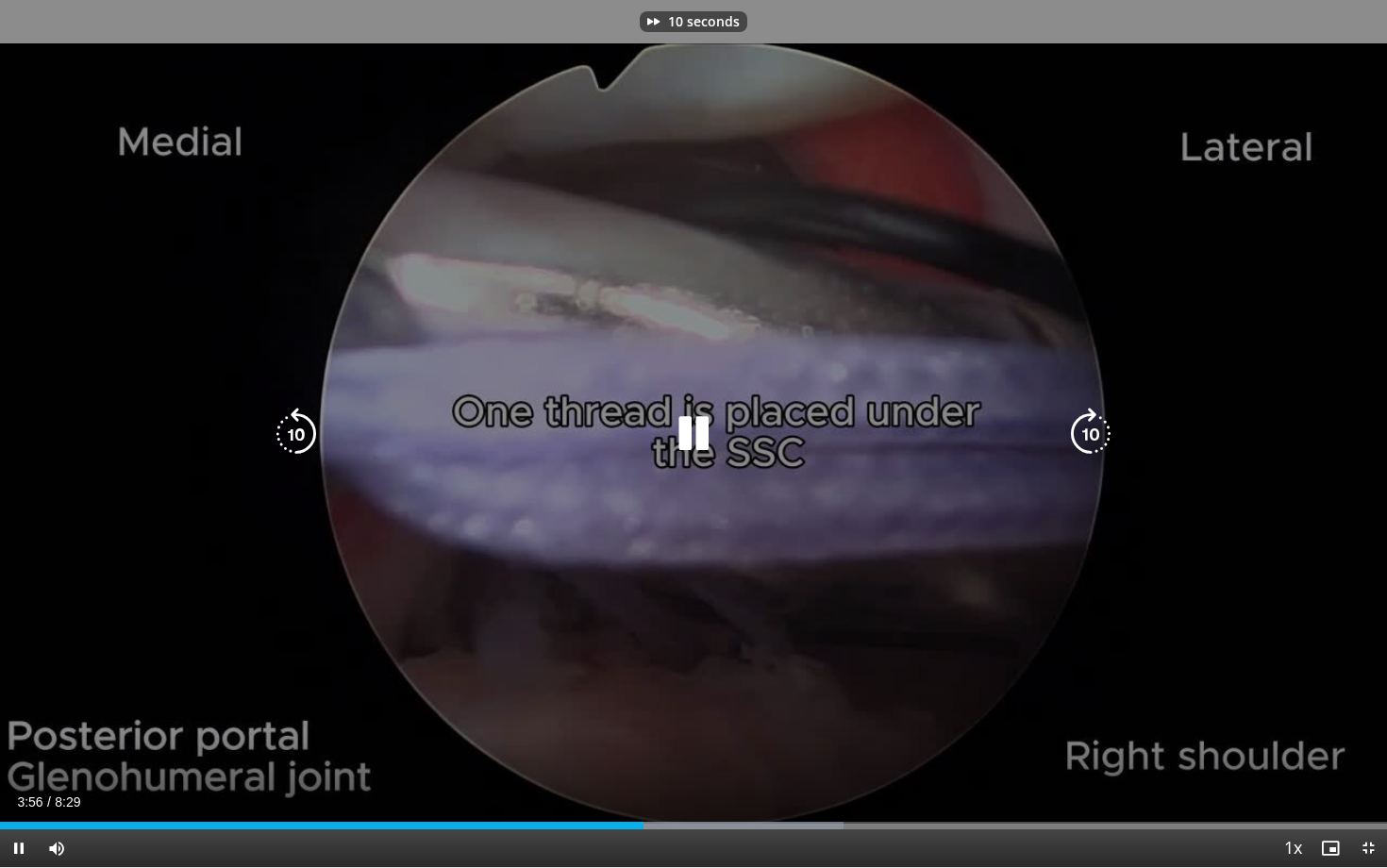 click at bounding box center [296, 434] 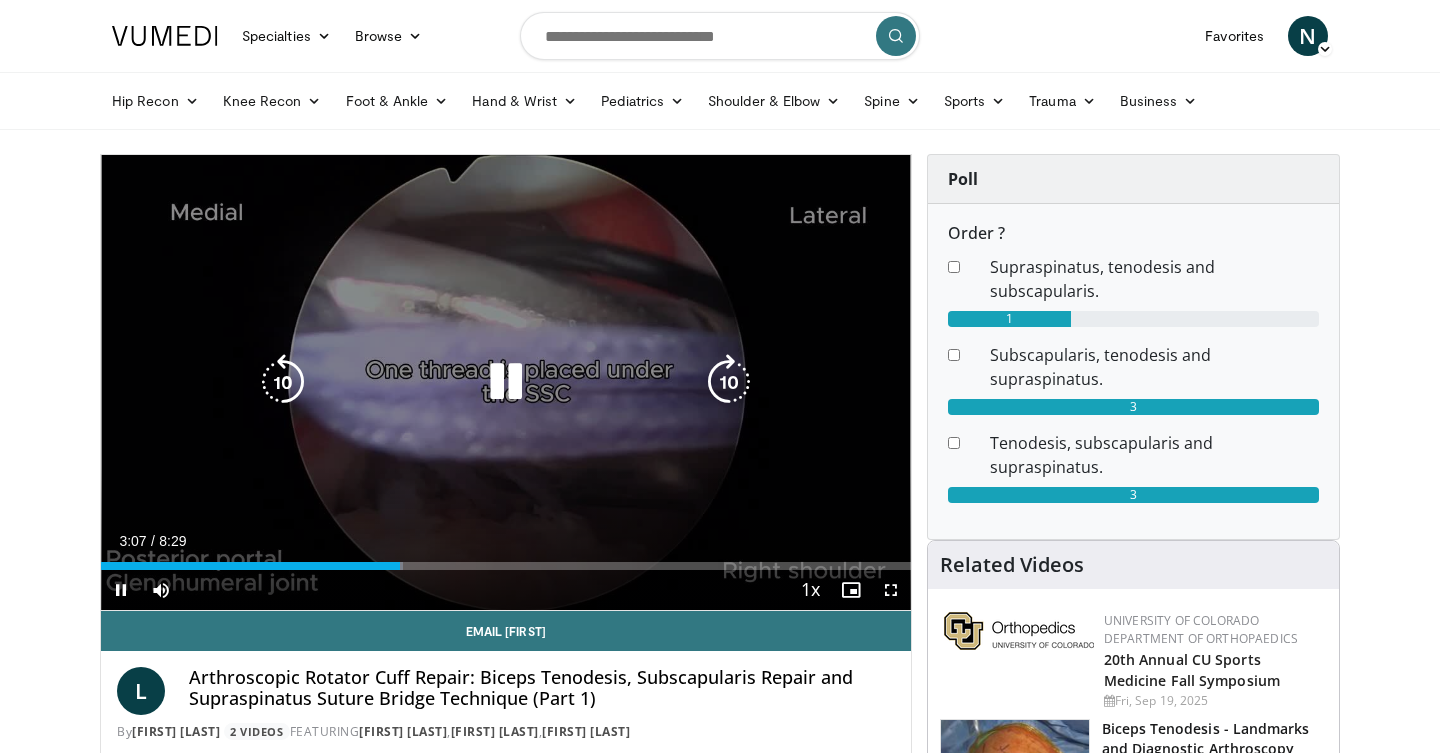 click at bounding box center (506, 382) 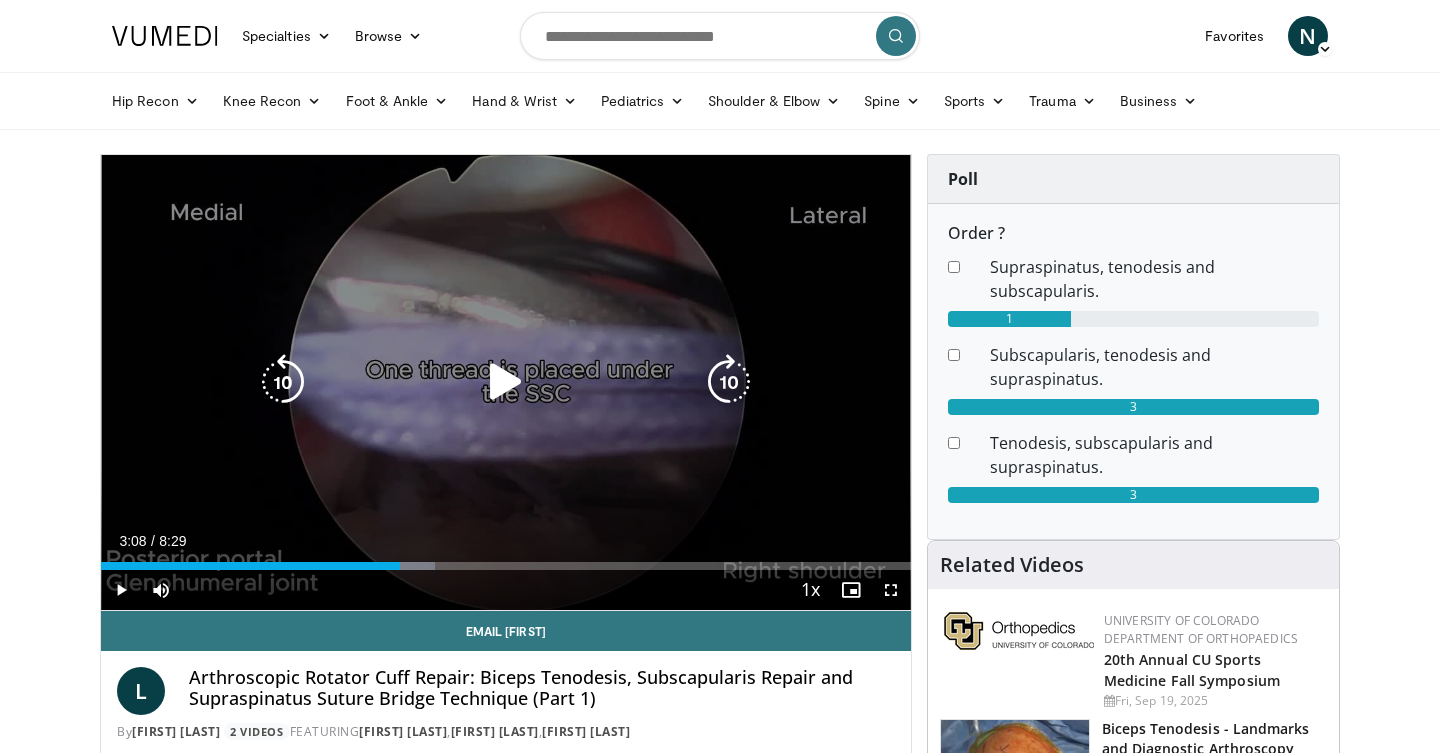 click at bounding box center (506, 382) 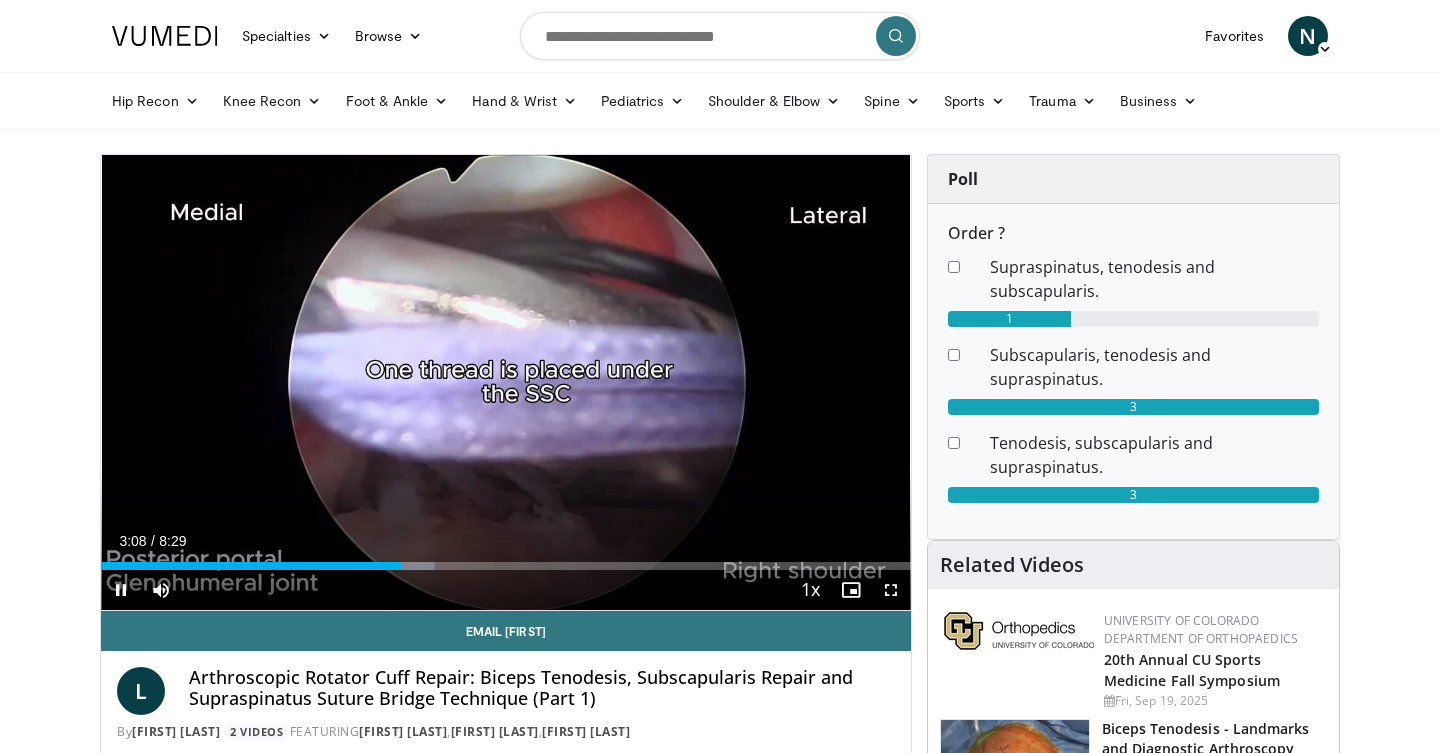 click on "Current Time  3:08 / Duration  8:29 Pause Skip Backward Skip Forward Mute 0% Loaded :  41.22% 3:08 4:37 Stream Type  LIVE Seek to live, currently behind live LIVE   1x Playback Rate 0.5x 0.75x 1x , selected 1.25x 1.5x 1.75x 2x Chapters Chapters Descriptions descriptions off , selected Captions captions off , selected Audio Track en (Main) , selected Fullscreen Enable picture-in-picture mode" at bounding box center [506, 590] 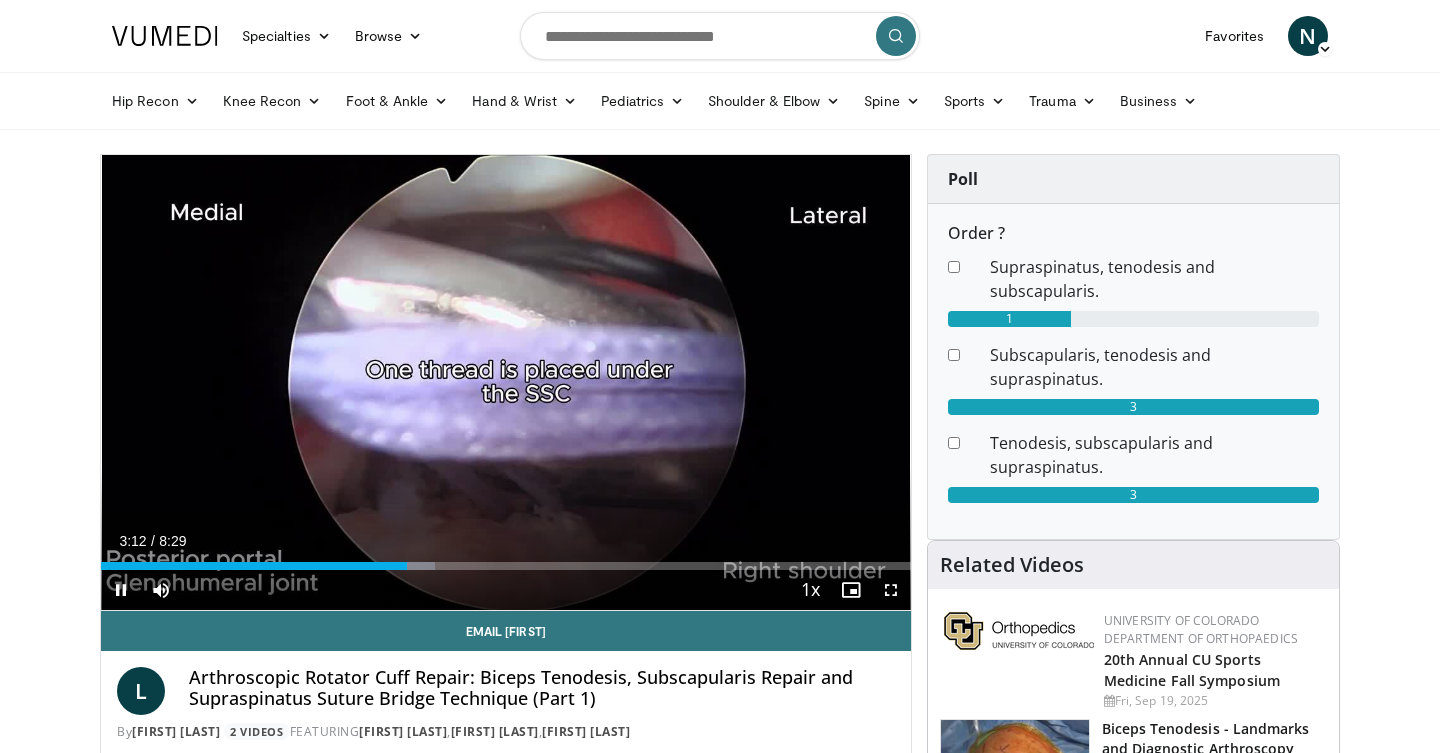 click at bounding box center (891, 590) 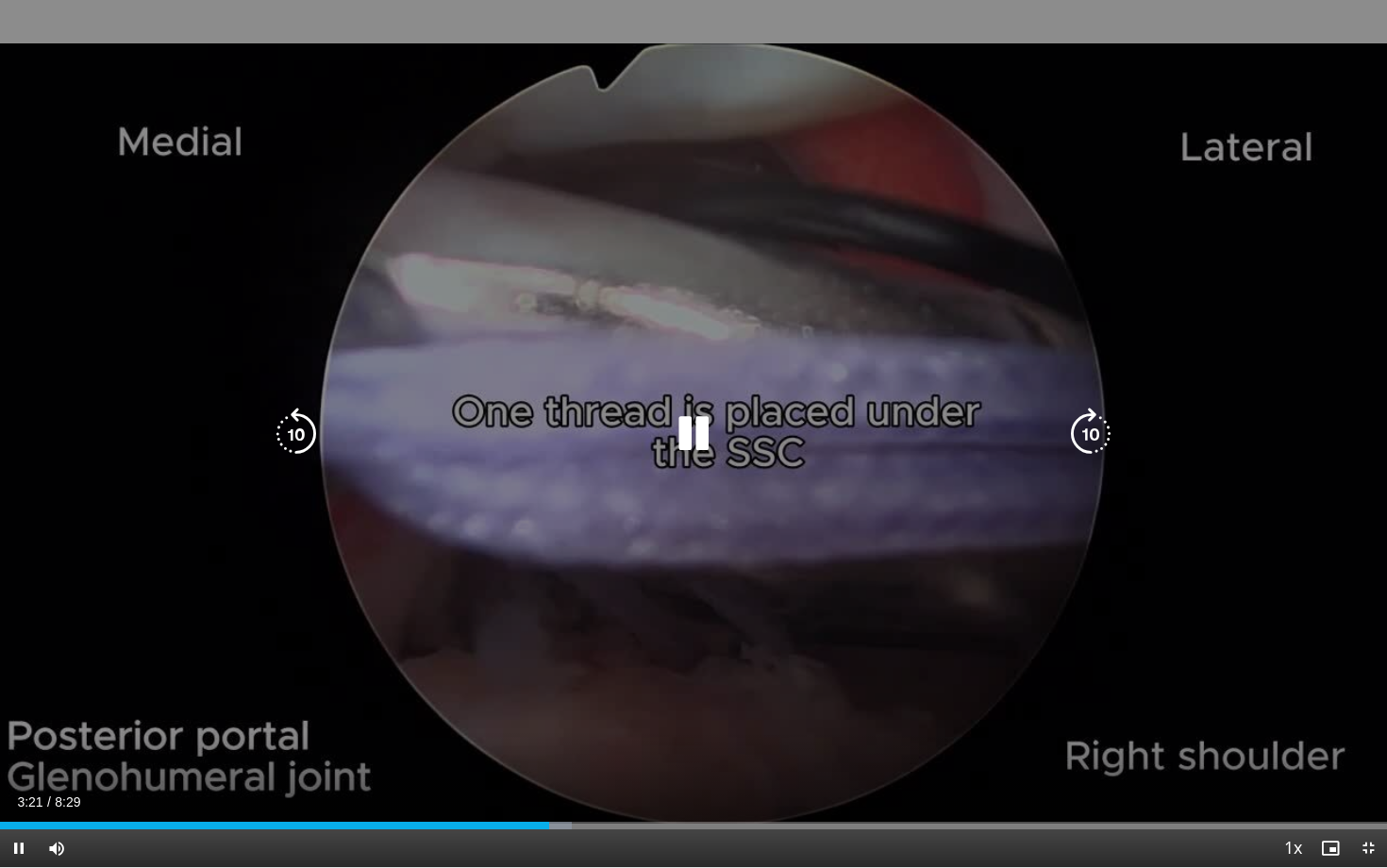 click at bounding box center [694, 434] 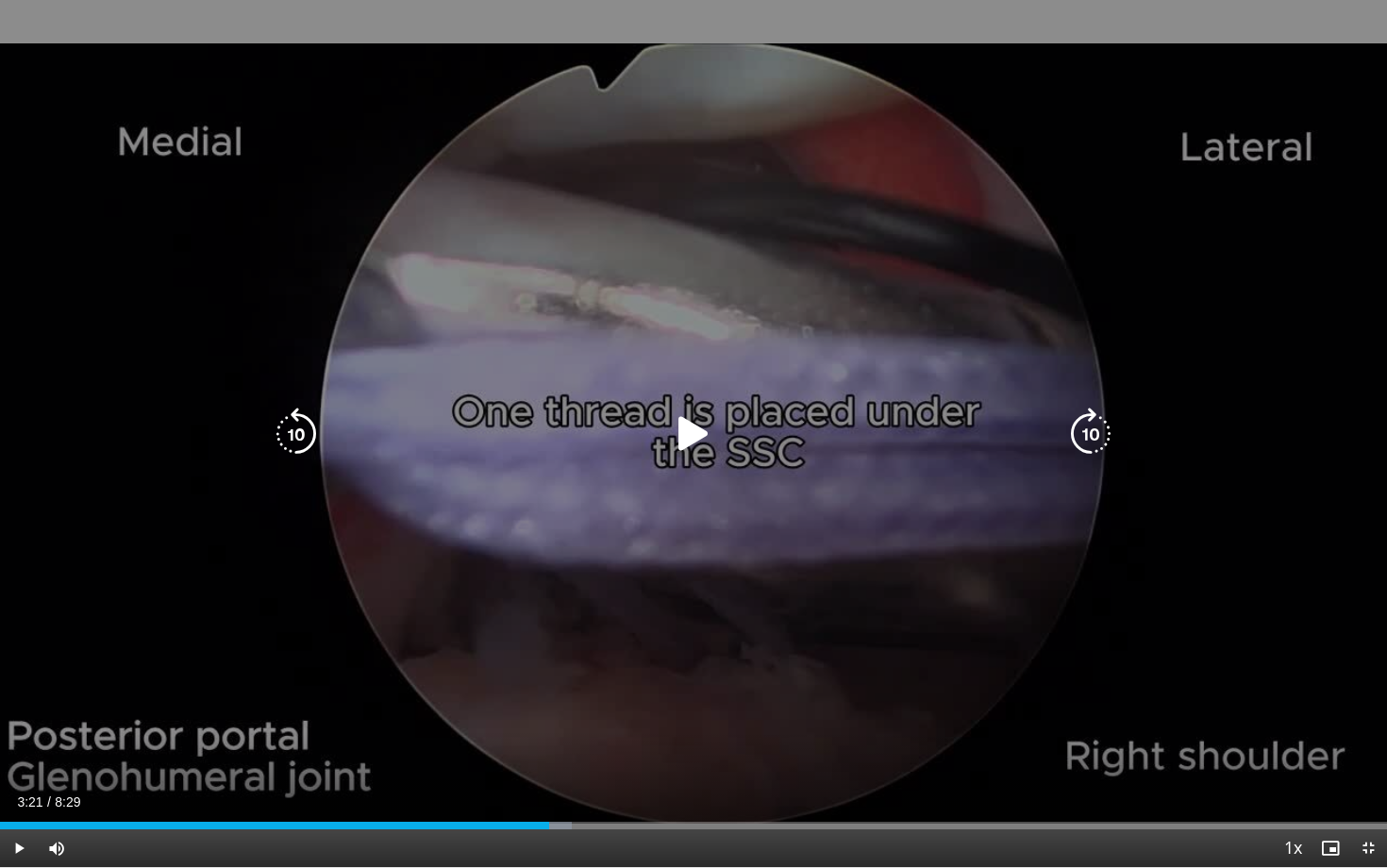 click at bounding box center [694, 434] 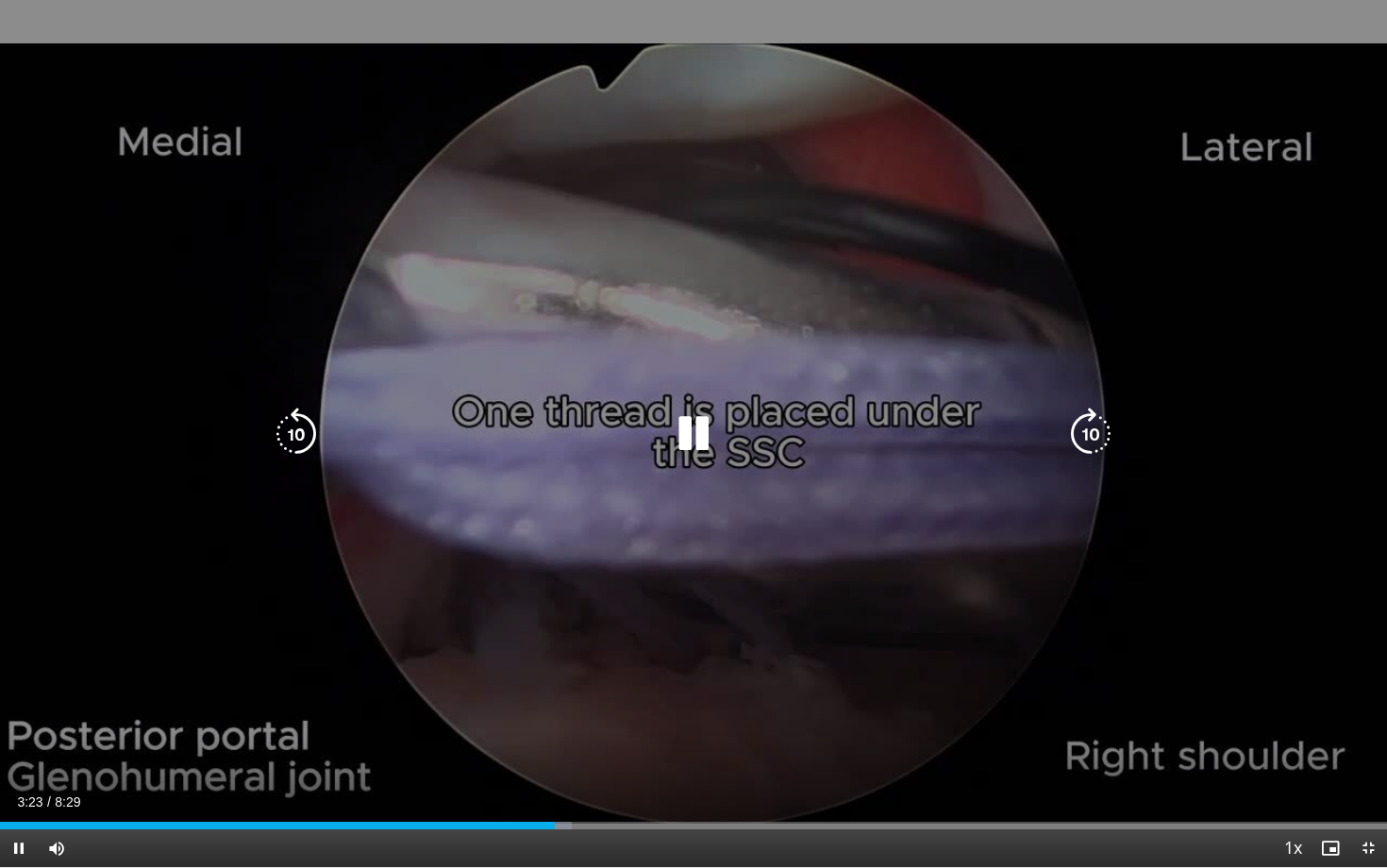 click at bounding box center [1091, 434] 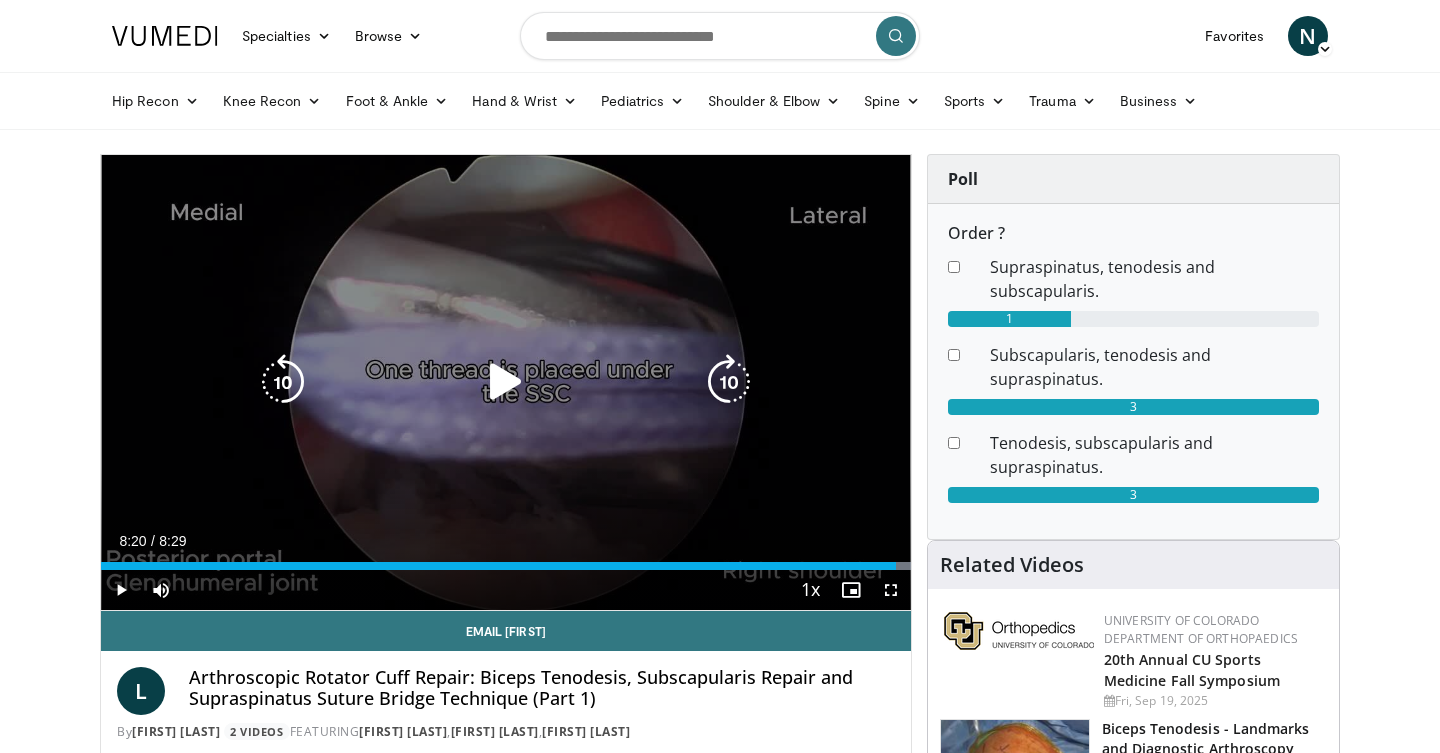 click at bounding box center (506, 382) 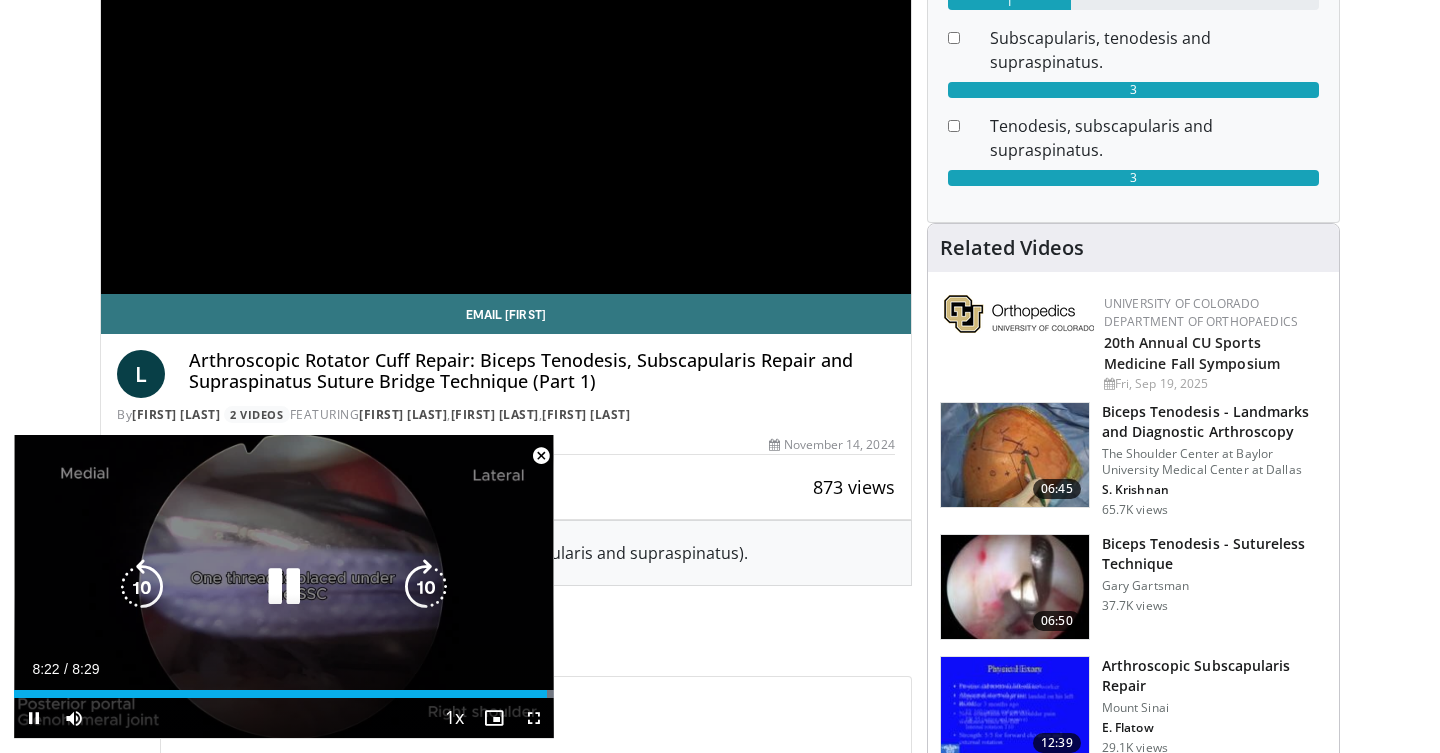 scroll, scrollTop: 345, scrollLeft: 0, axis: vertical 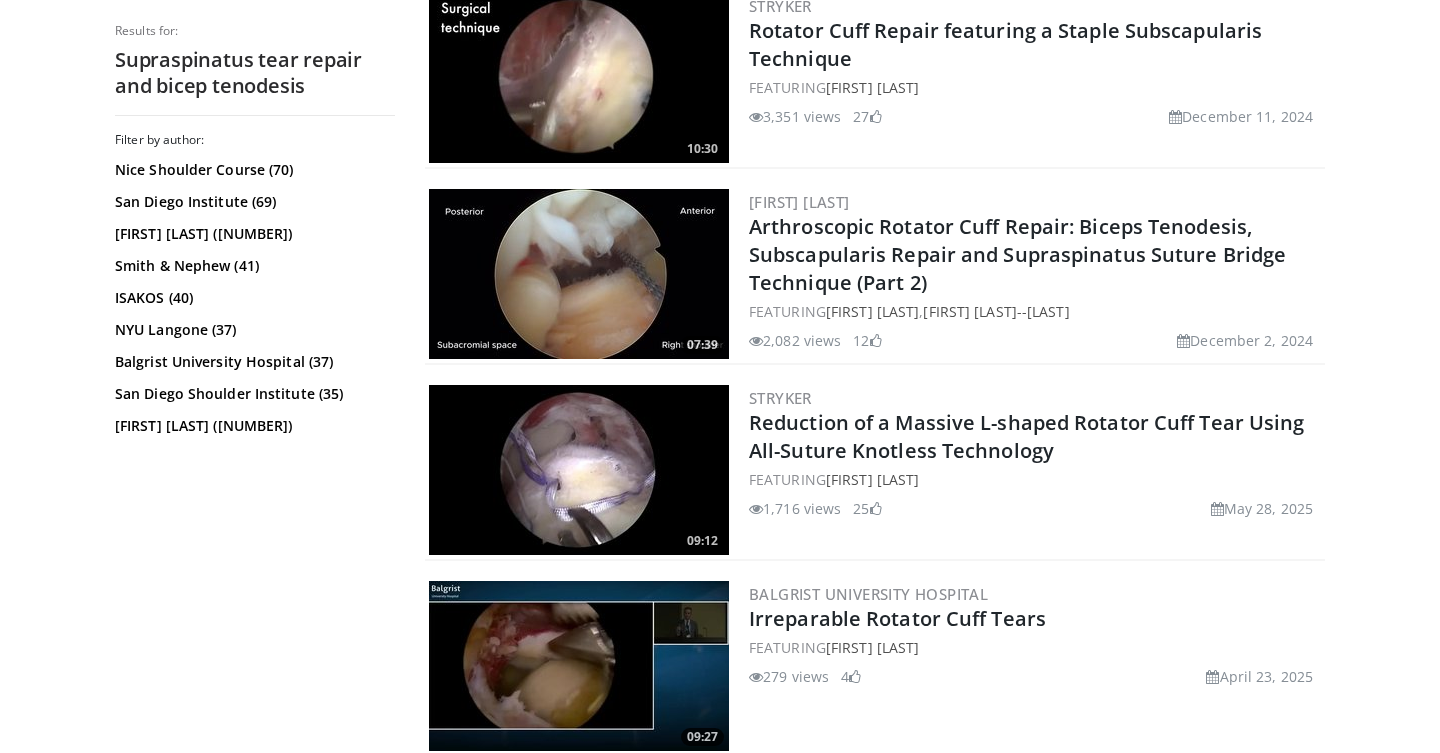 click at bounding box center [579, 274] 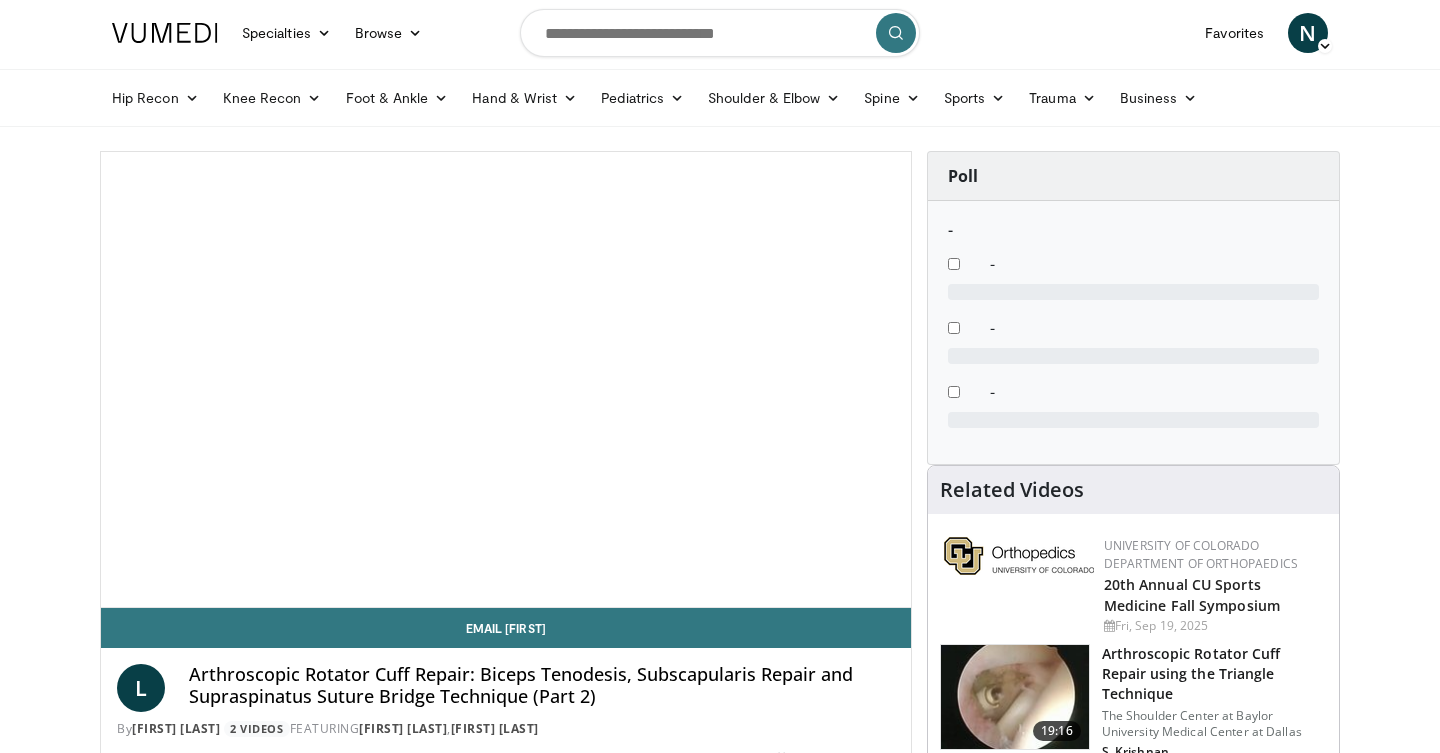 scroll, scrollTop: 34, scrollLeft: 0, axis: vertical 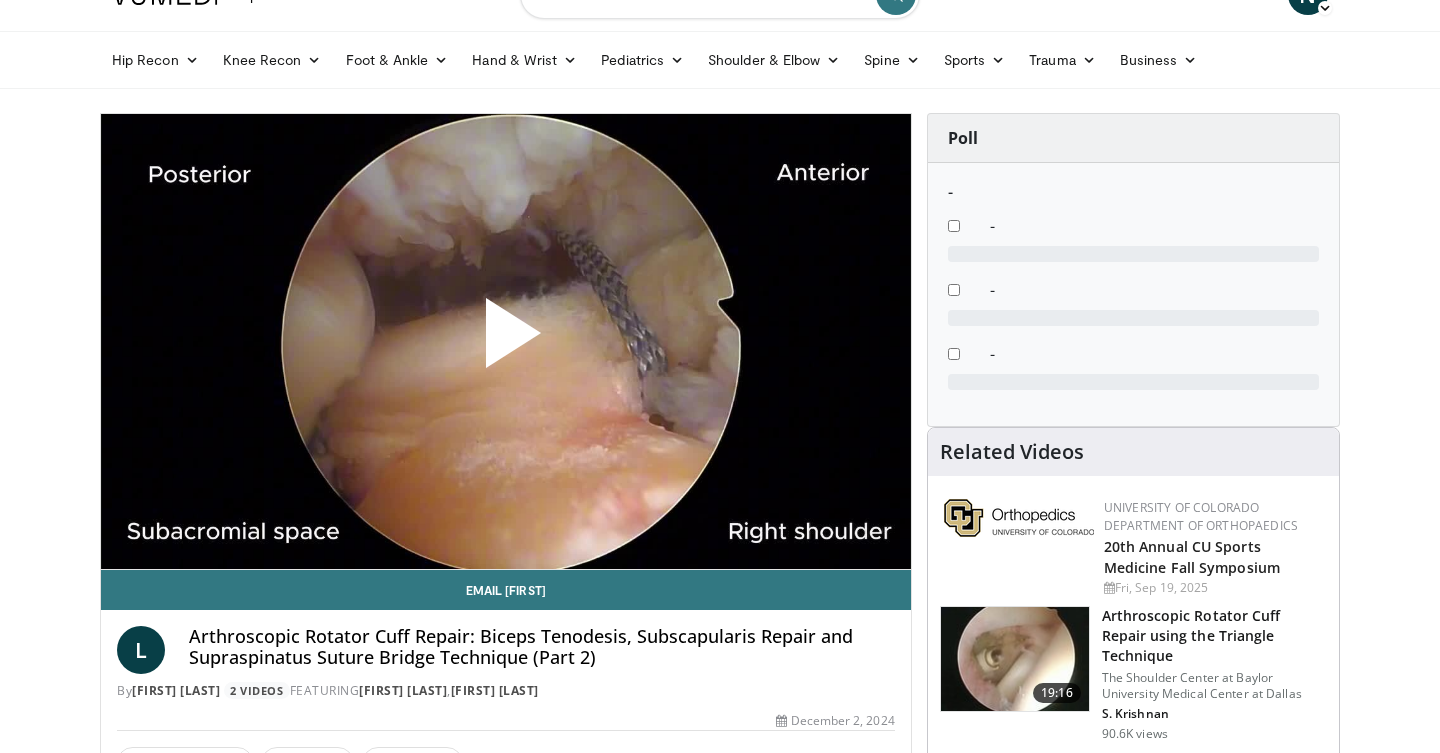 click at bounding box center (506, 341) 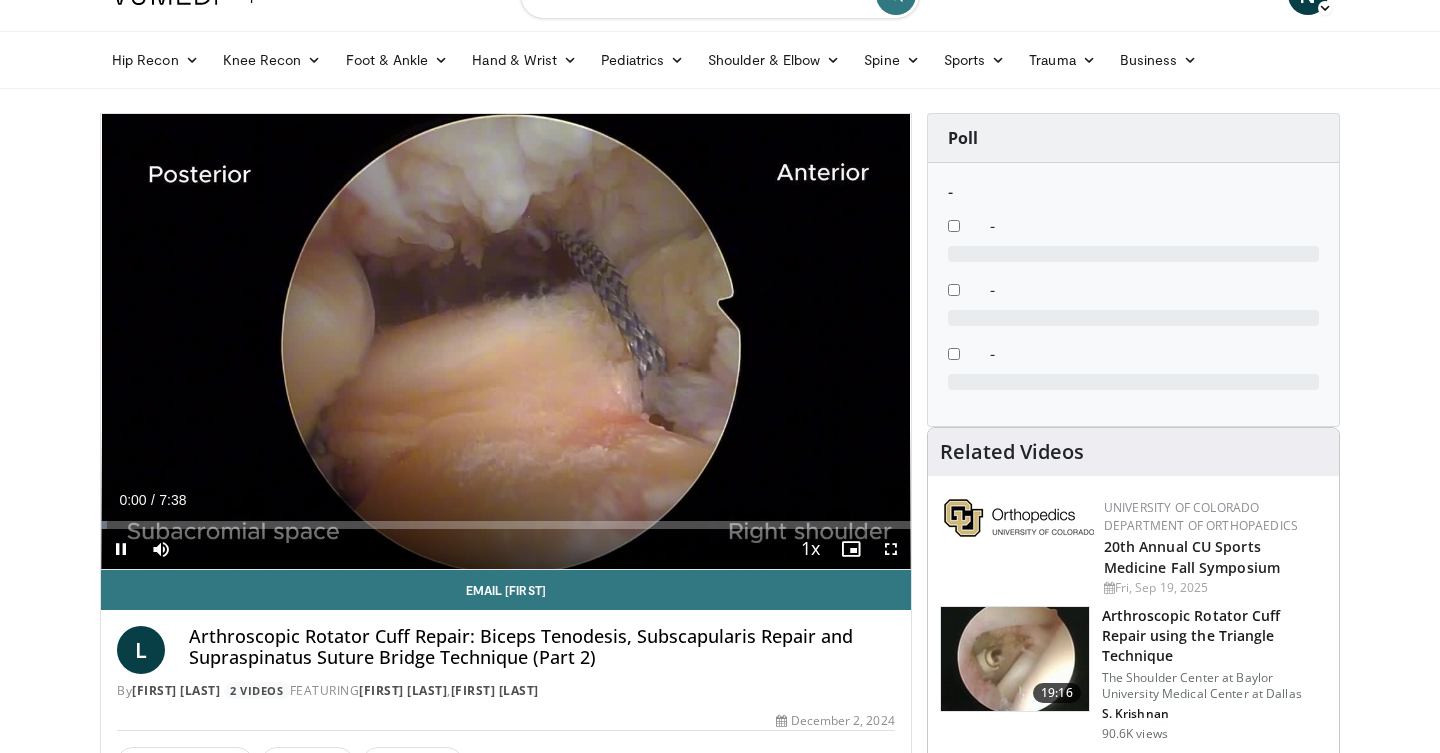click at bounding box center [891, 549] 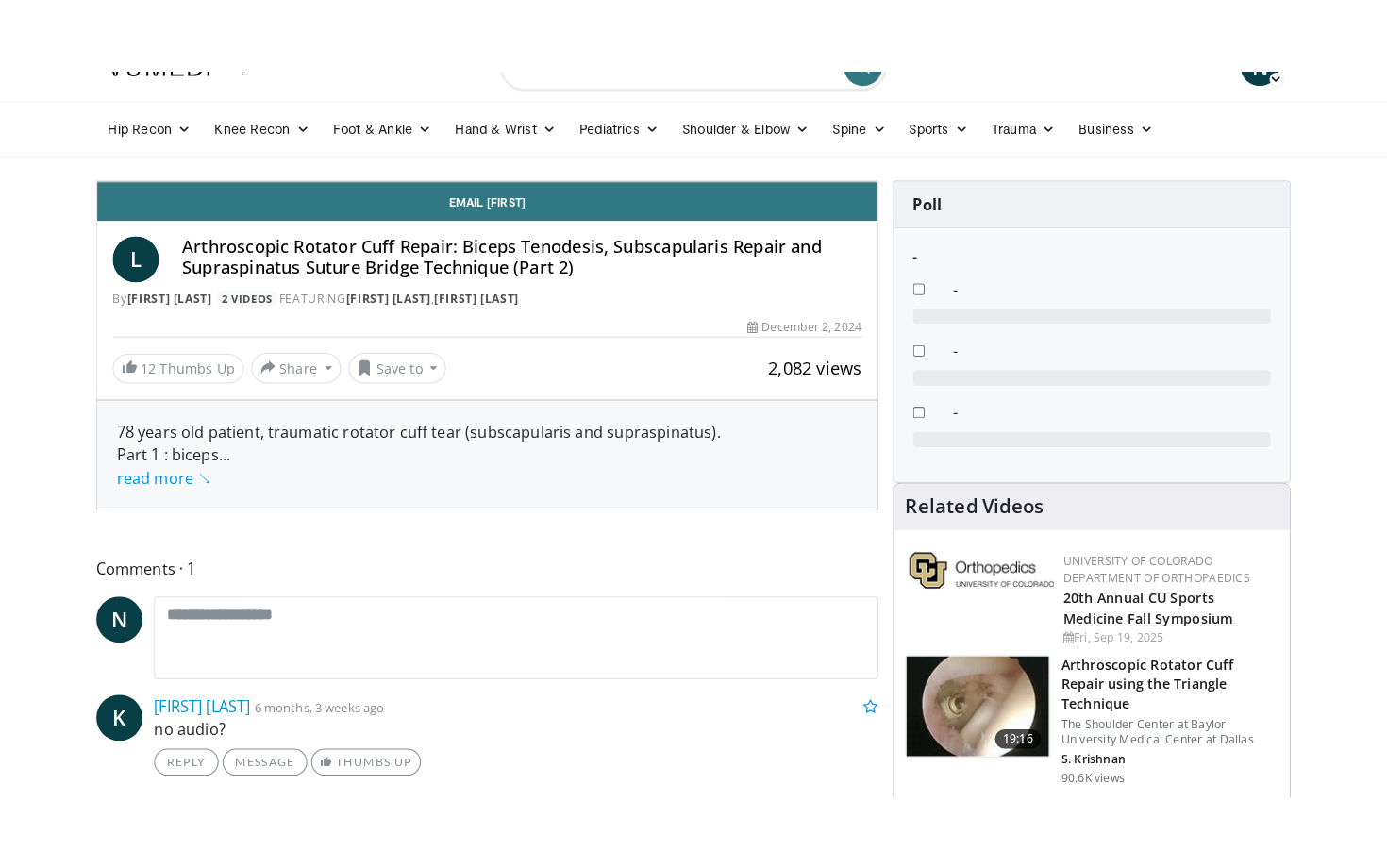 scroll, scrollTop: 0, scrollLeft: 0, axis: both 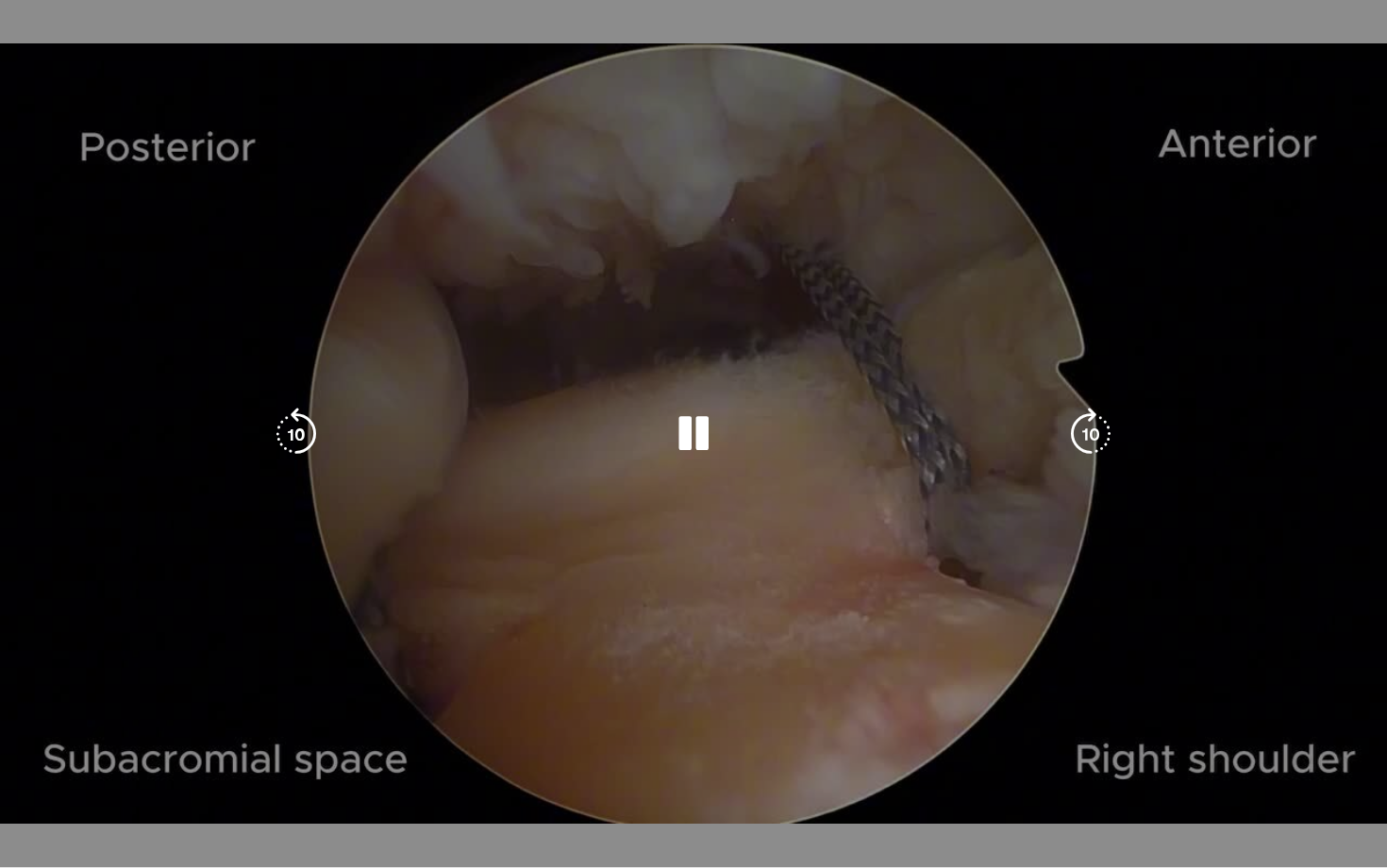 click at bounding box center [1091, 434] 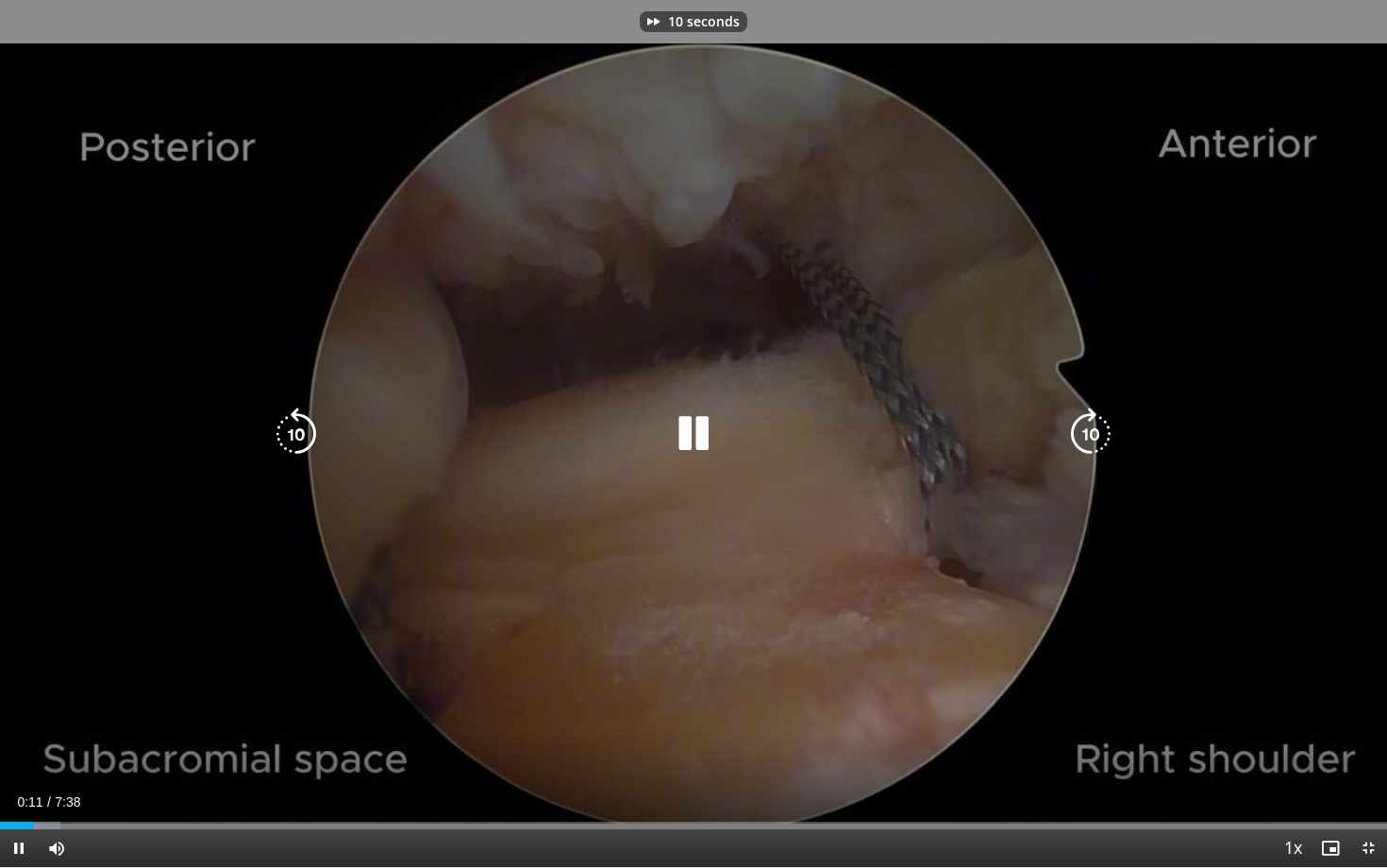click at bounding box center [1091, 434] 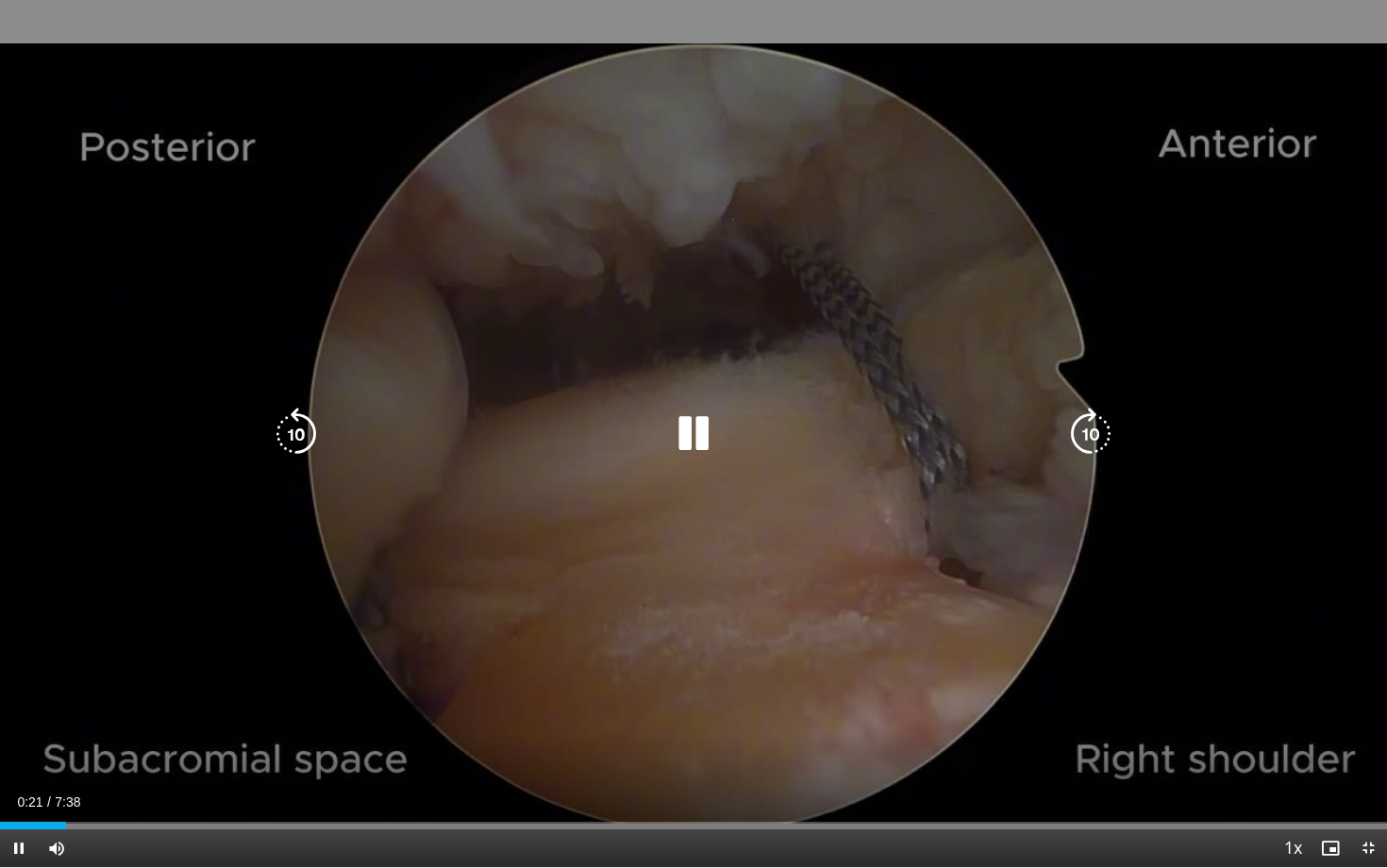 click at bounding box center (1091, 434) 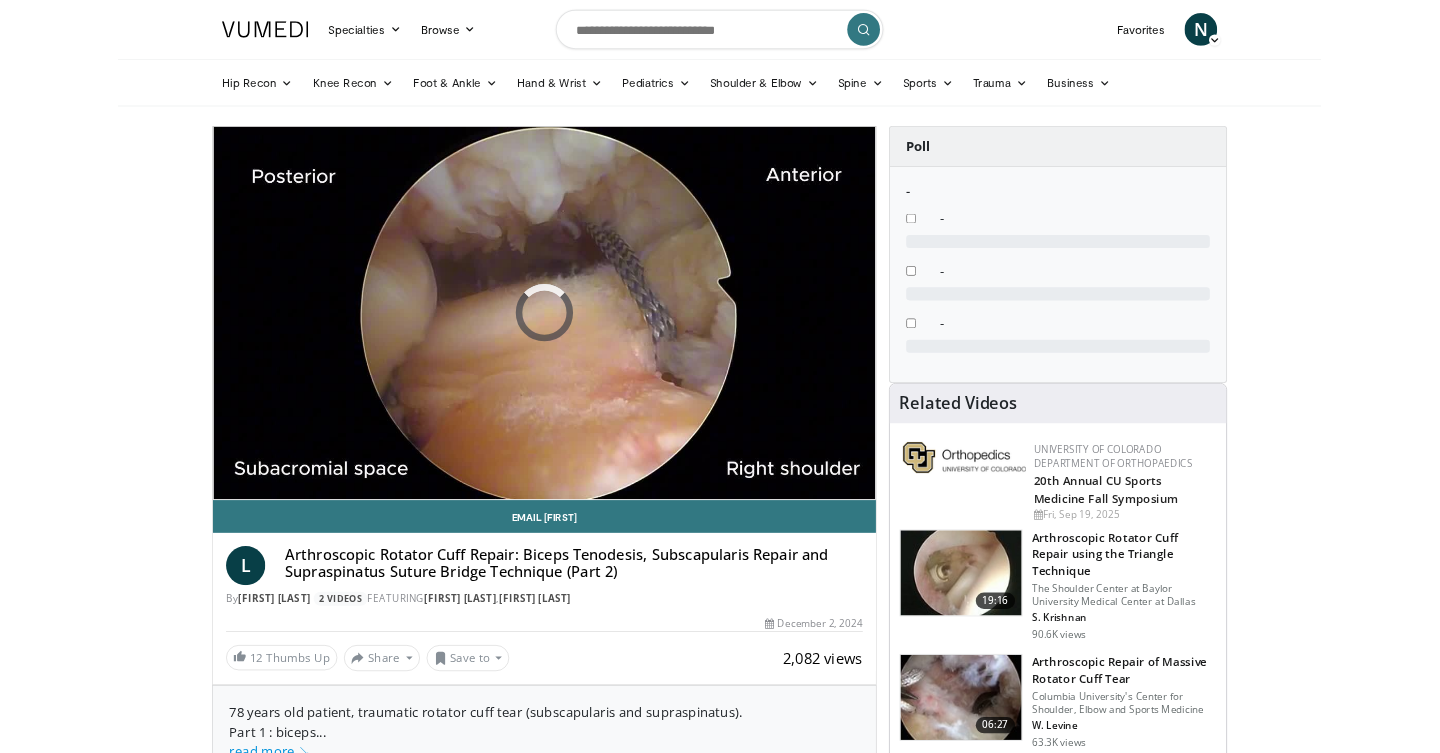 scroll, scrollTop: 41, scrollLeft: 0, axis: vertical 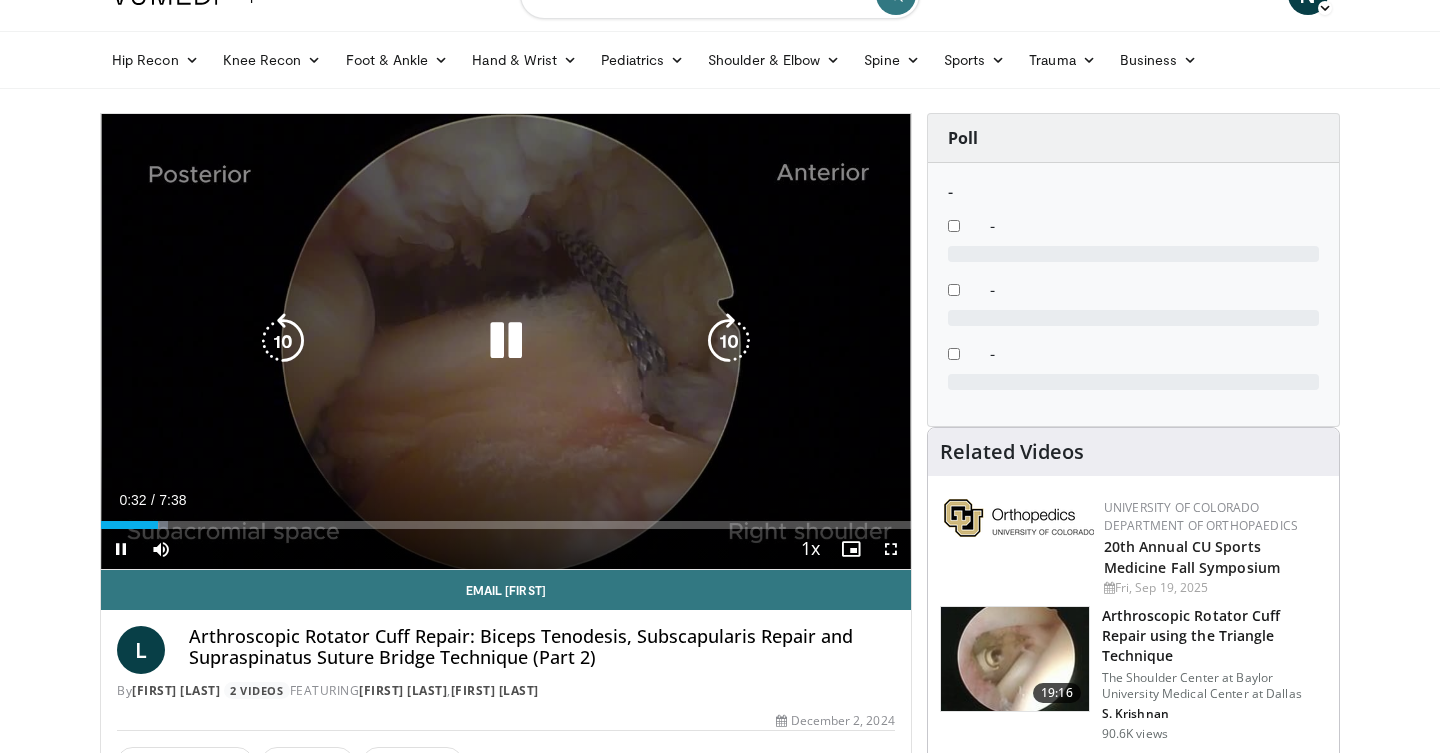click at bounding box center (506, 341) 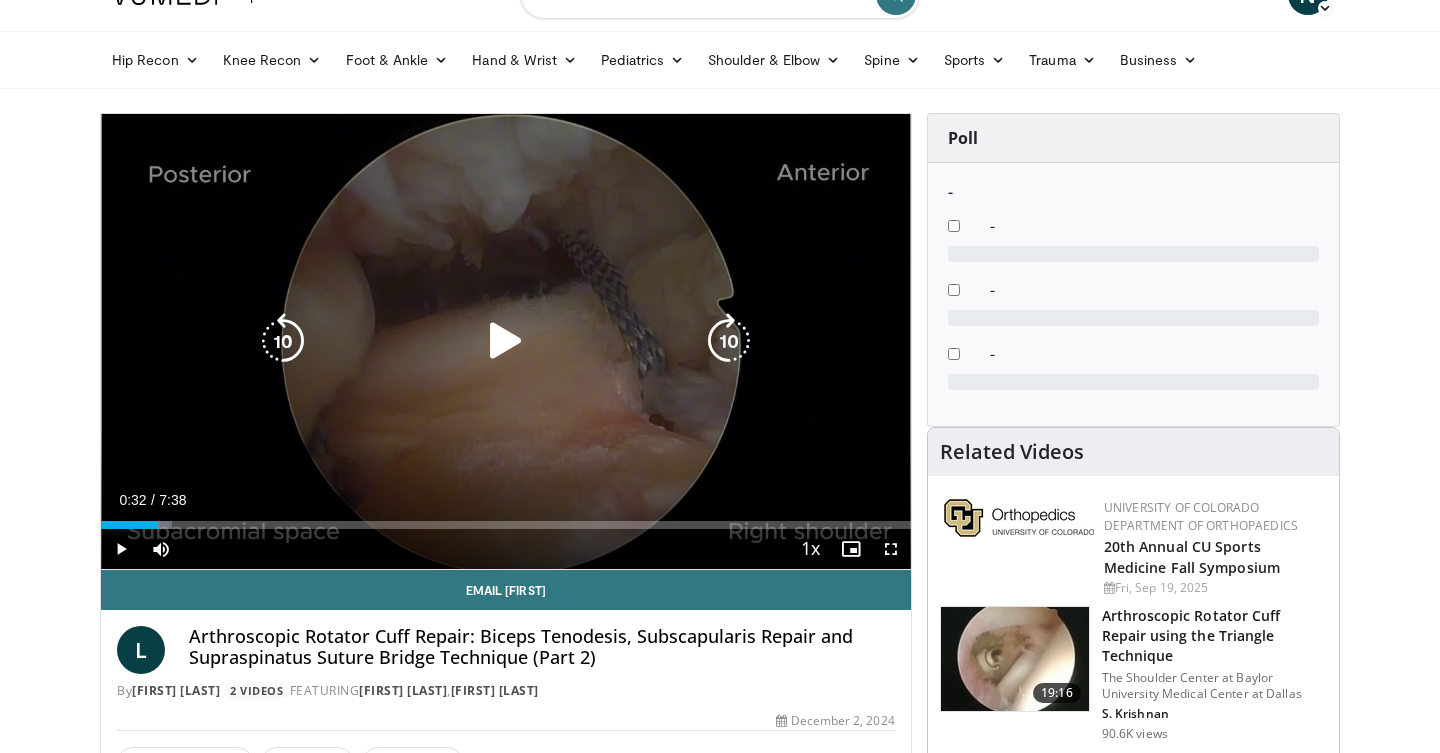 click at bounding box center (506, 341) 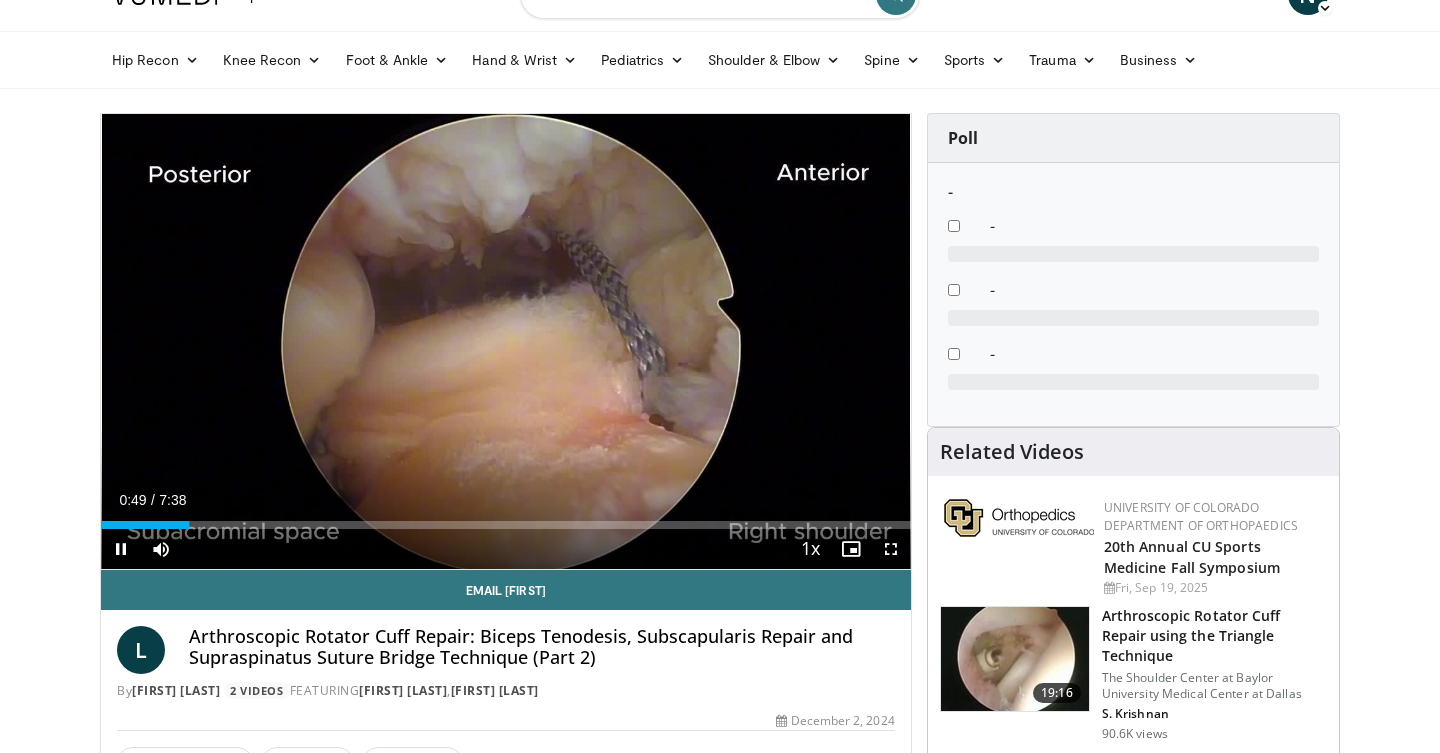 click at bounding box center (891, 549) 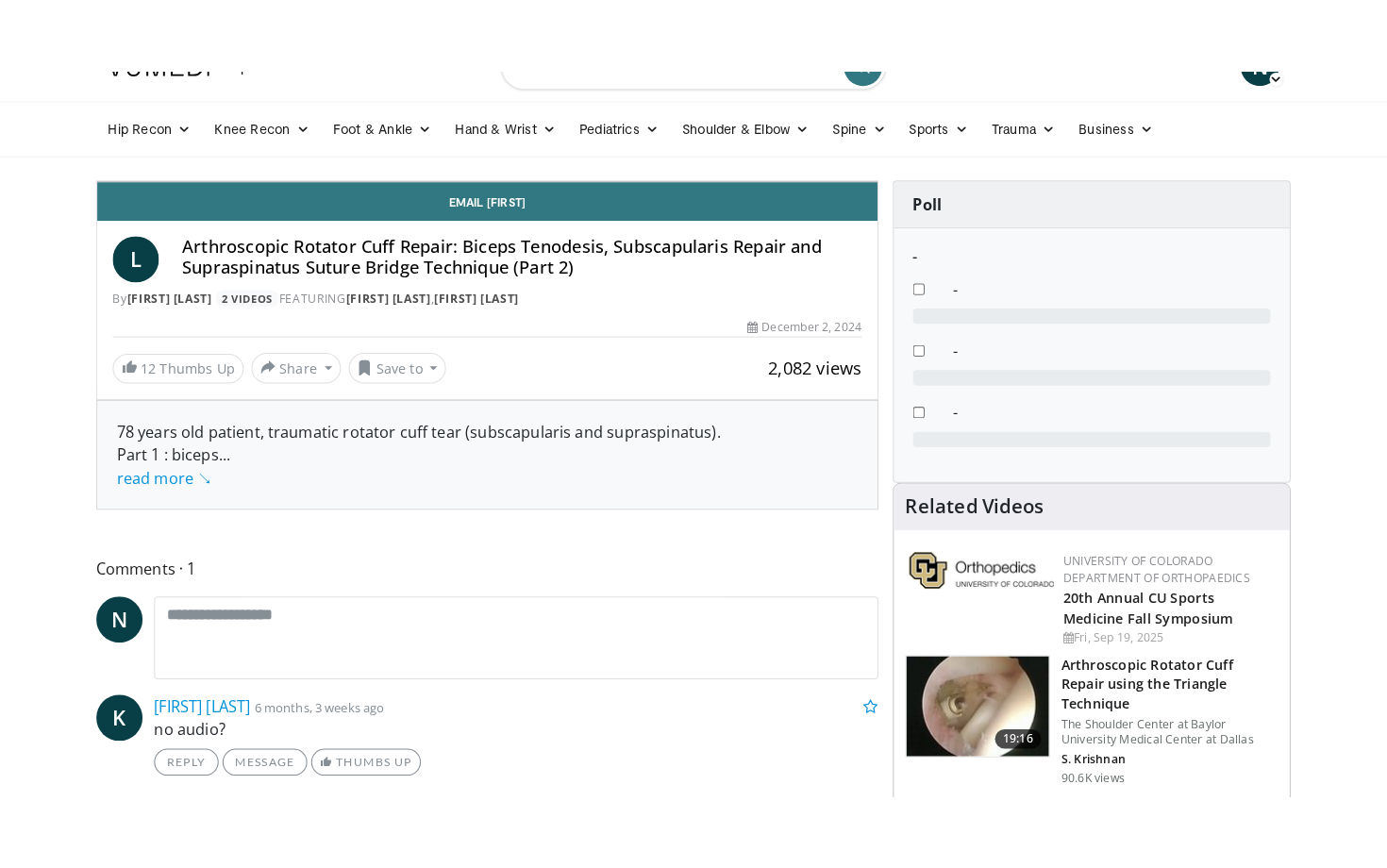 scroll, scrollTop: 0, scrollLeft: 0, axis: both 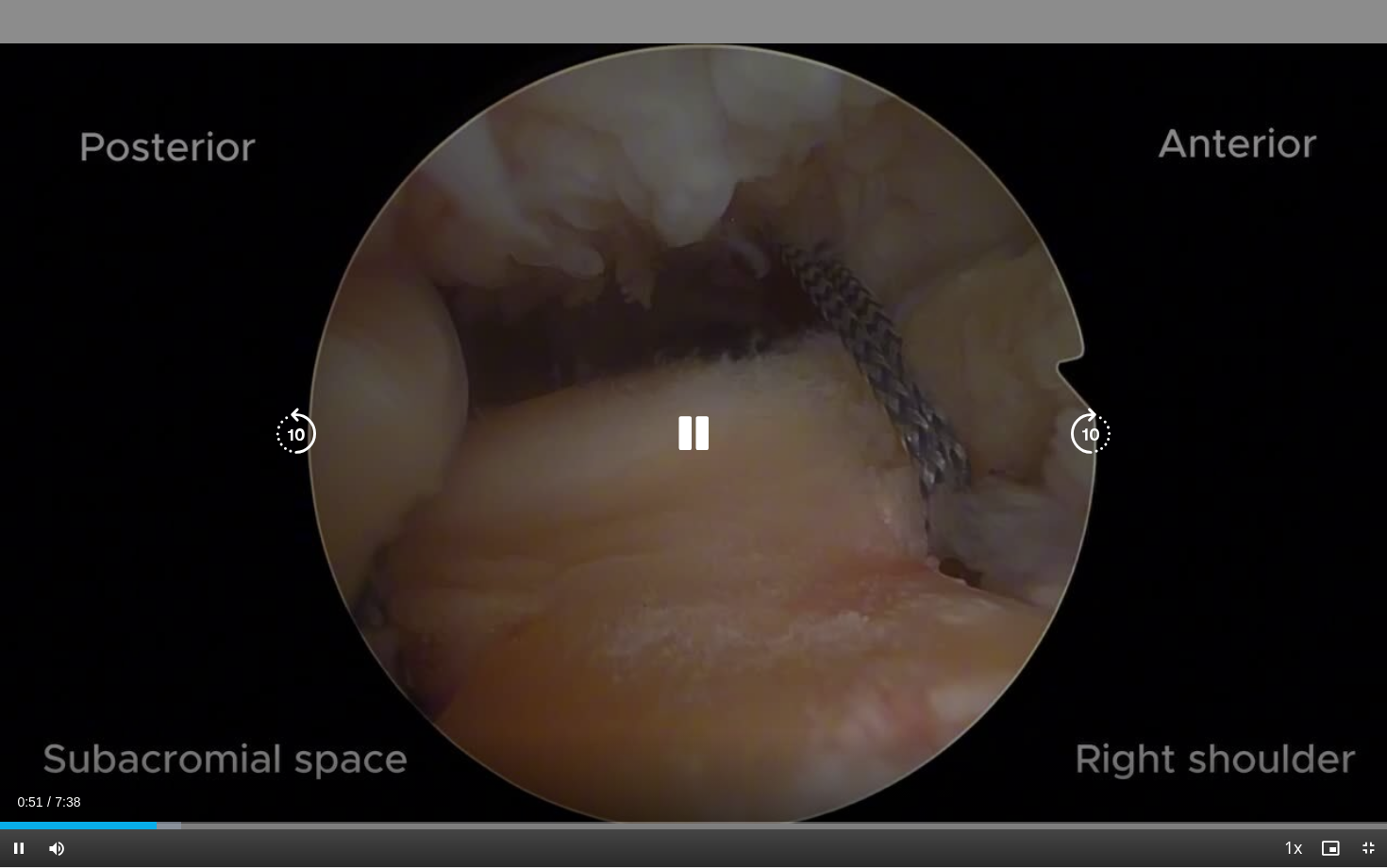 click at bounding box center [694, 434] 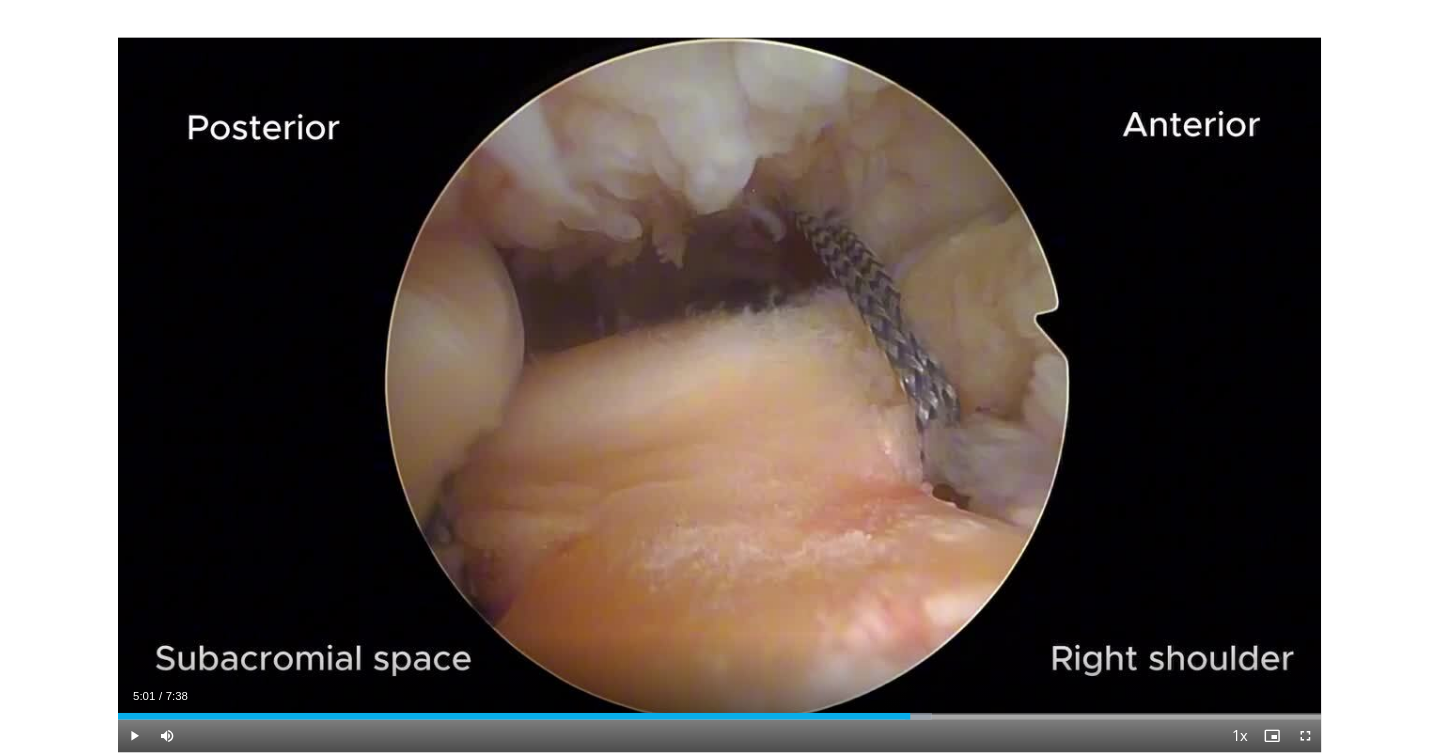 scroll, scrollTop: 41, scrollLeft: 0, axis: vertical 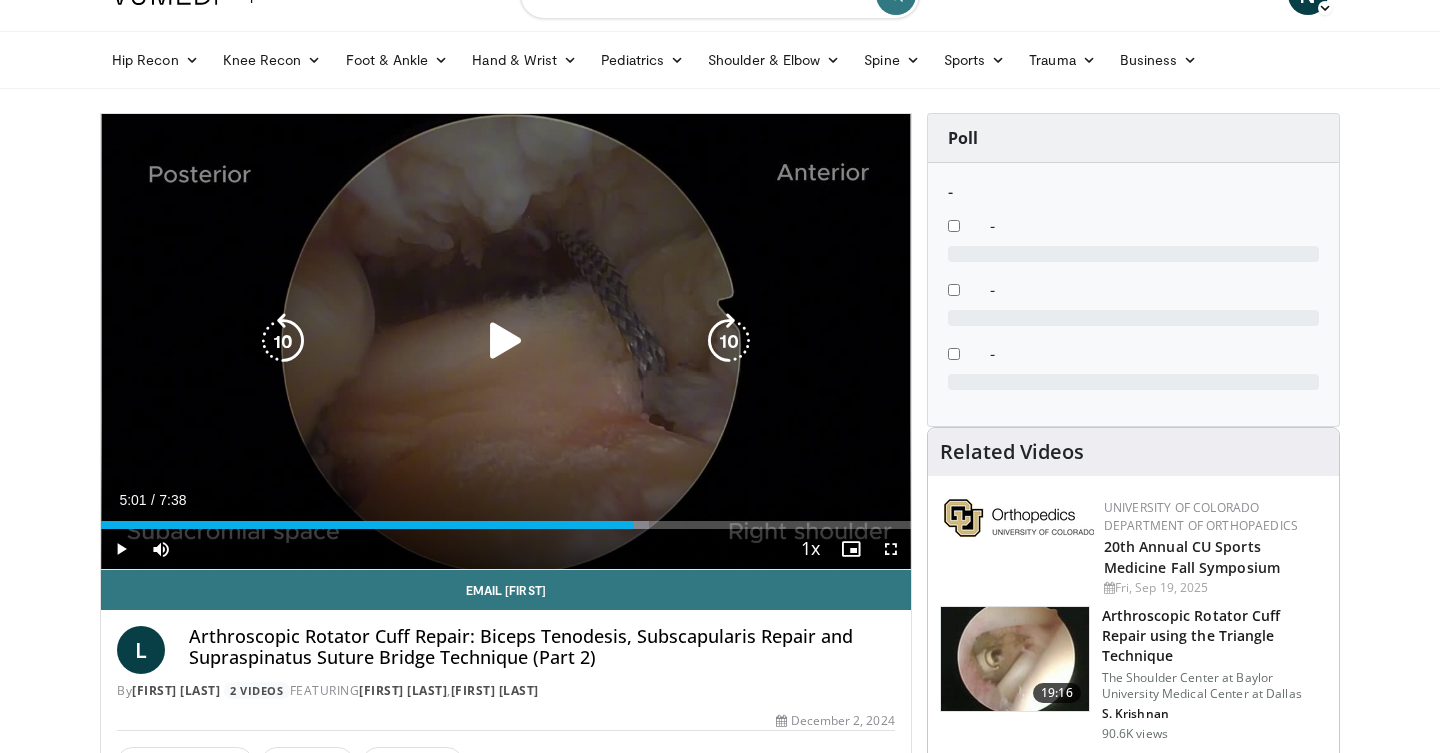 click at bounding box center [506, 341] 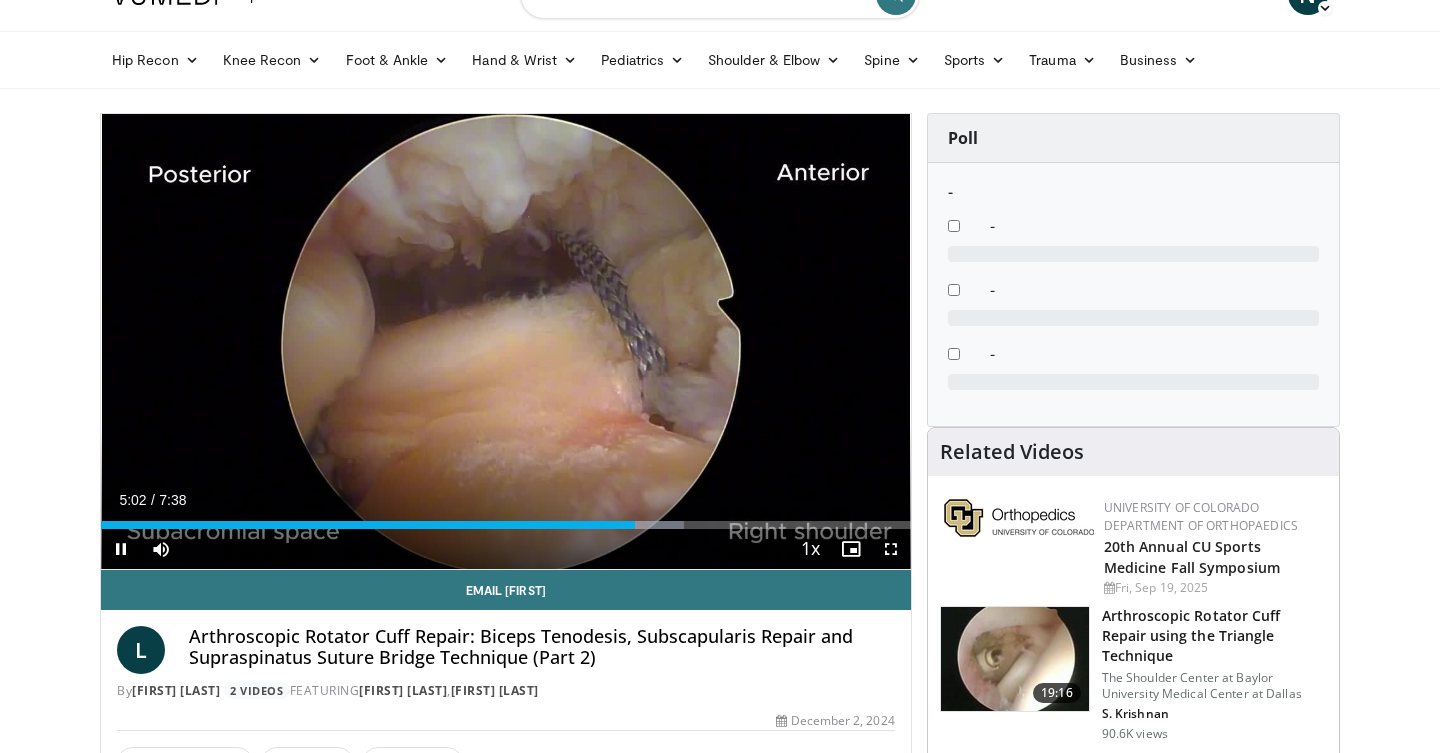 click at bounding box center [891, 549] 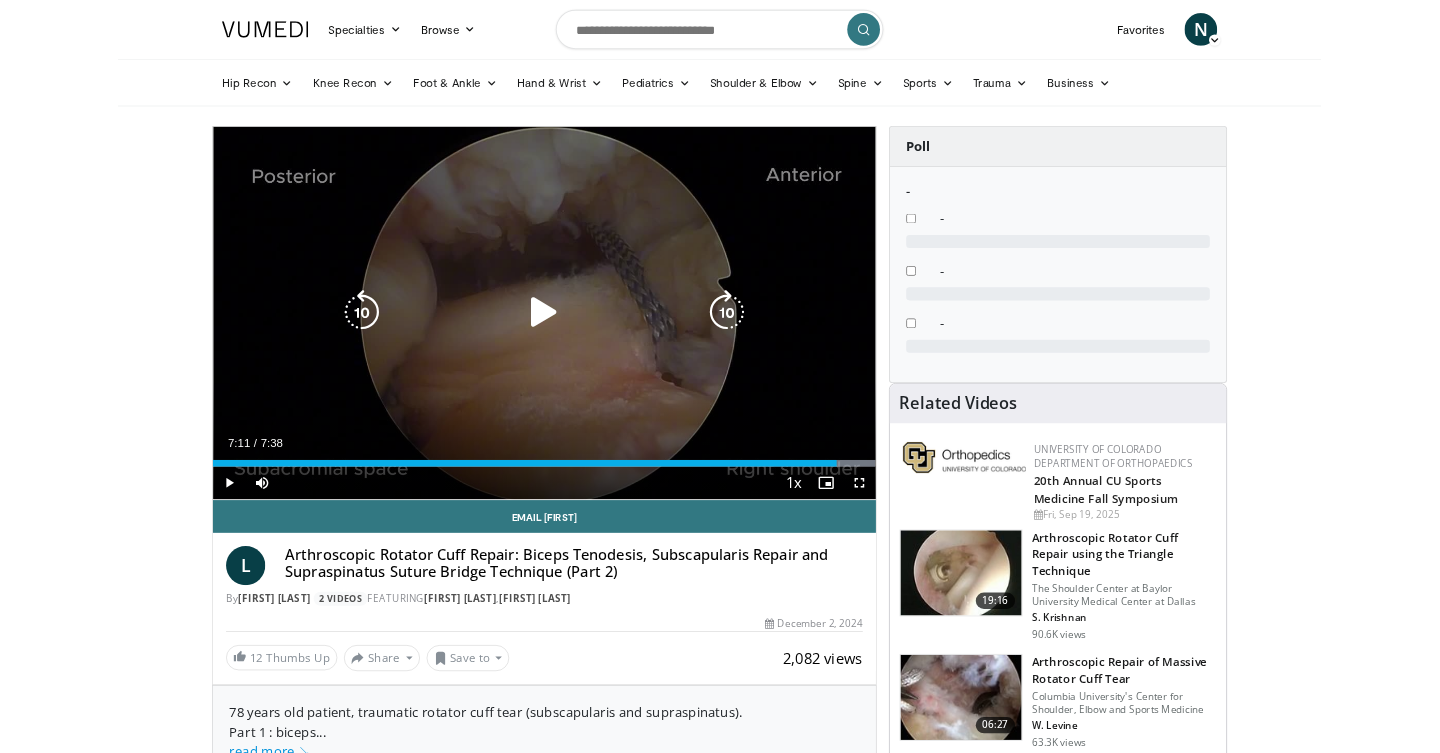 scroll, scrollTop: 41, scrollLeft: 0, axis: vertical 